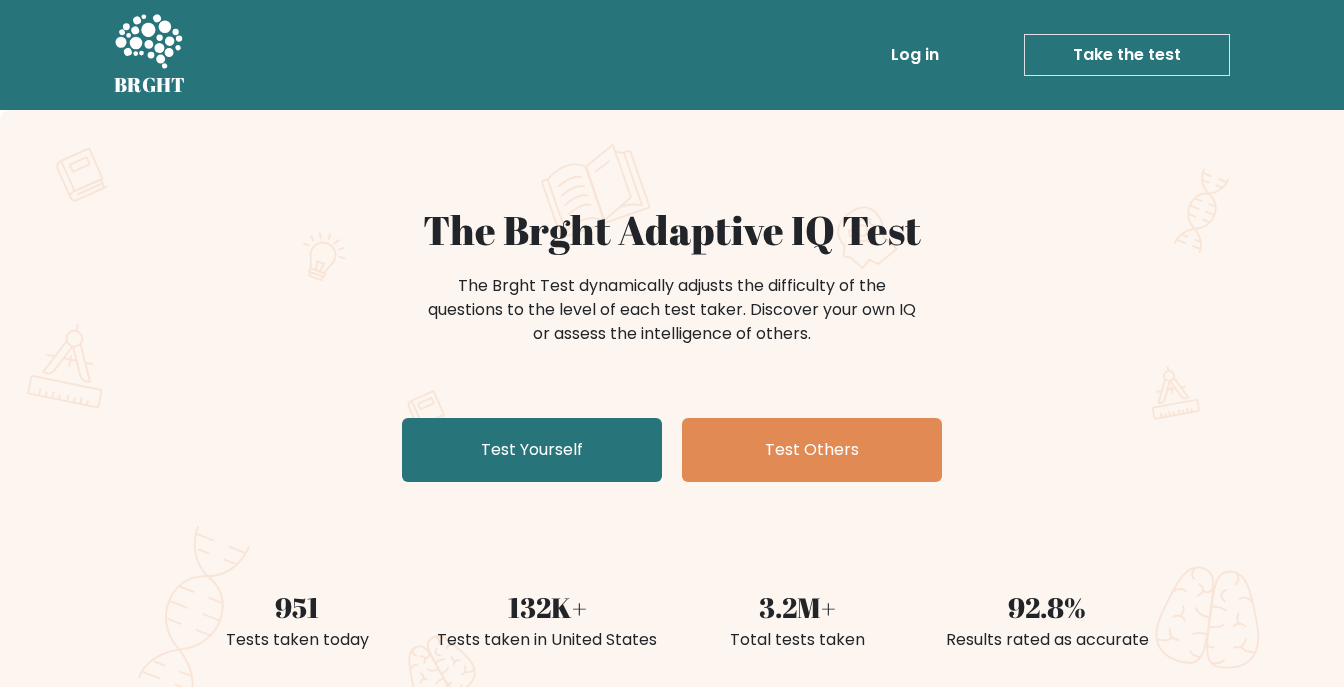 scroll, scrollTop: 0, scrollLeft: 0, axis: both 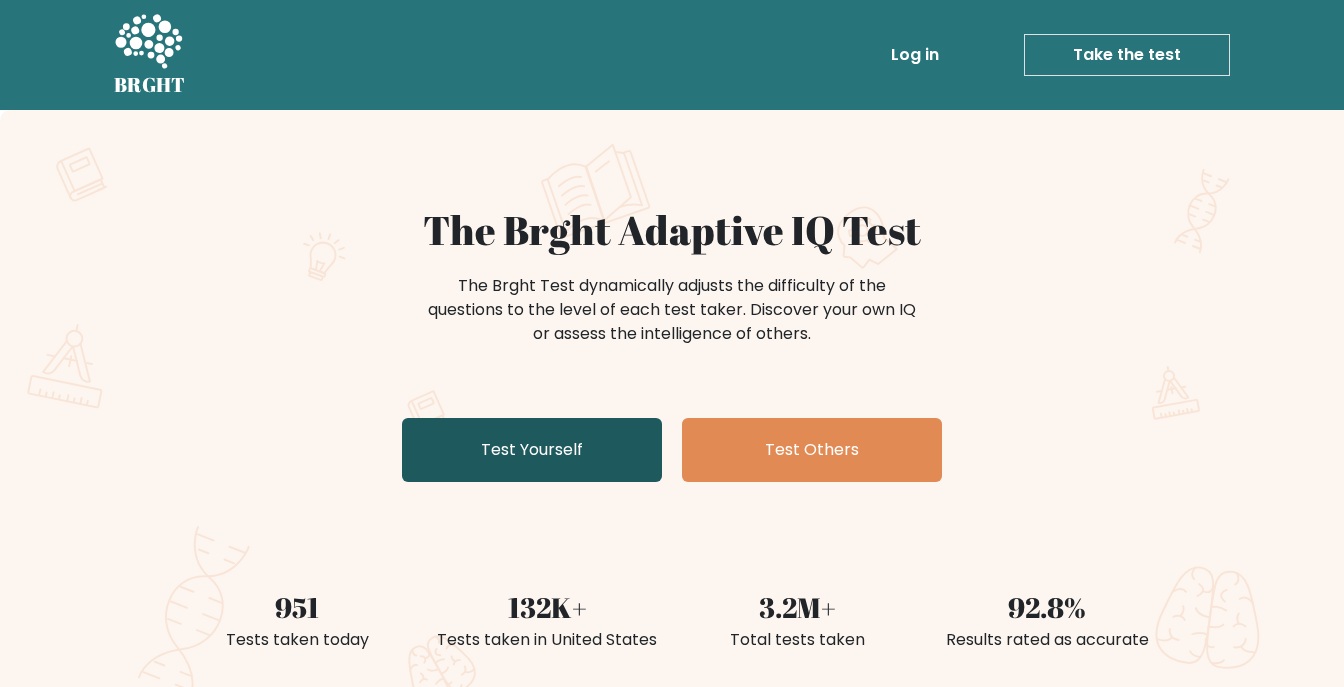 click on "Test Yourself" at bounding box center [532, 450] 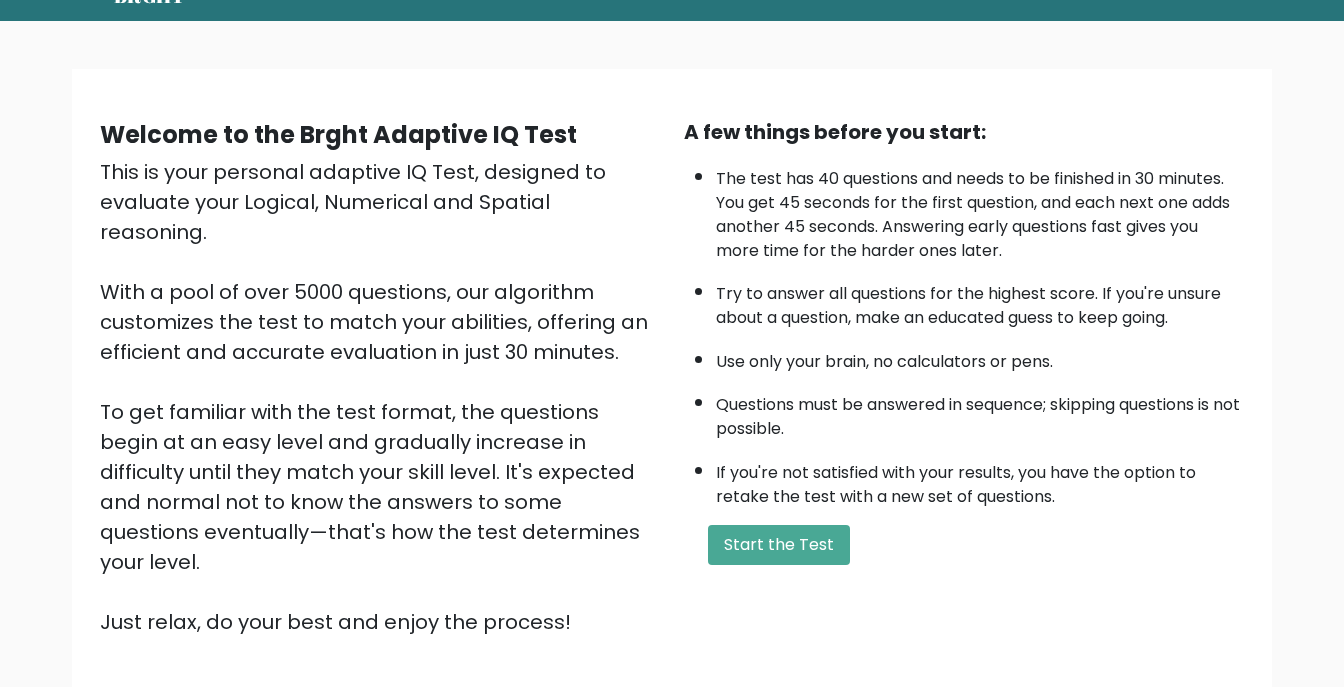 scroll, scrollTop: 114, scrollLeft: 0, axis: vertical 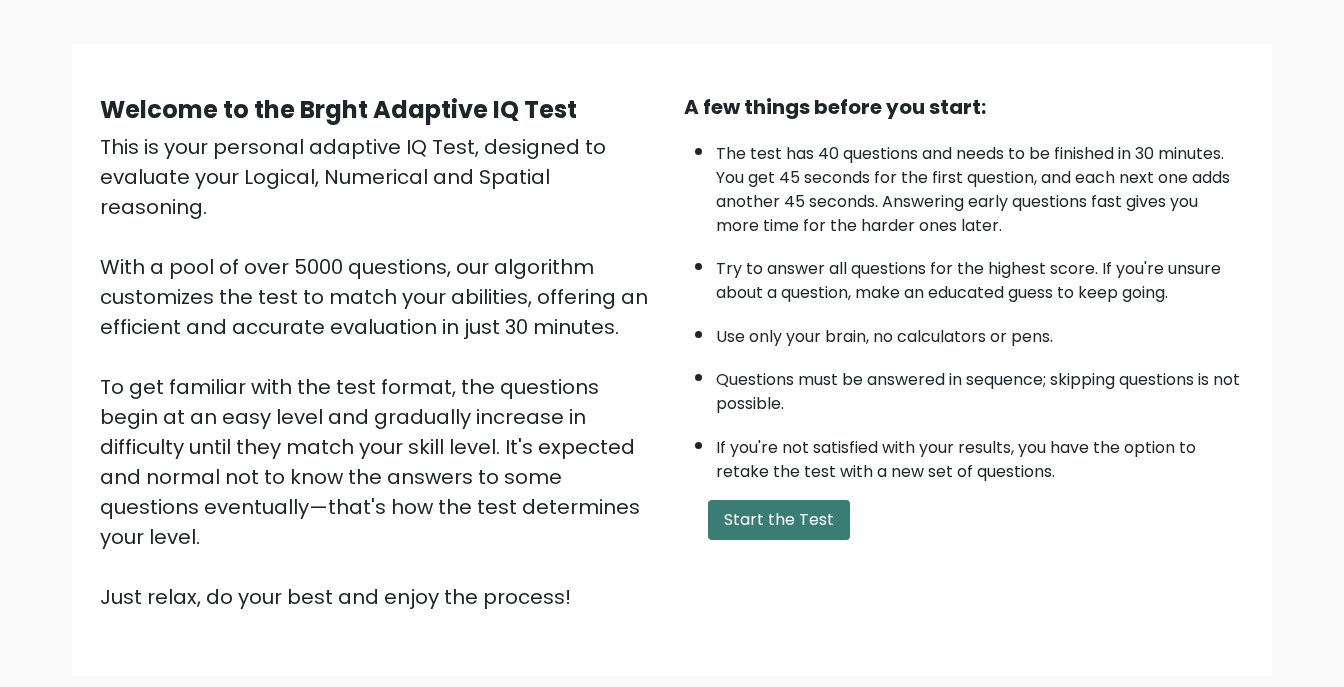 click on "Start the Test" at bounding box center [779, 520] 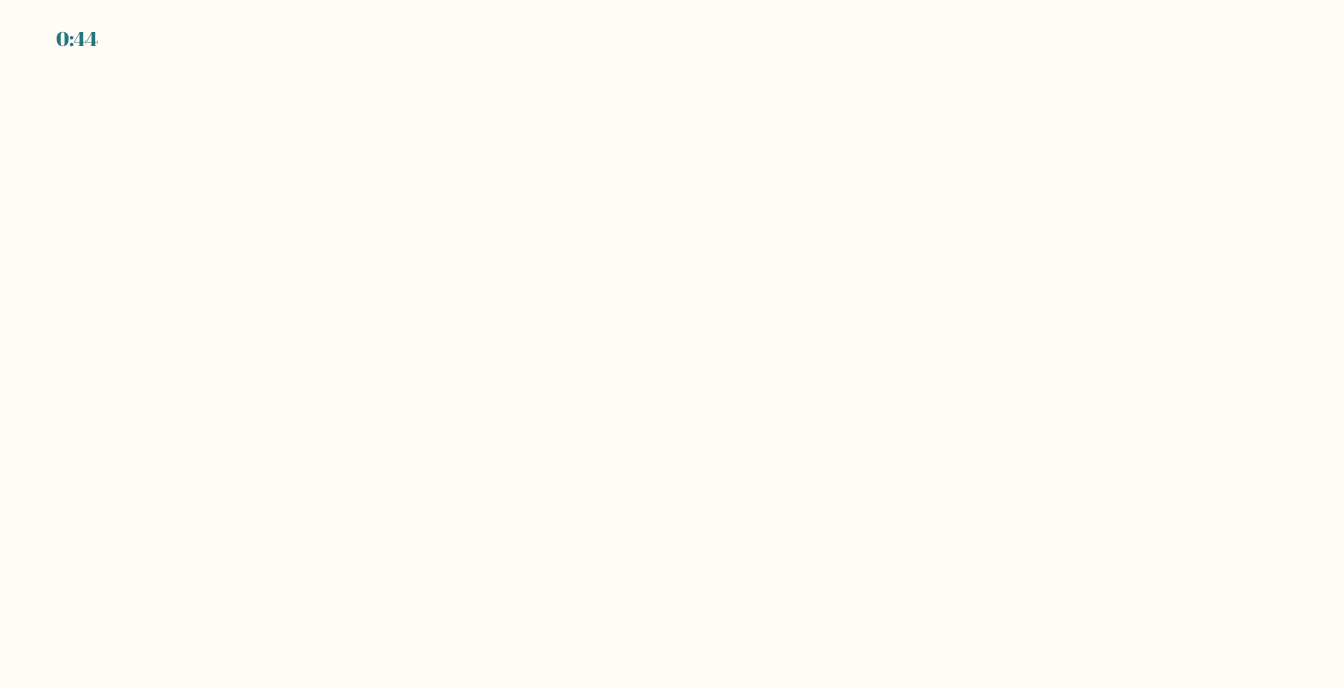 scroll, scrollTop: 0, scrollLeft: 0, axis: both 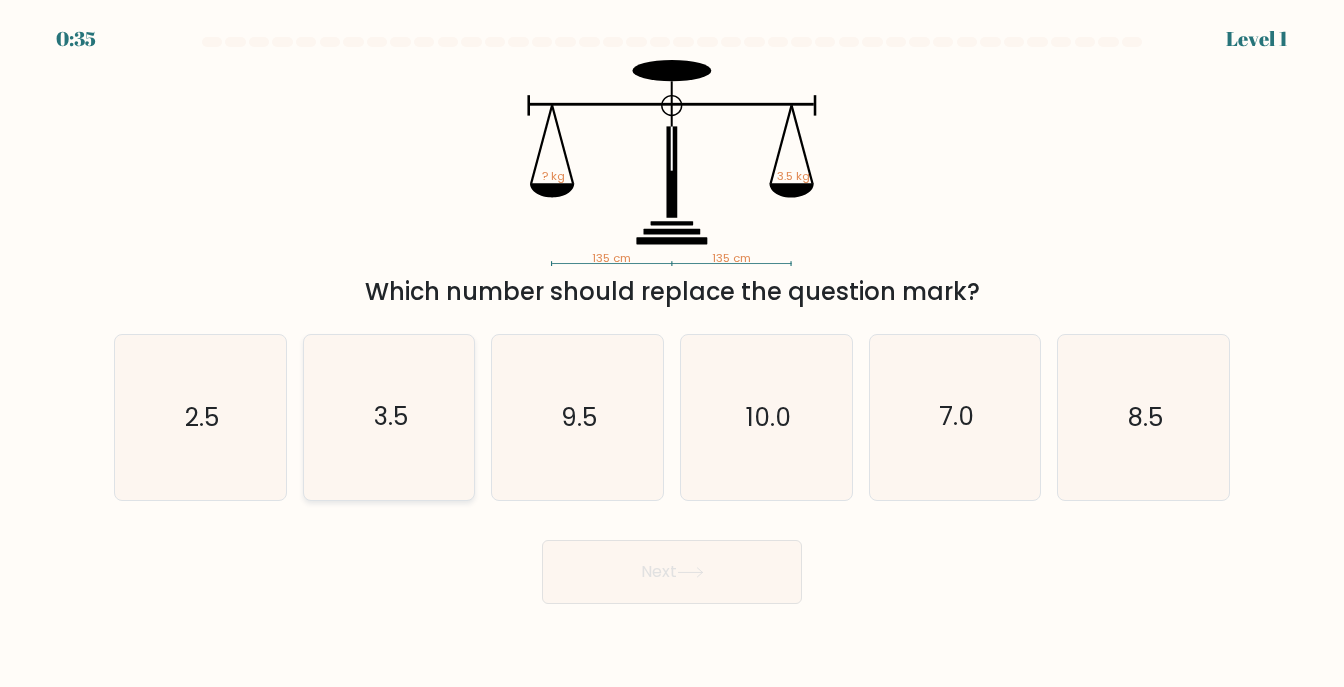 click on "3.5" 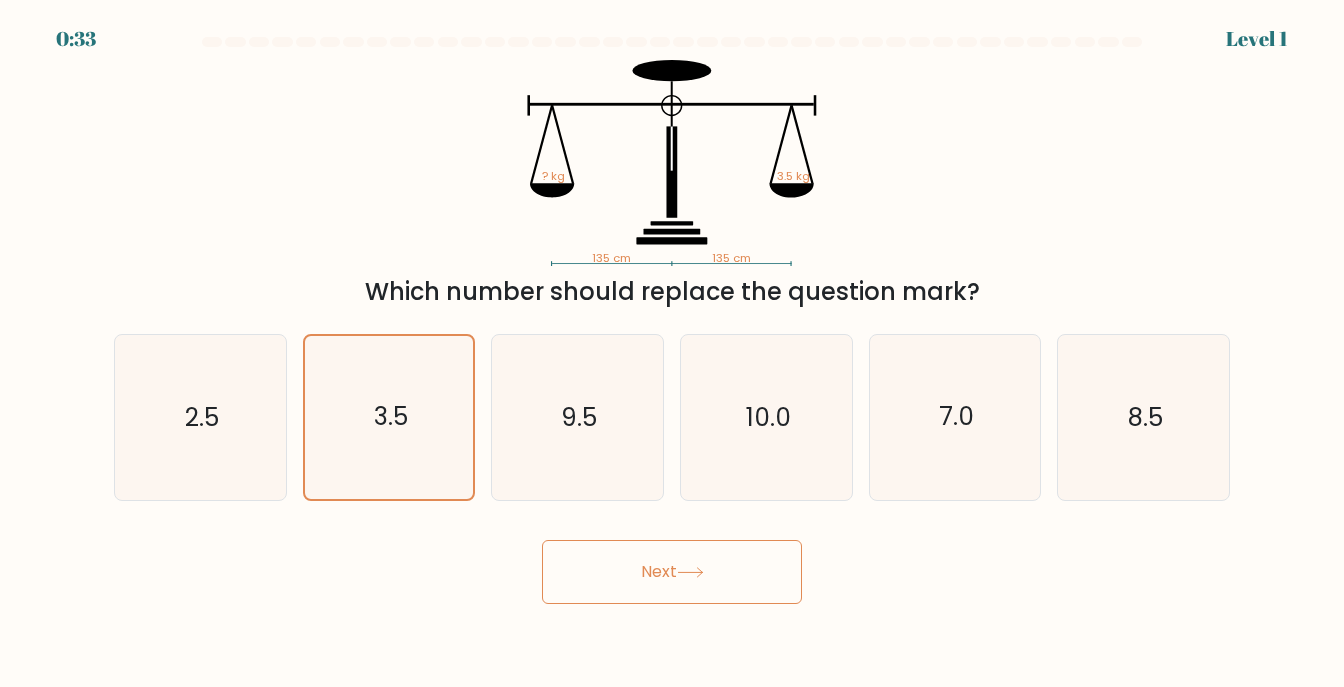 click on "Next" at bounding box center (672, 572) 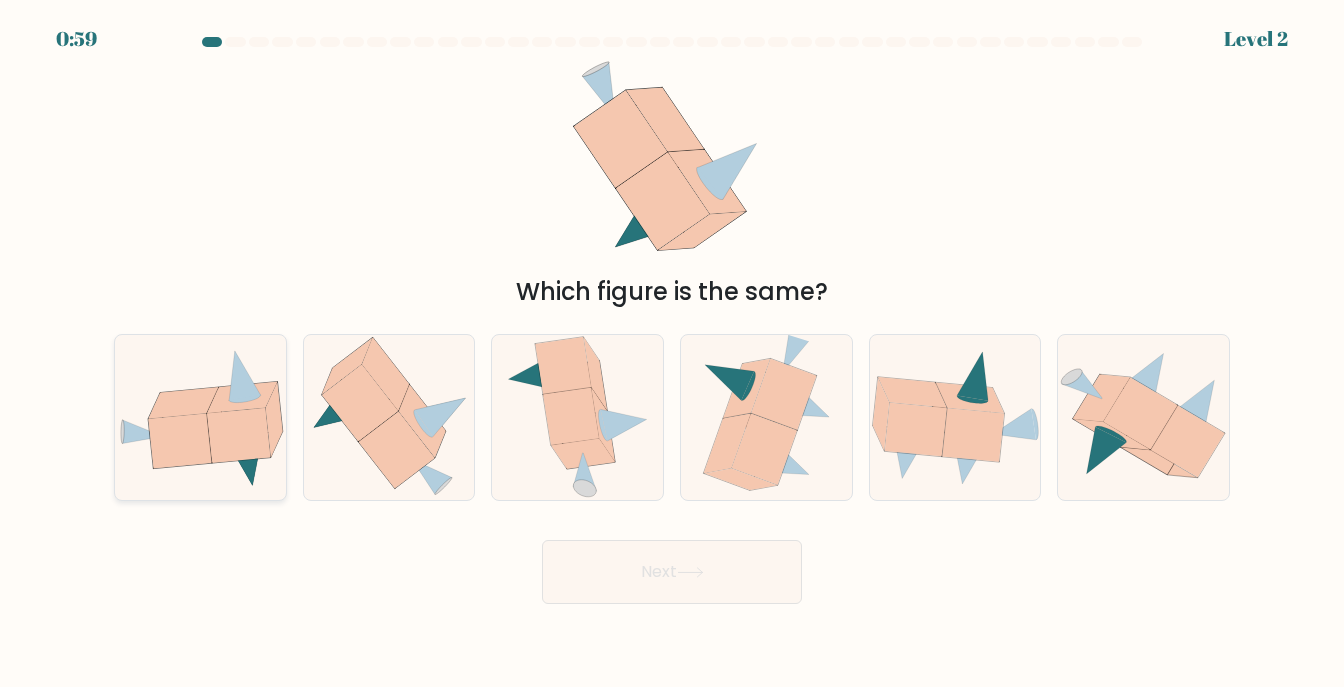 click 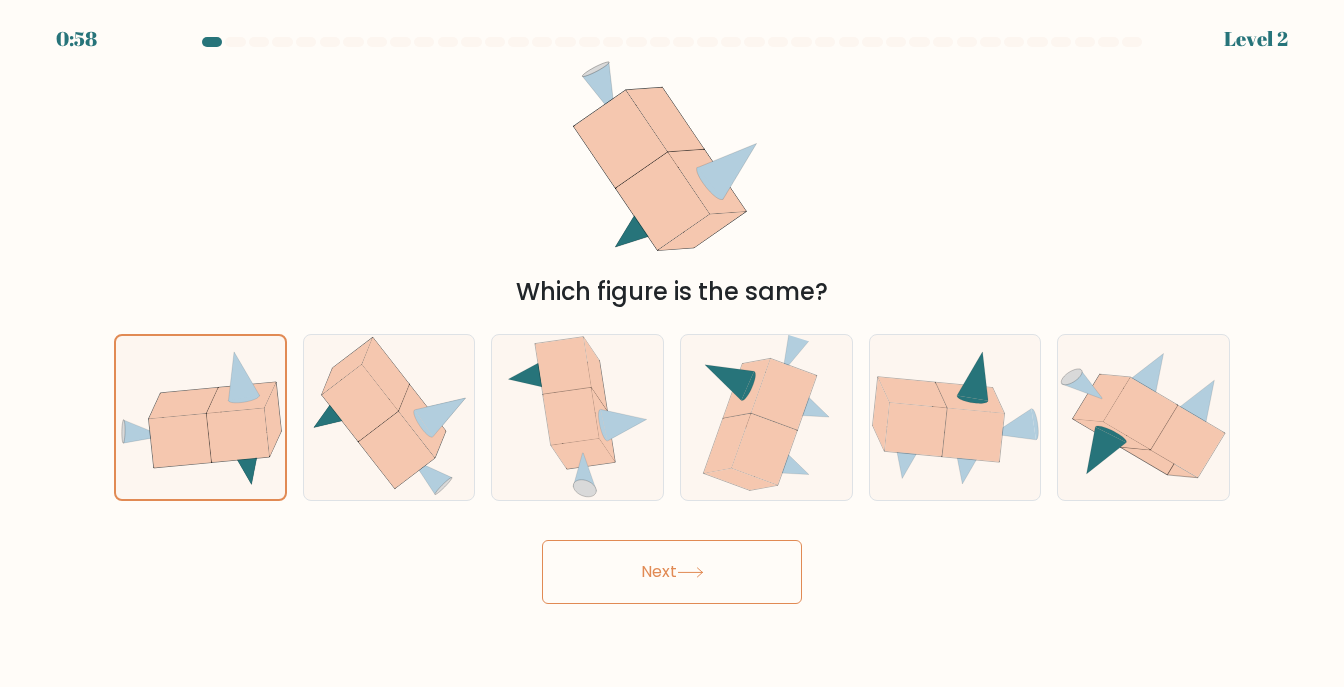 click on "Next" at bounding box center [672, 572] 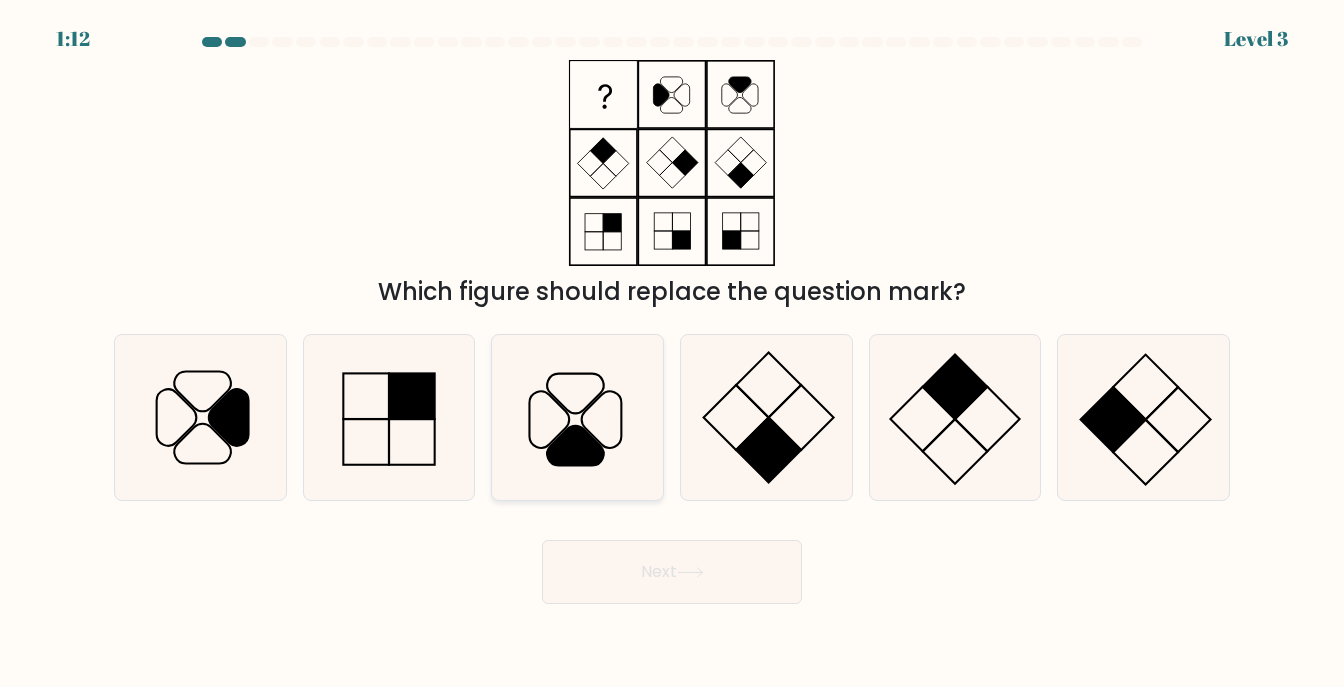 click 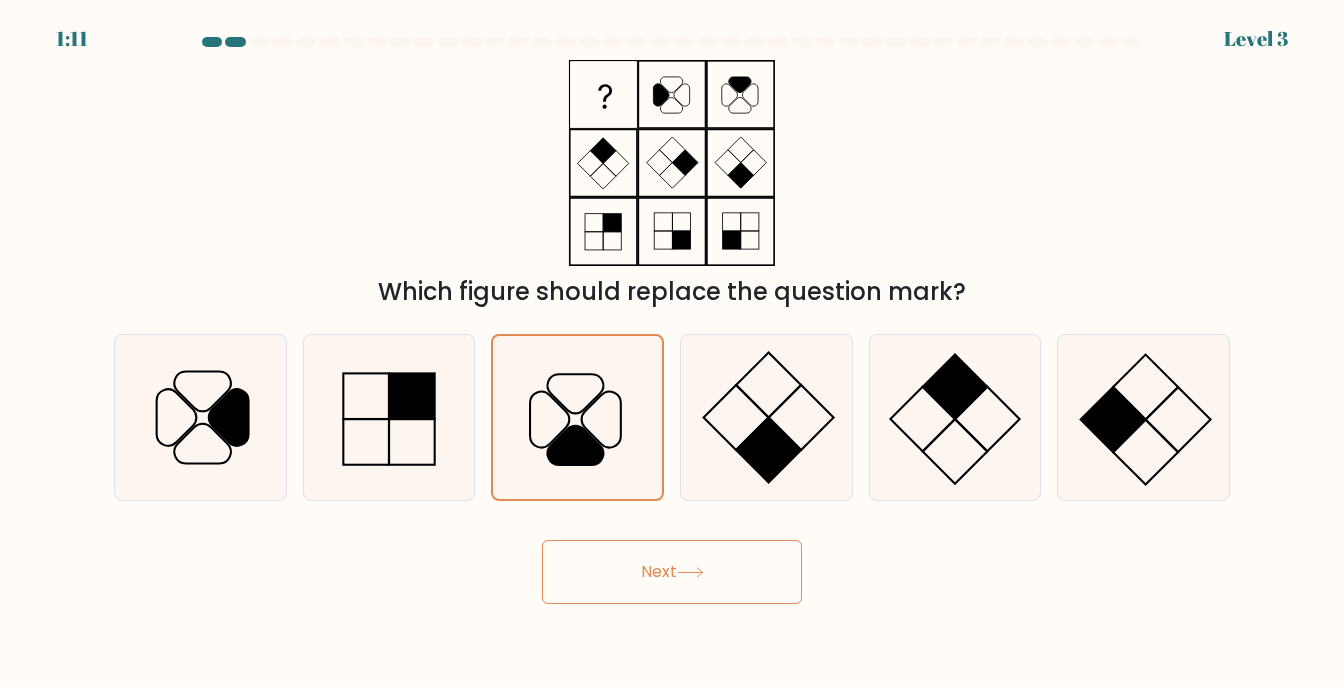 click on "Next" at bounding box center [672, 572] 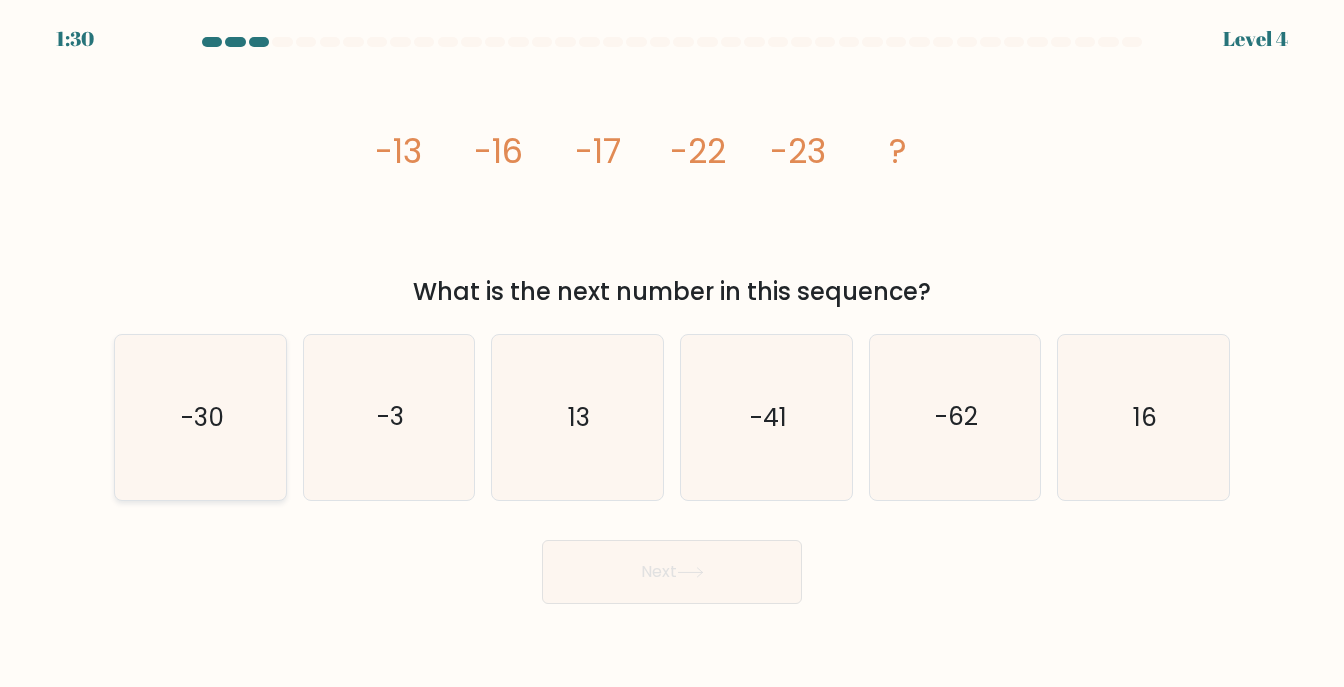 click on "-30" 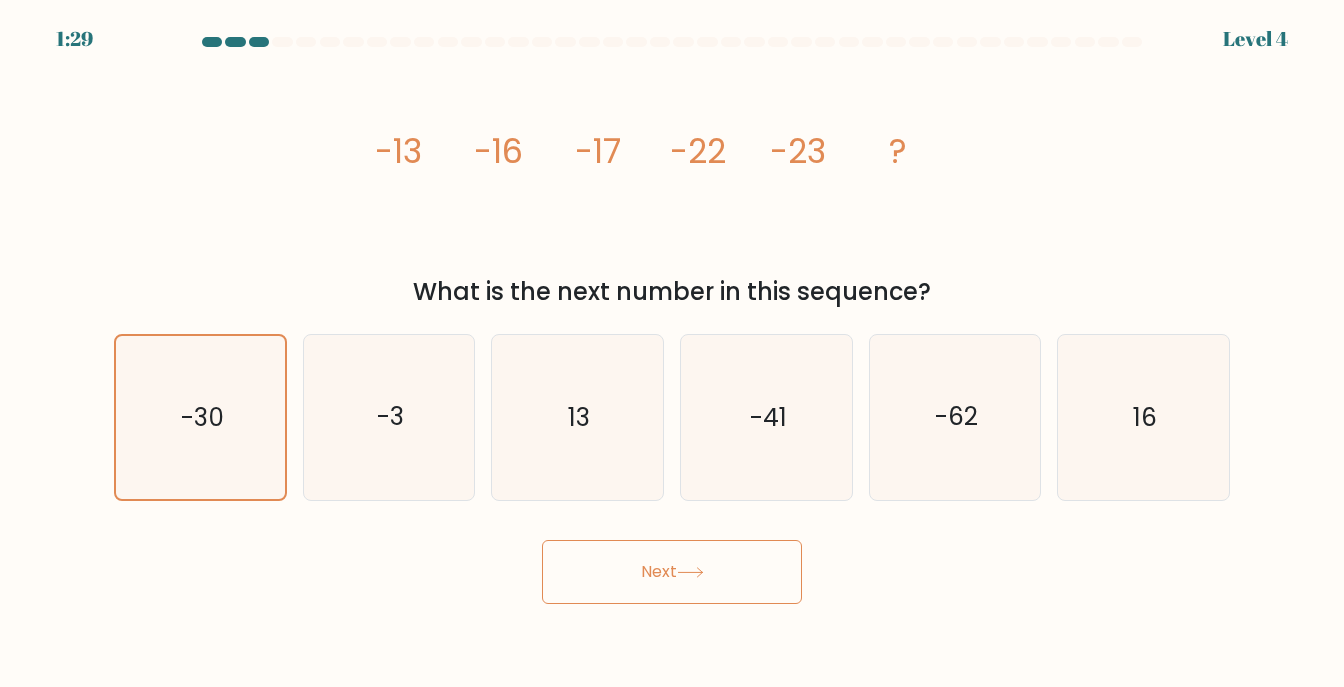 click on "Next" at bounding box center (672, 572) 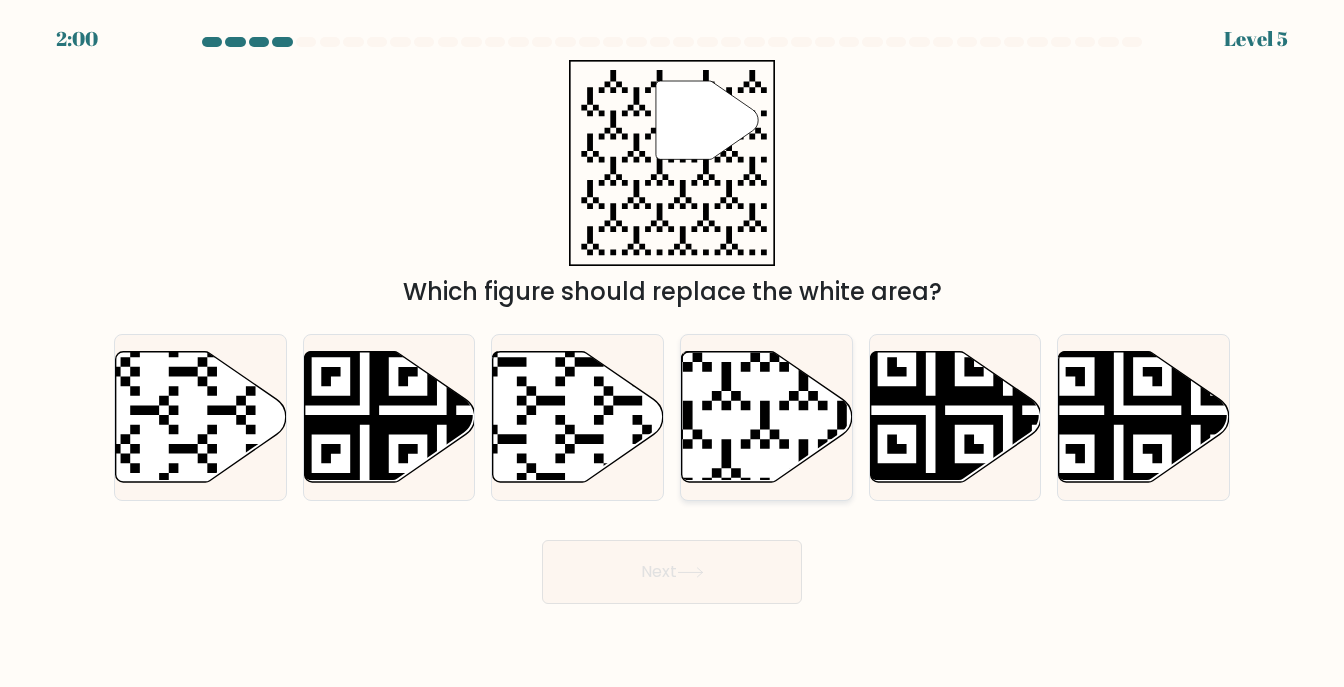 click 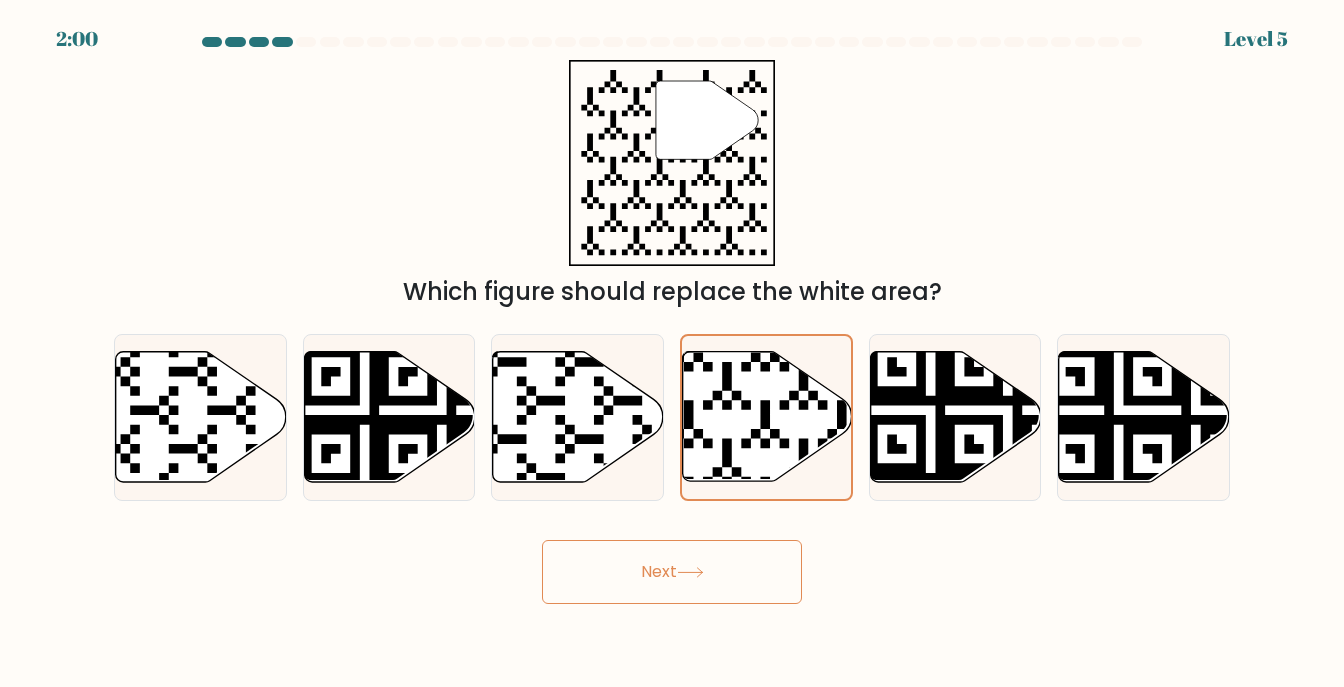 click 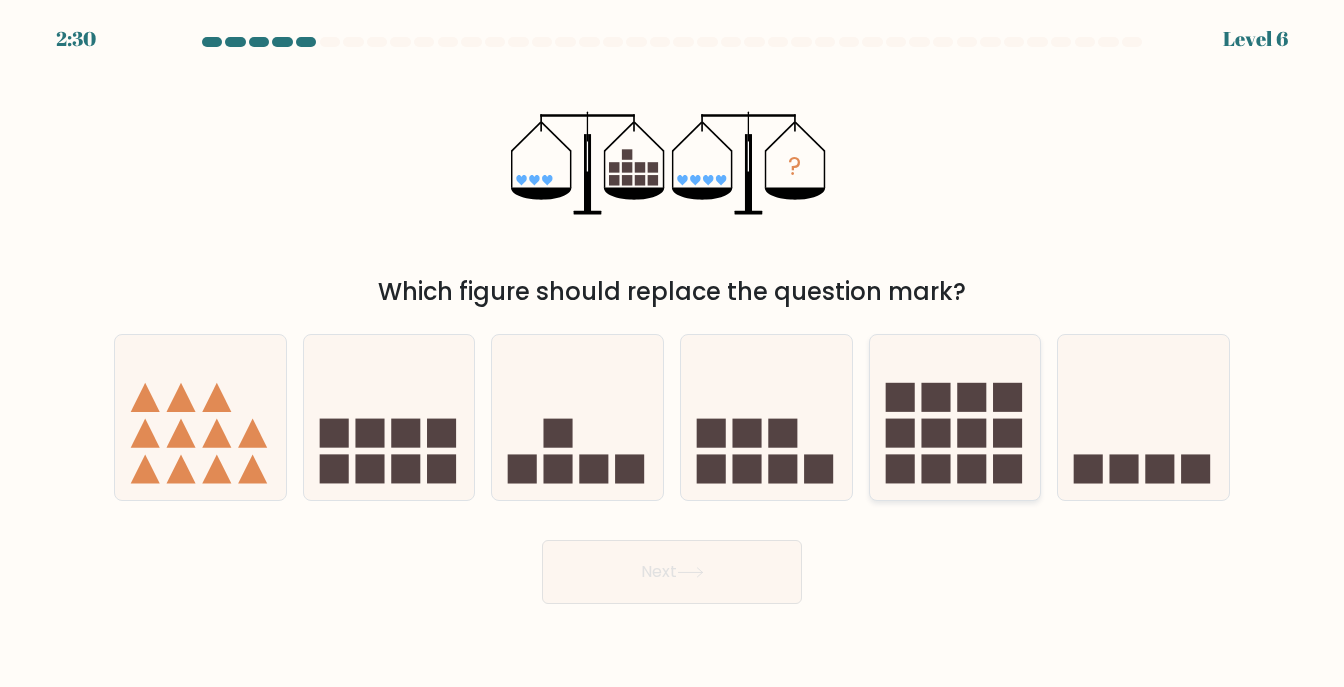 click 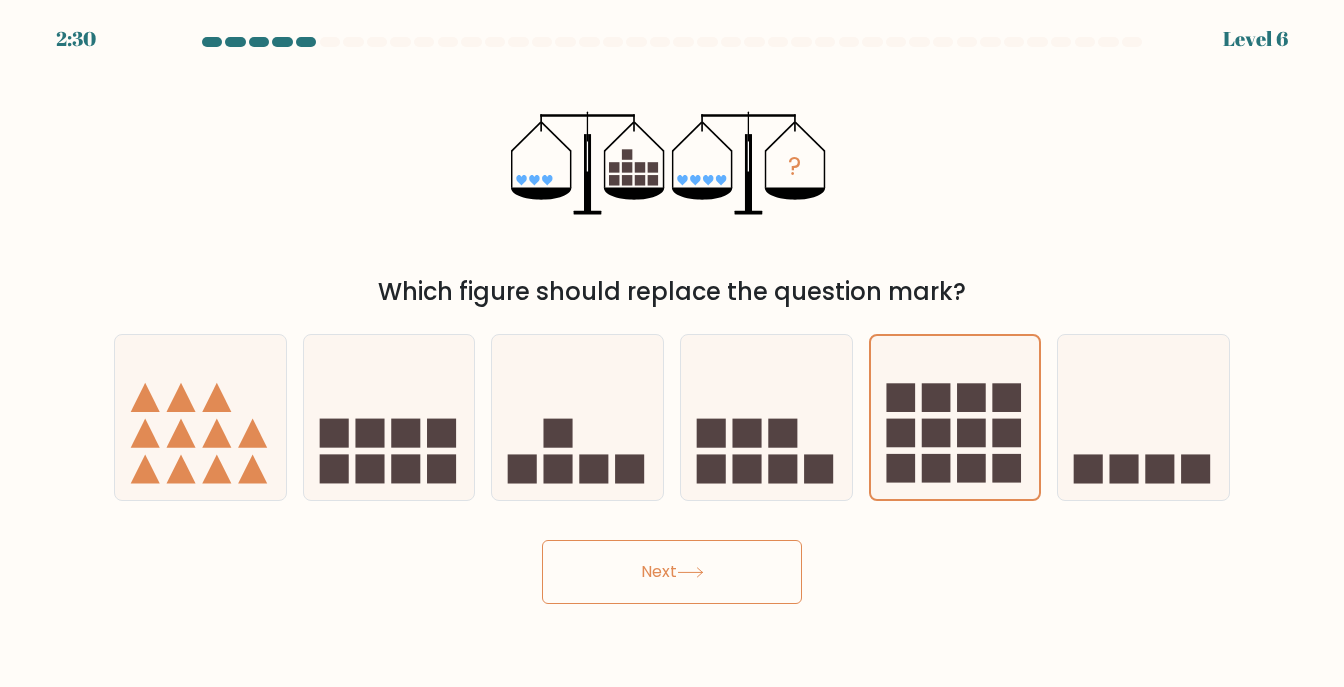 click on "Next" at bounding box center [672, 572] 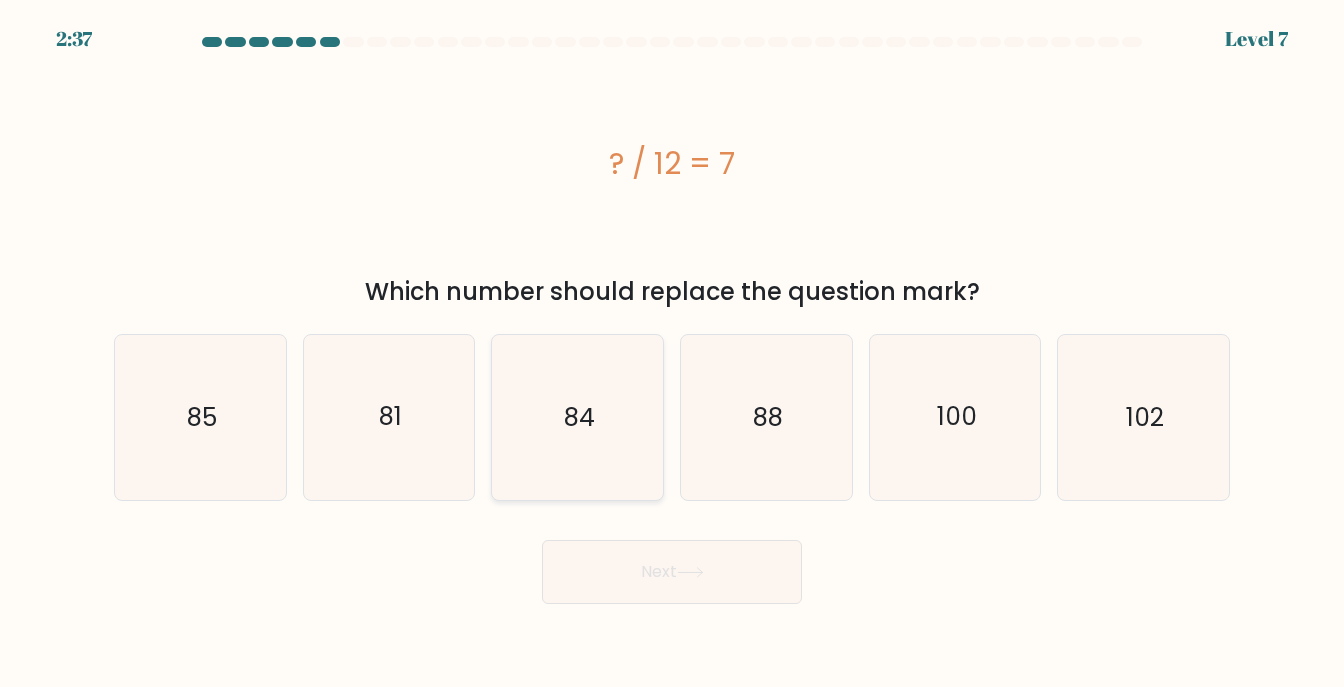 click on "84" 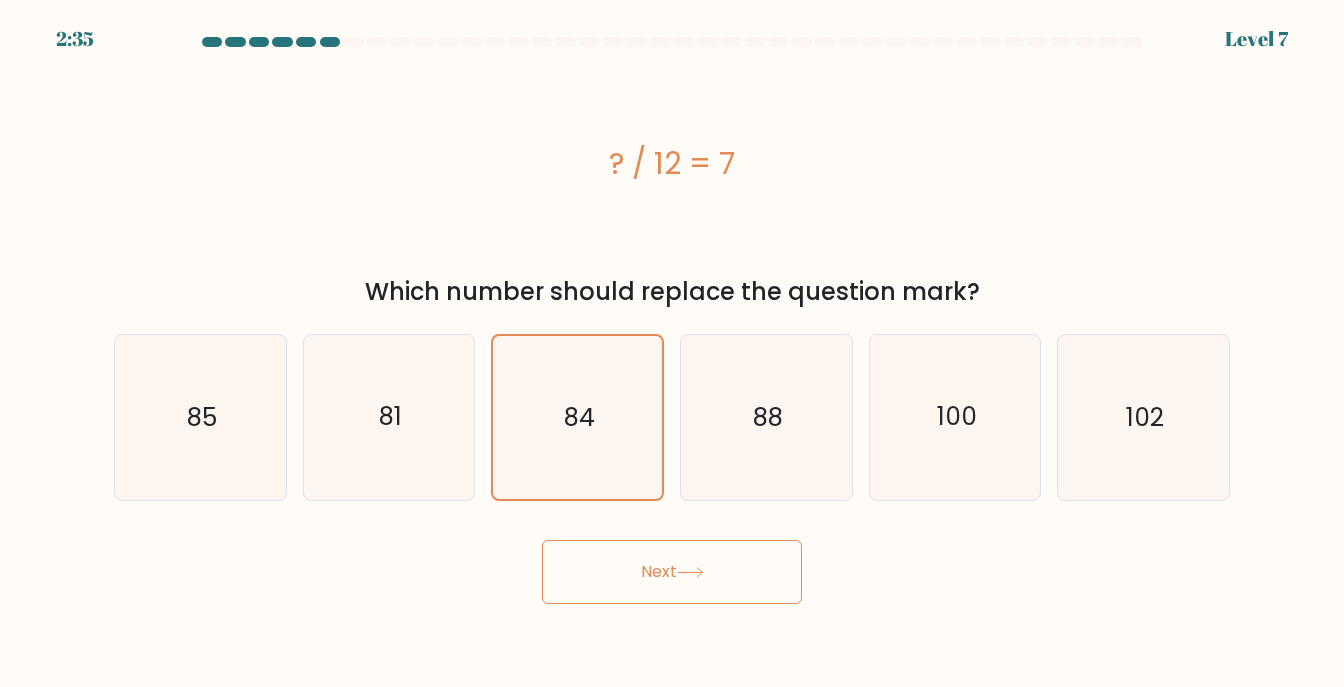click on "Next" at bounding box center (672, 572) 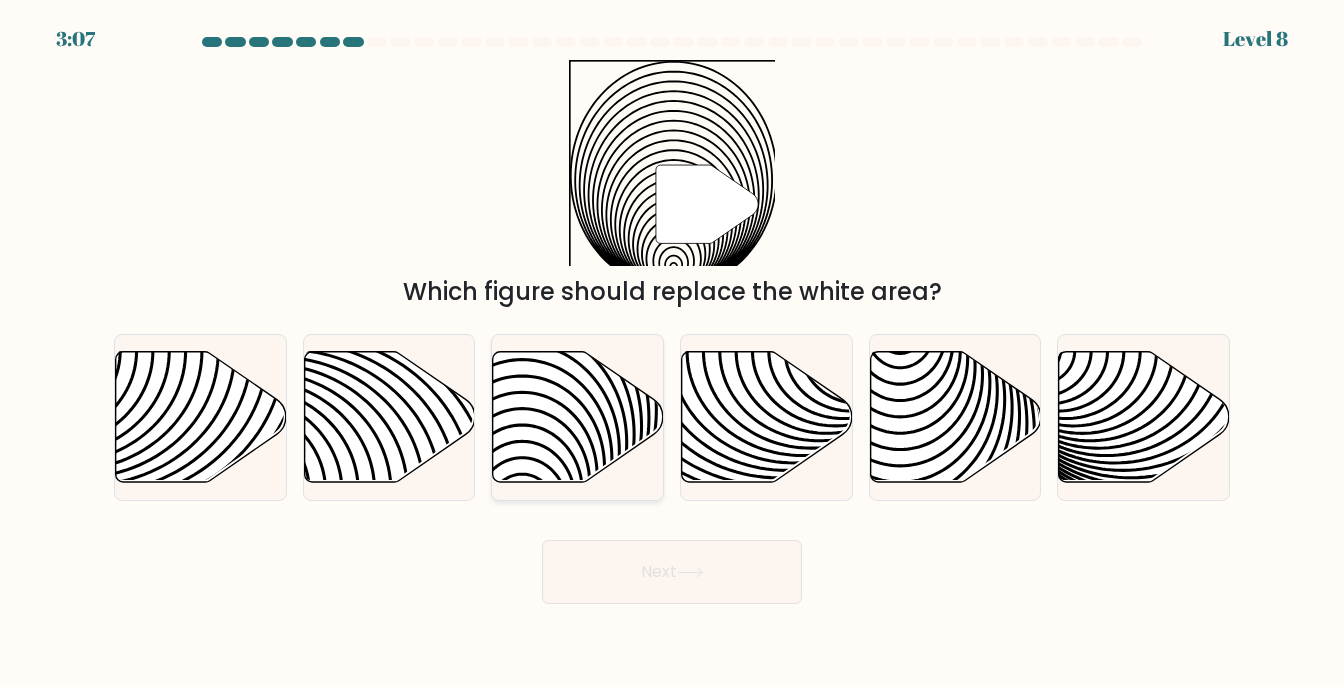 click 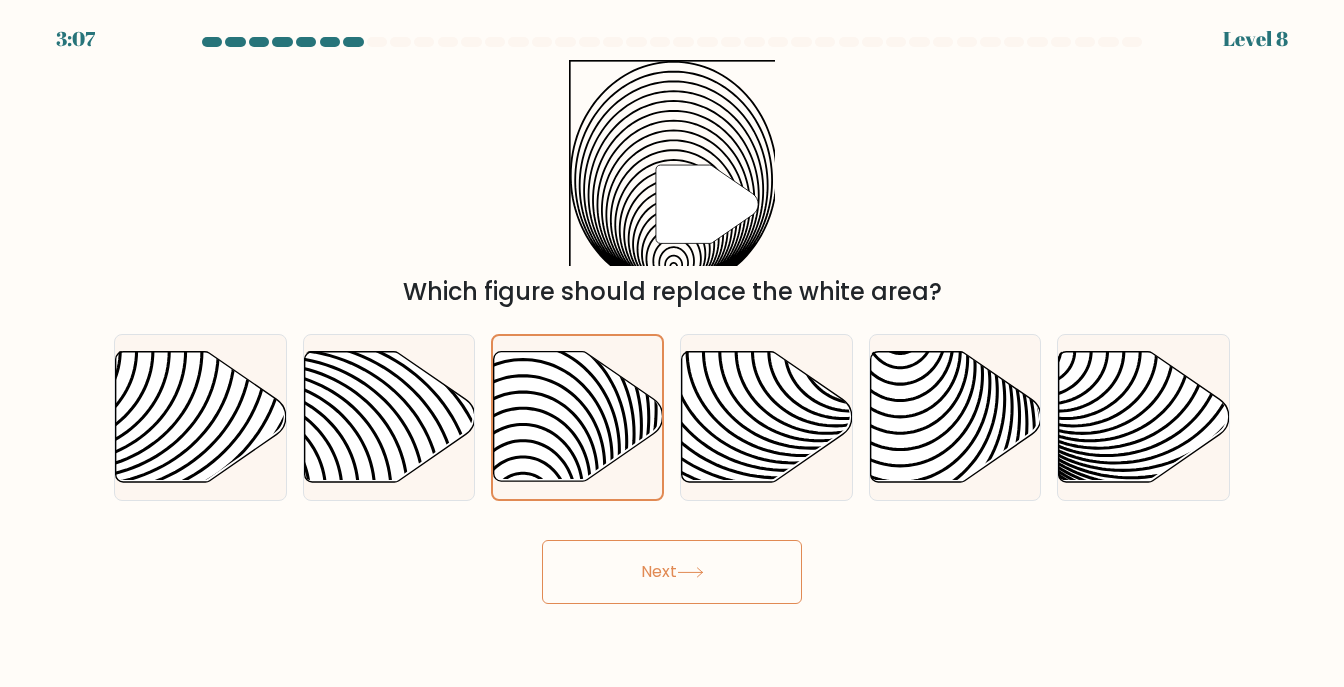 click on "Next" at bounding box center (672, 572) 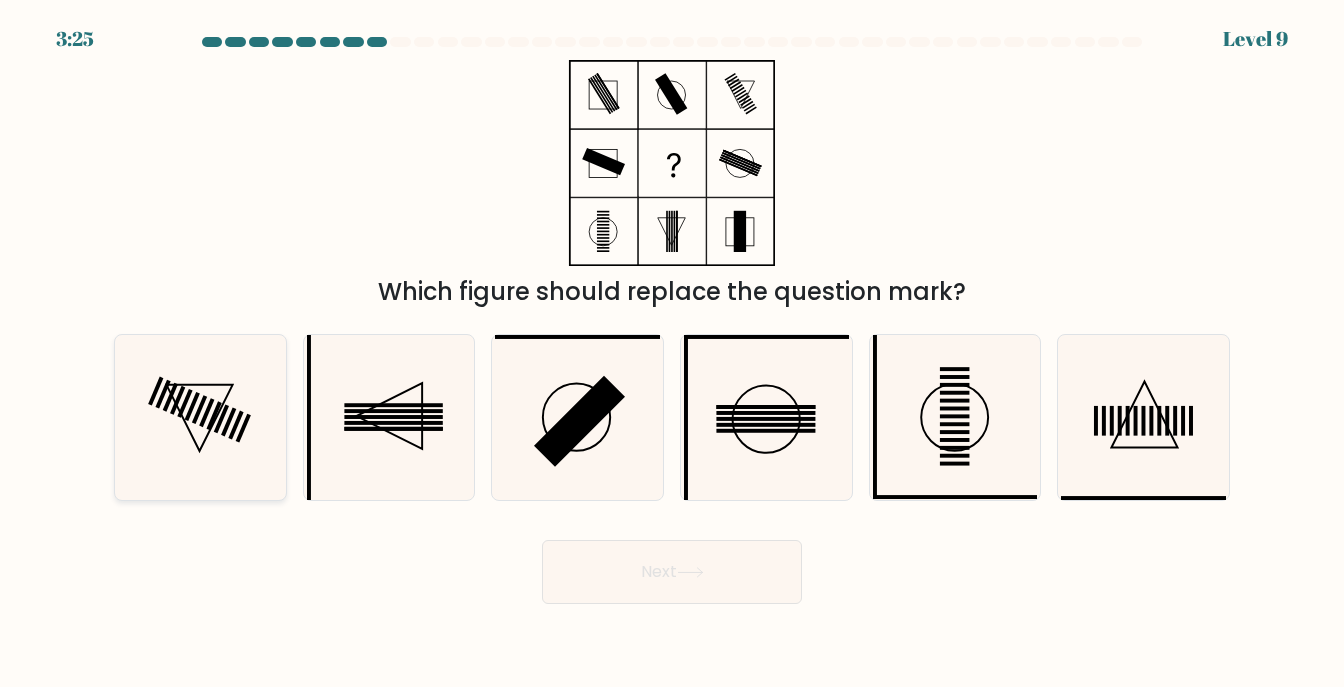 click 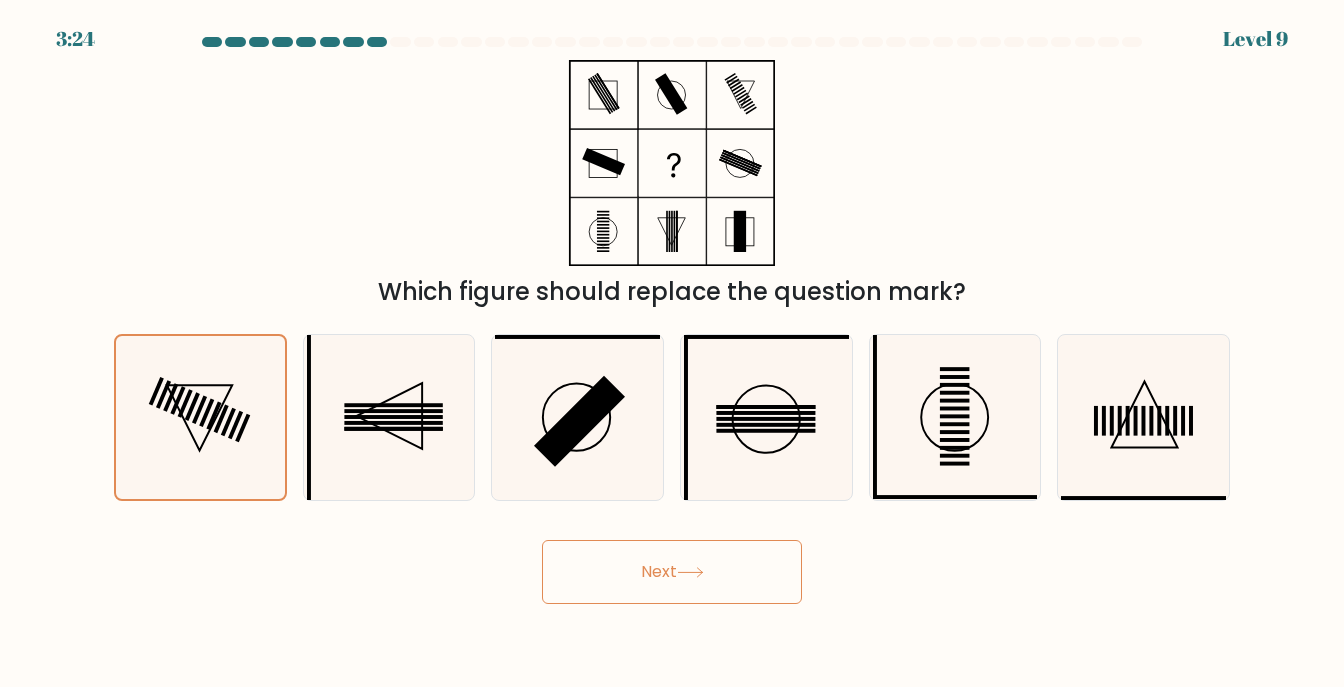 click on "Next" at bounding box center (672, 572) 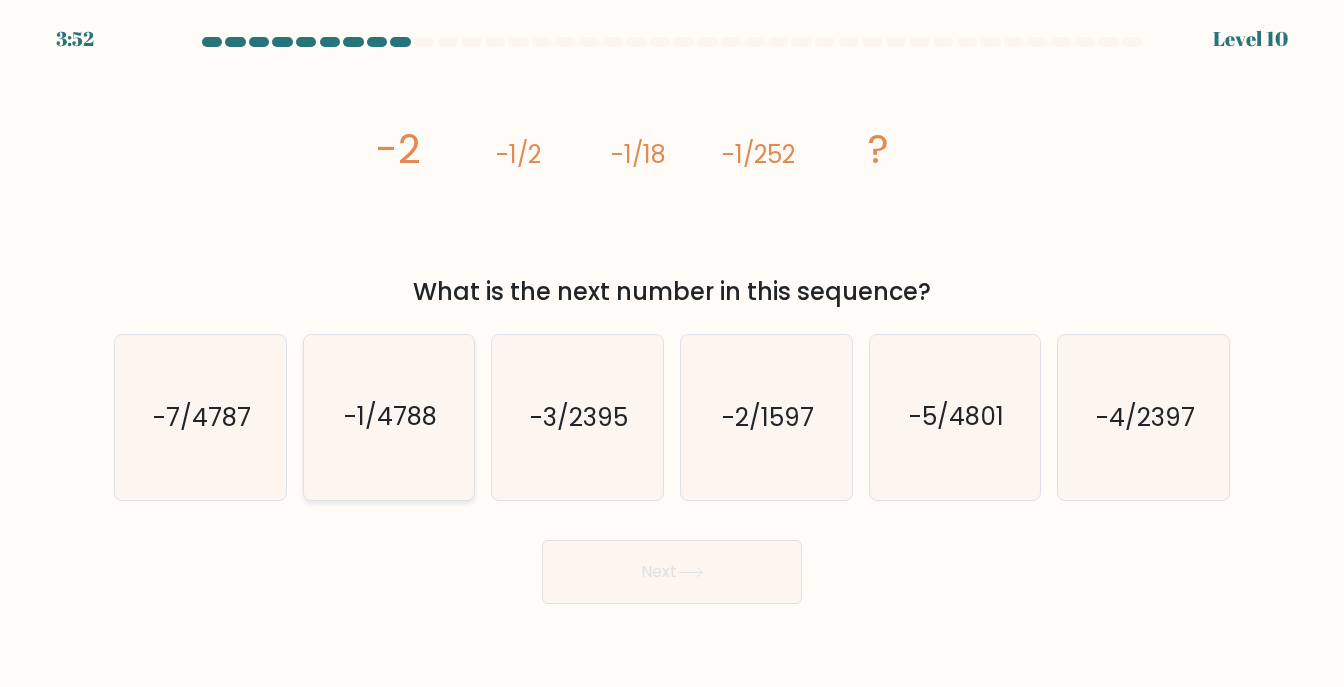 click on "-1/4788" 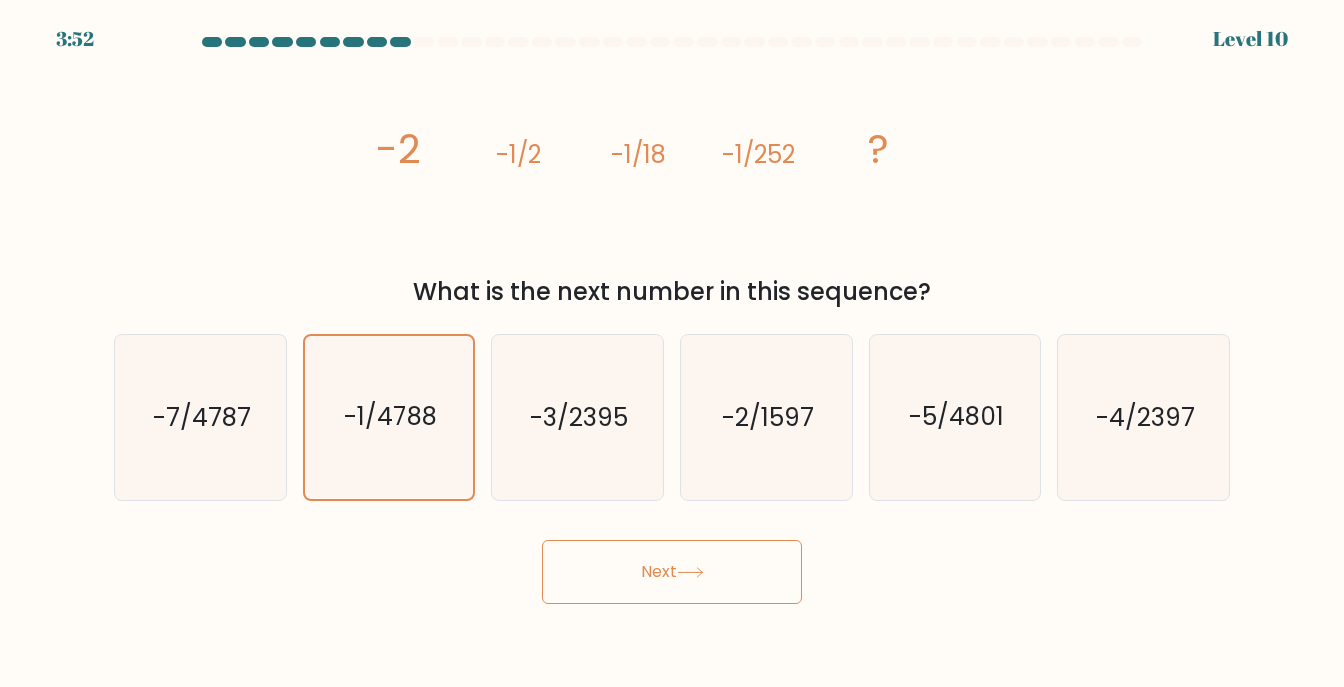 click on "Next" at bounding box center (672, 572) 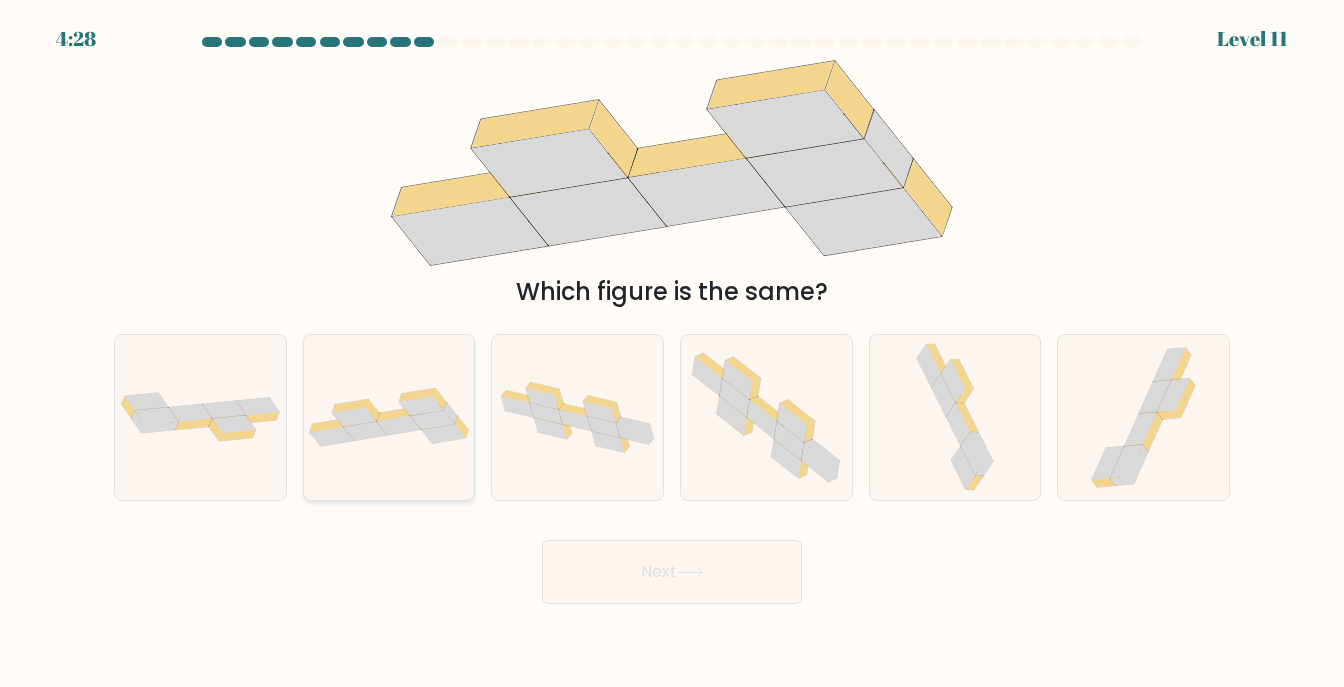 click 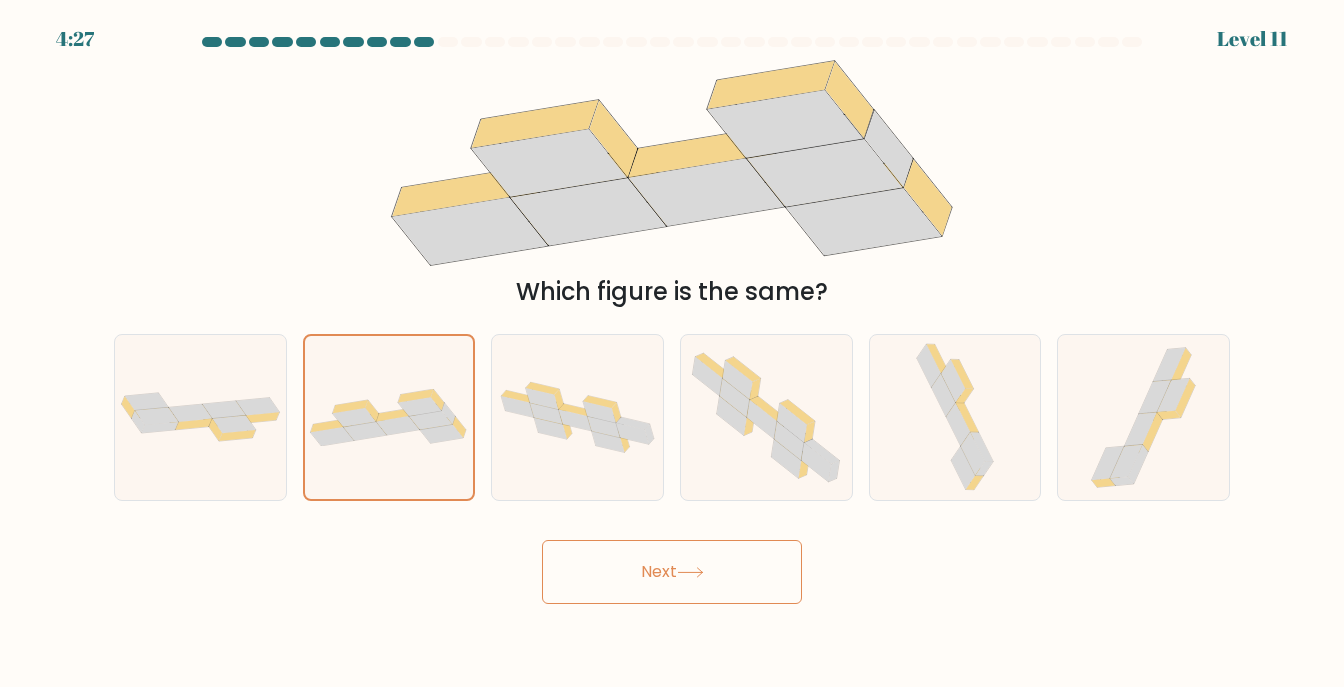 click on "Next" at bounding box center [672, 572] 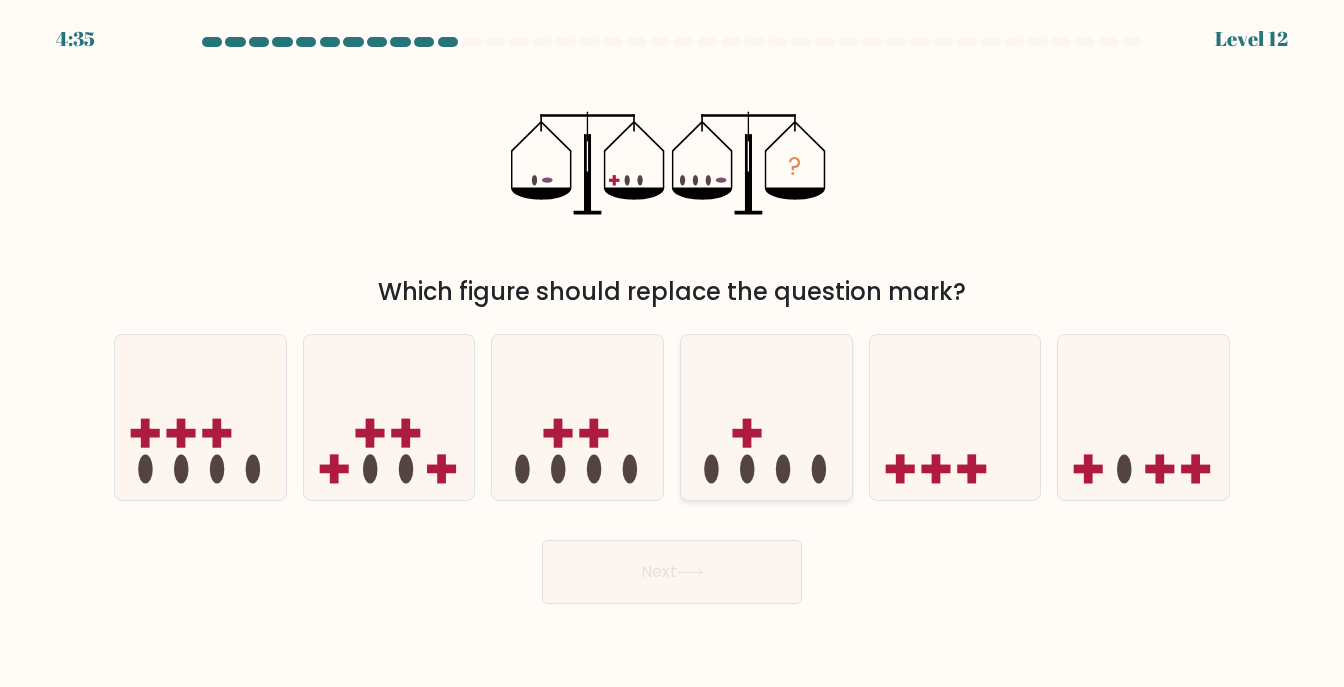 click 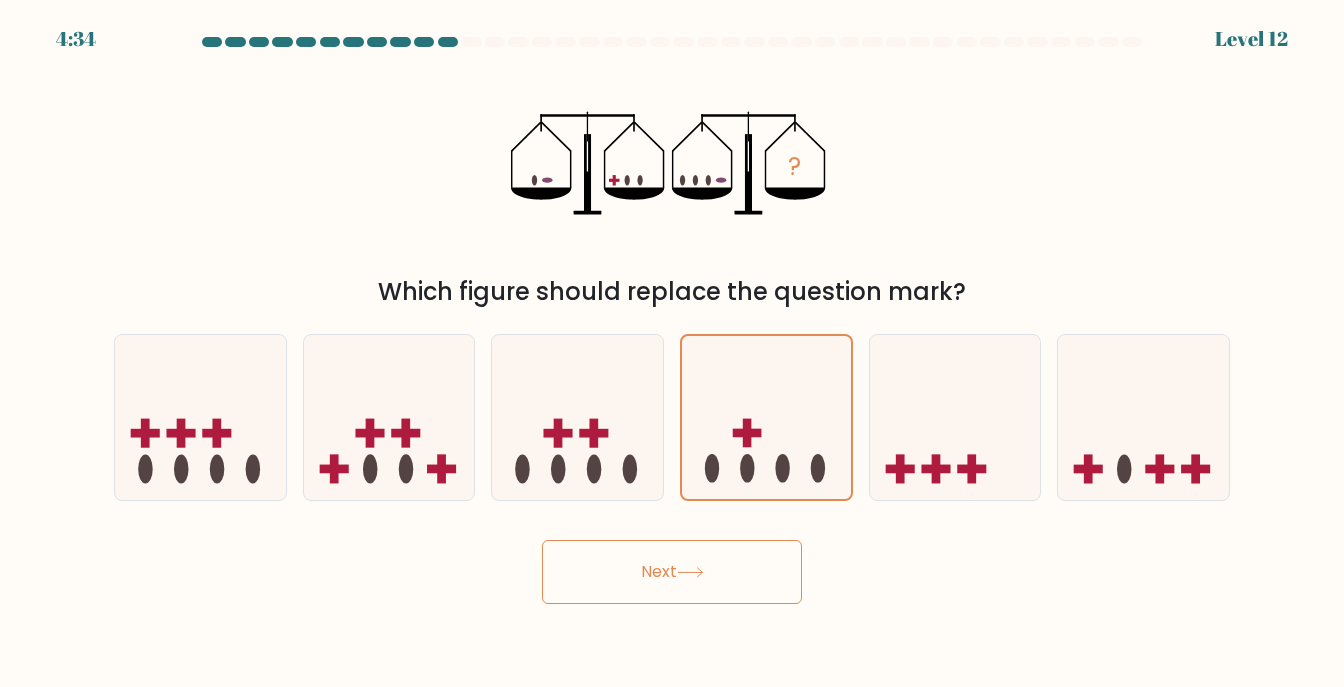 click on "Next" at bounding box center [672, 572] 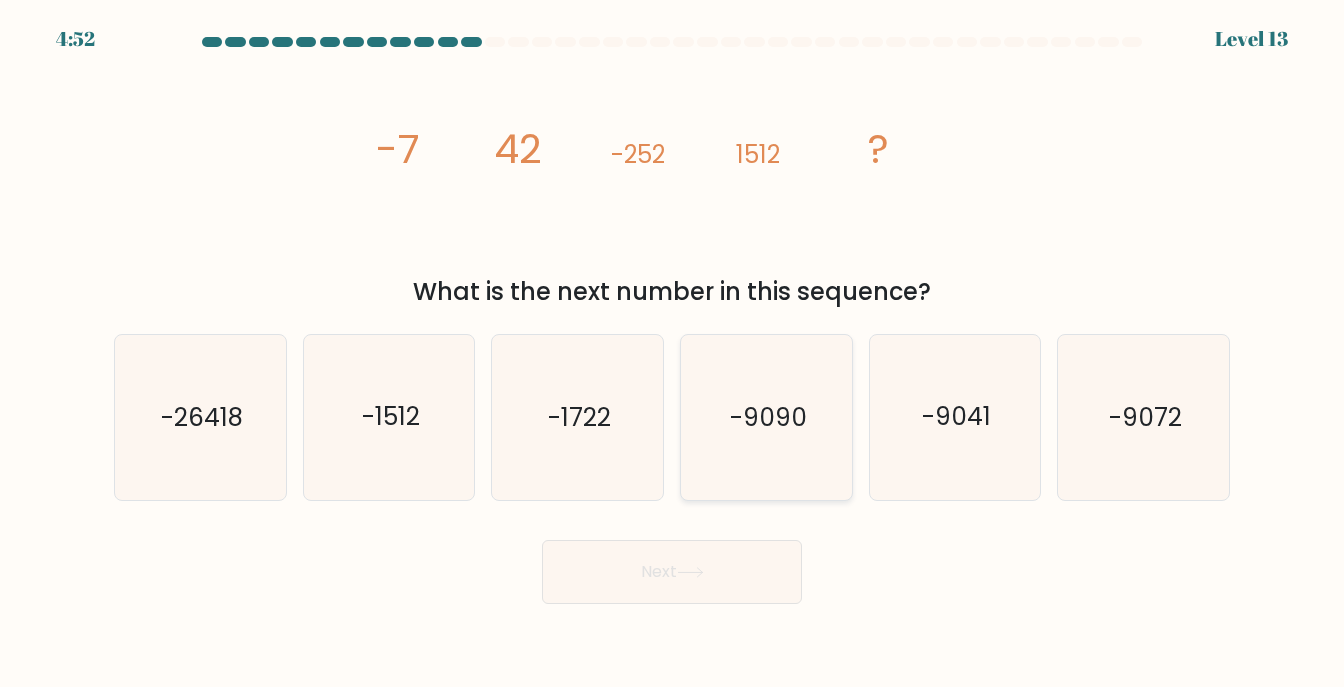 click on "-9090" 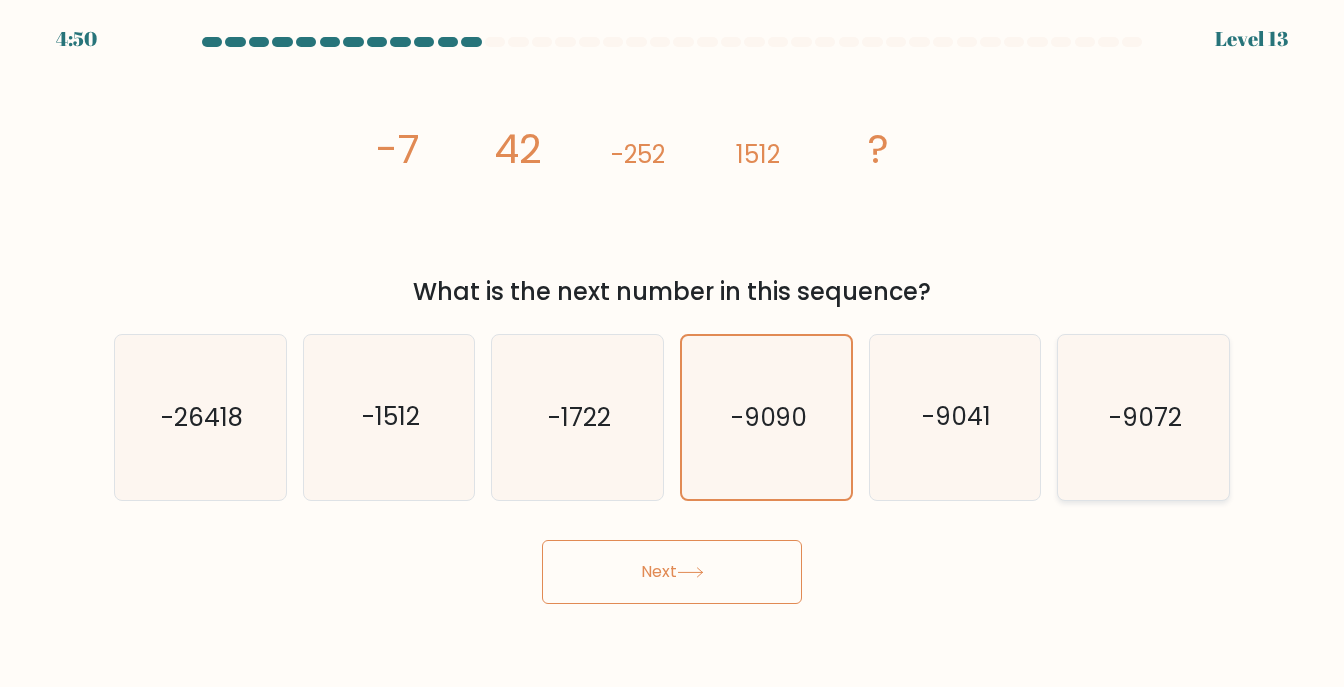 click on "-9072" 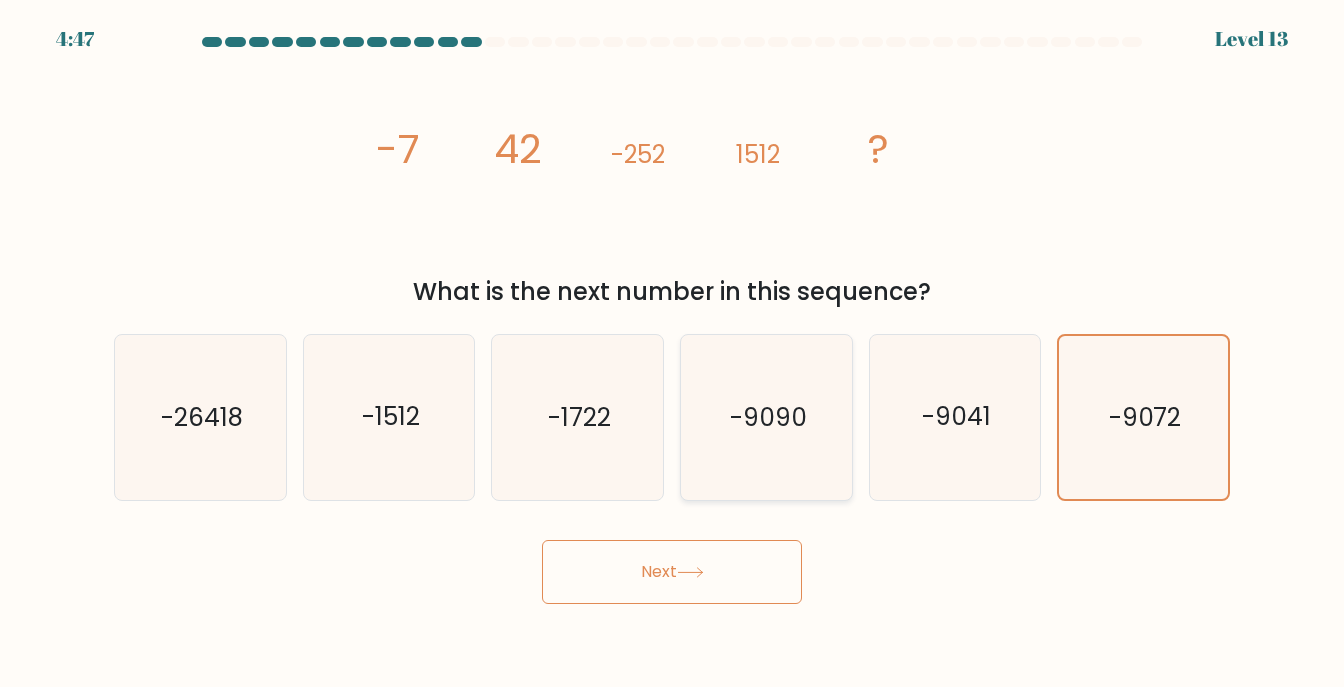click on "-9090" 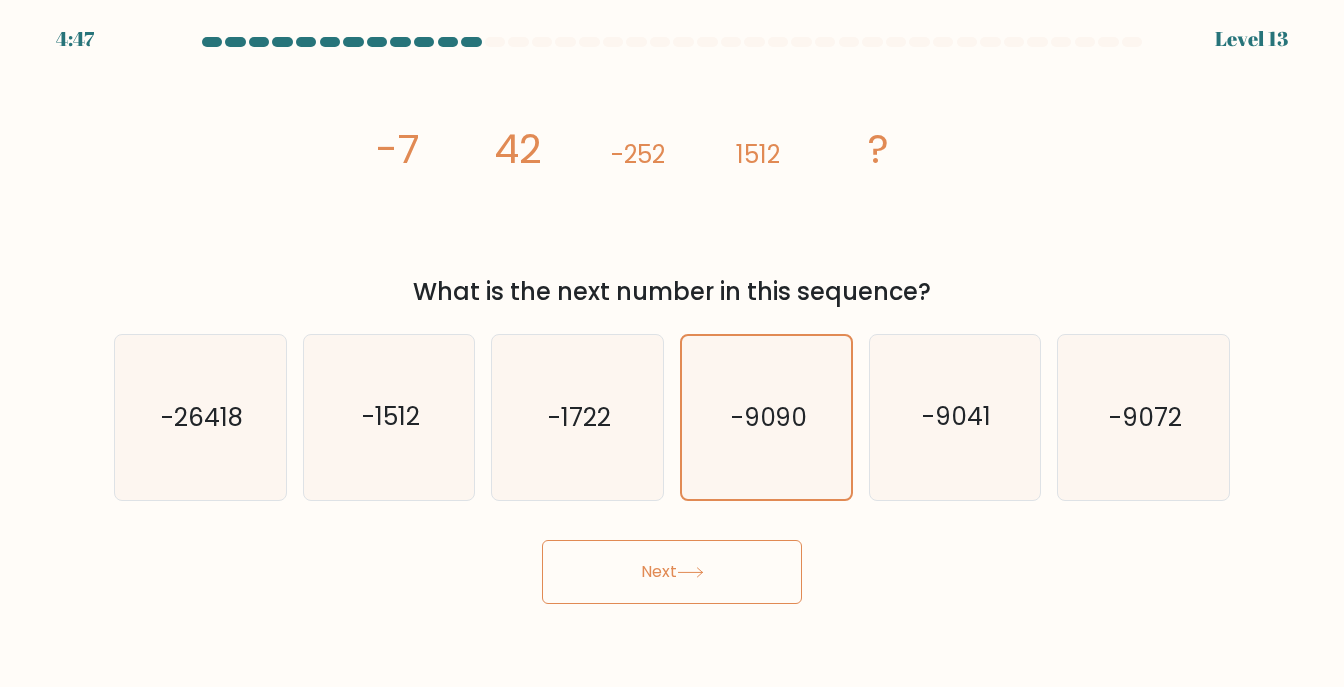 click on "Next" at bounding box center [672, 572] 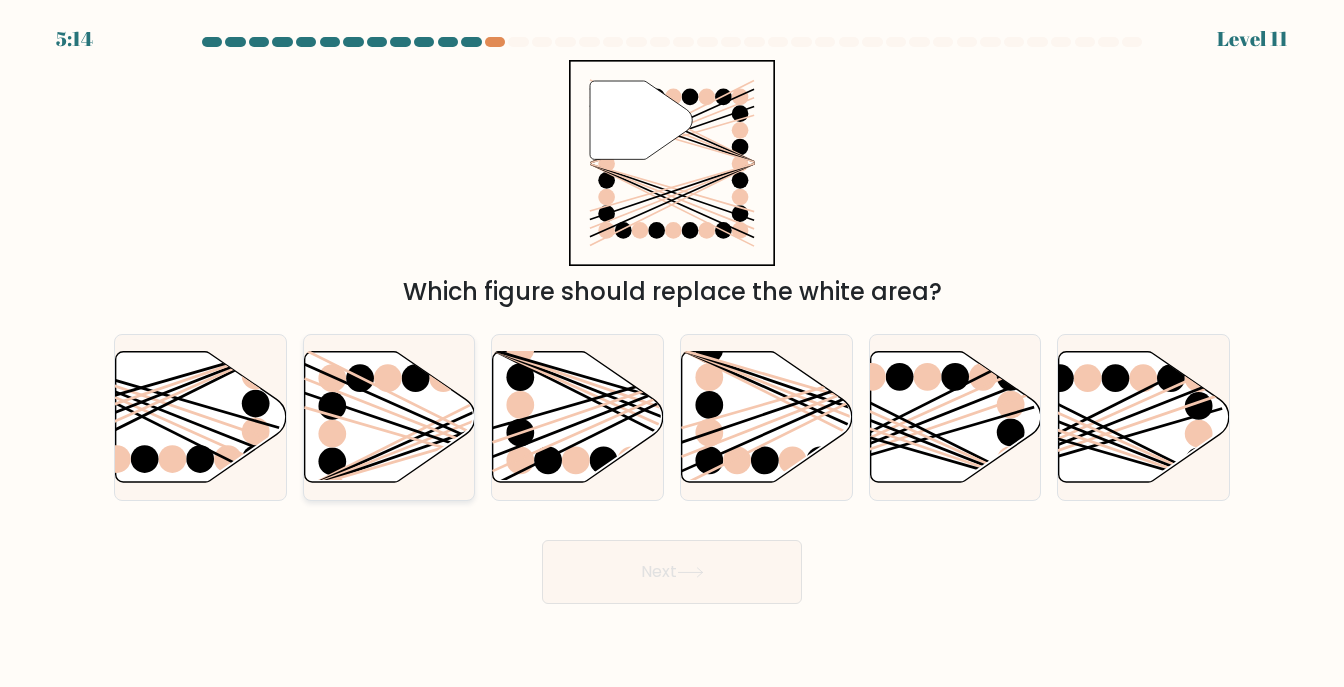 click 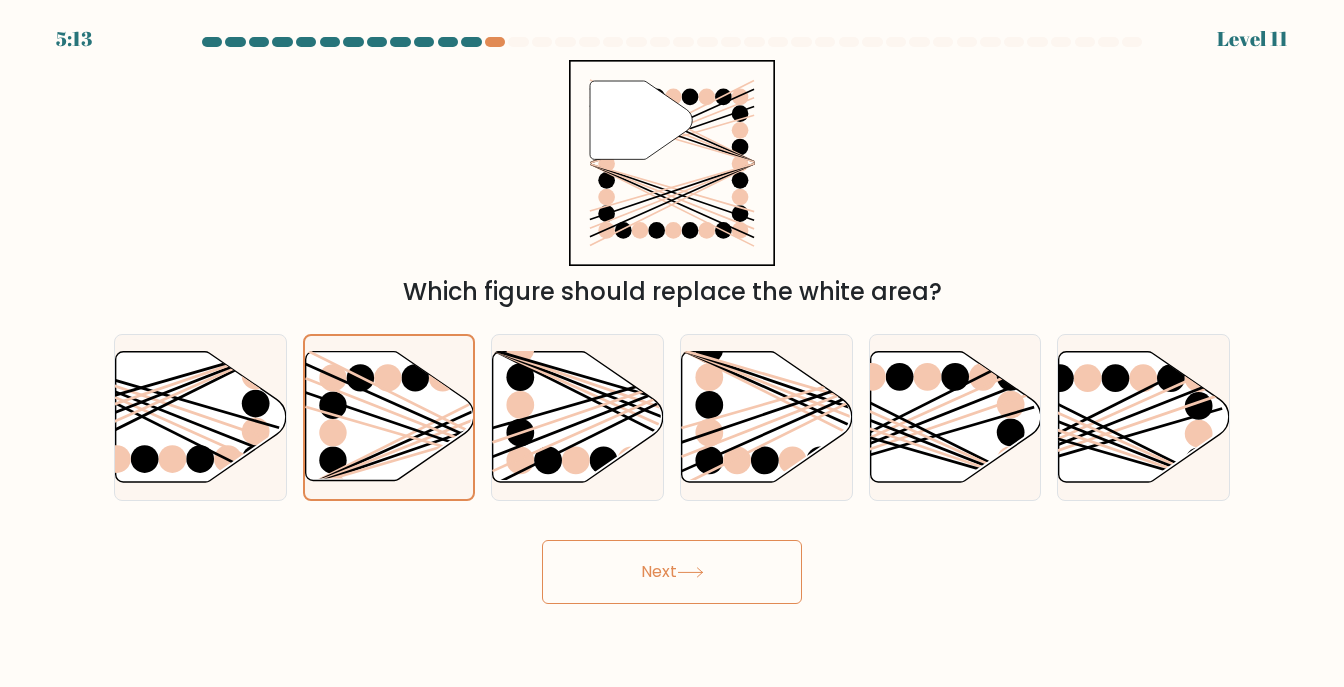 click on "Next" at bounding box center (672, 572) 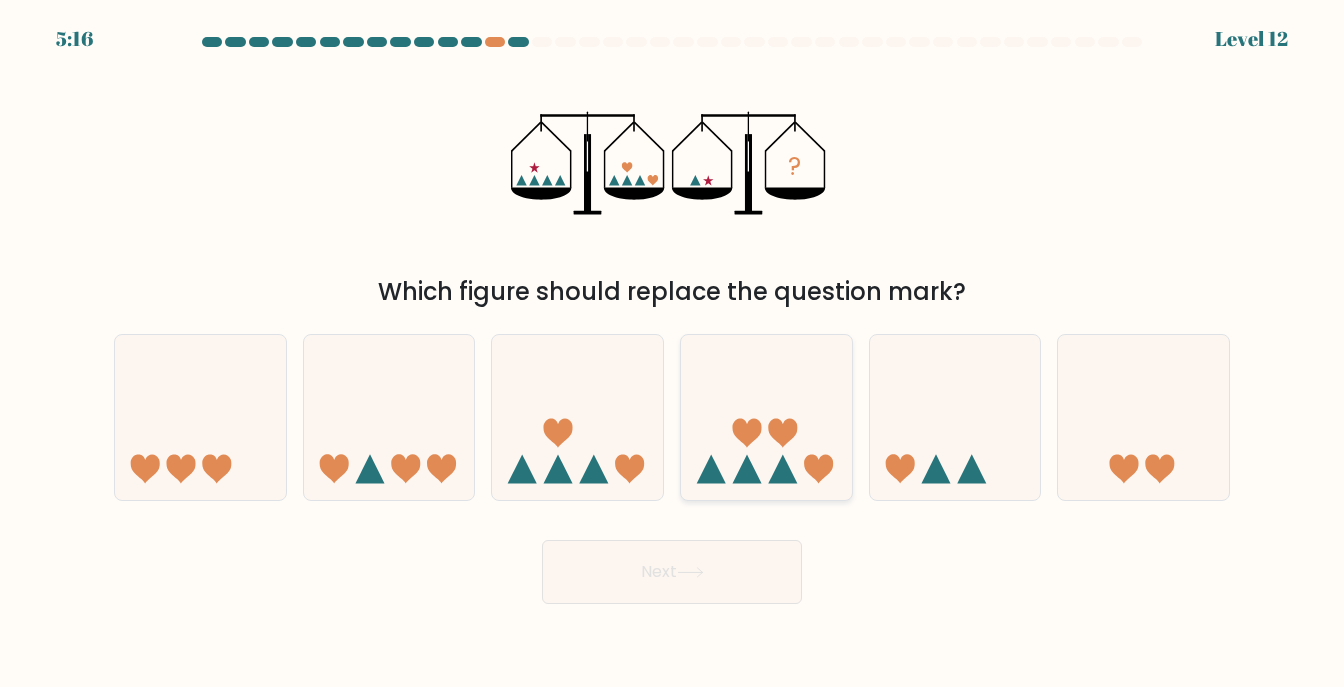 click 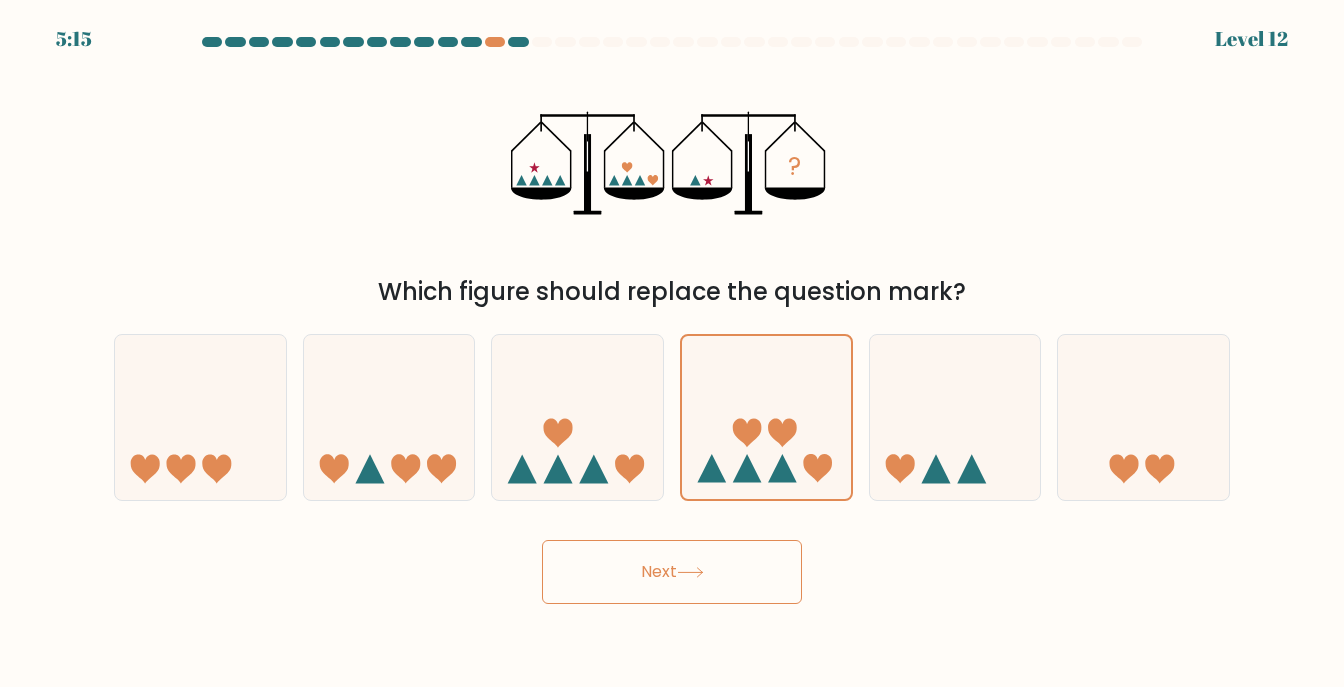 click on "Next" at bounding box center (672, 572) 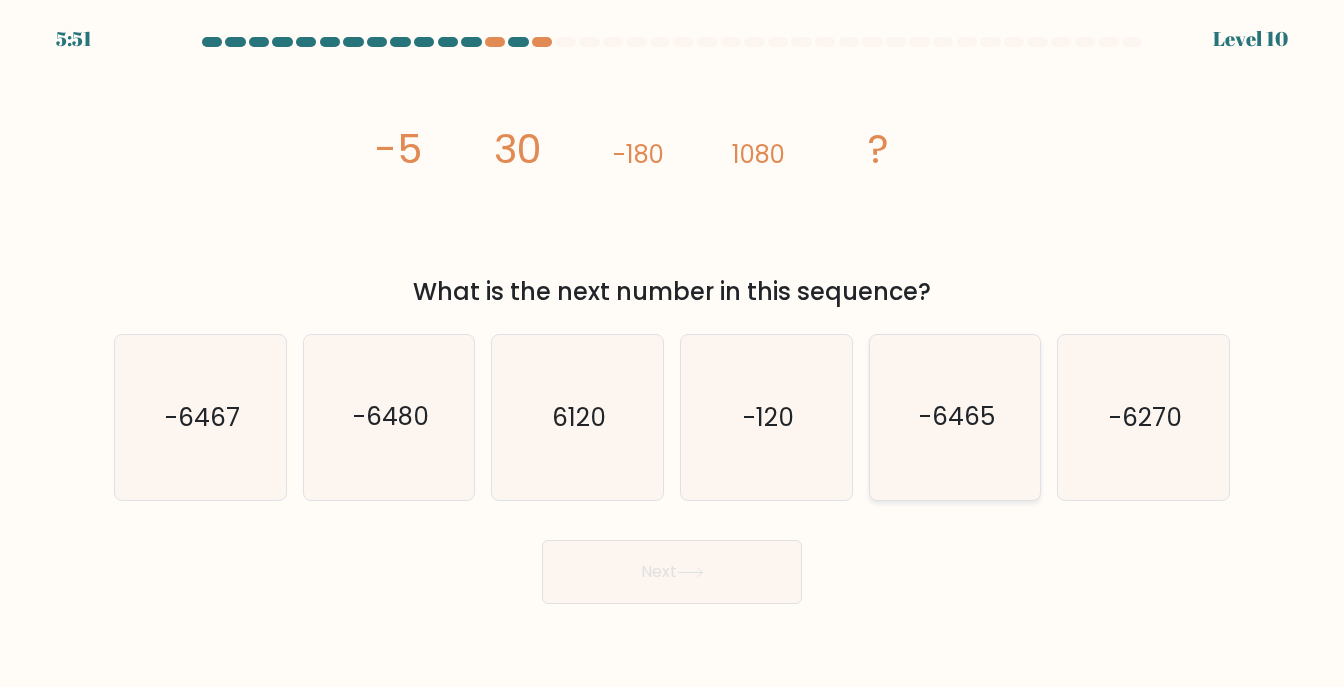 click on "-6465" 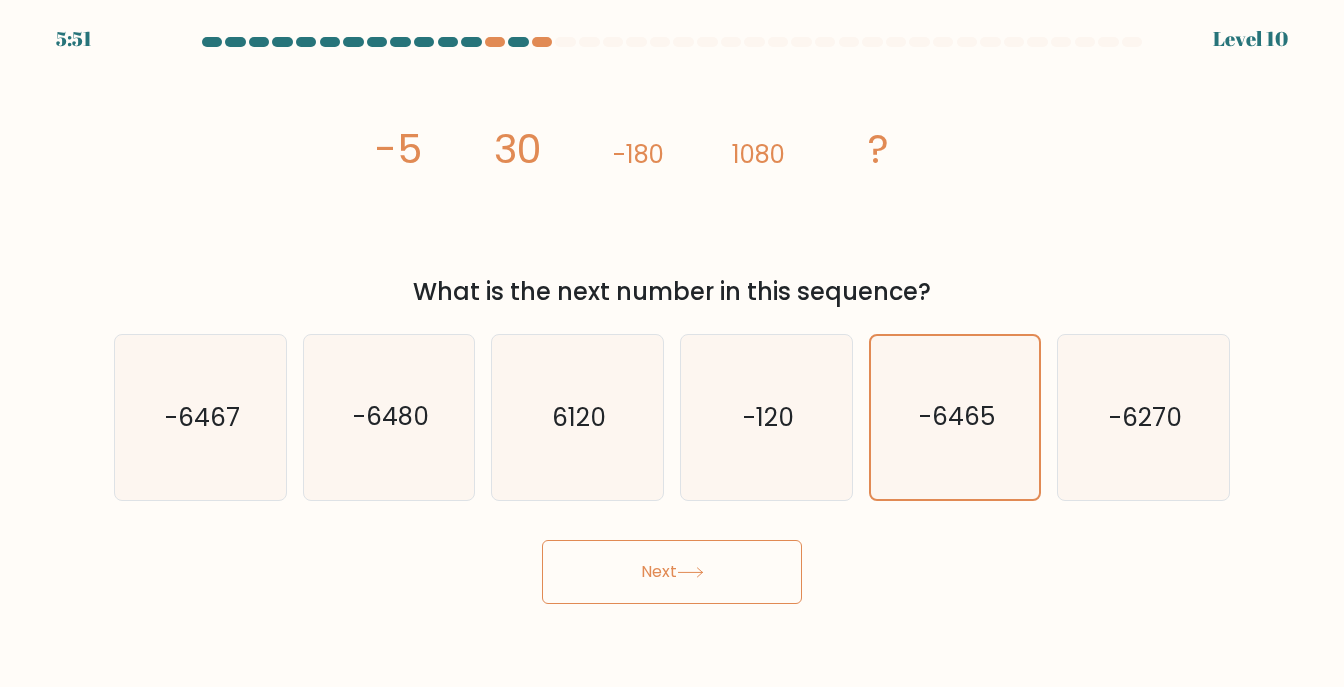 click on "Next" at bounding box center [672, 572] 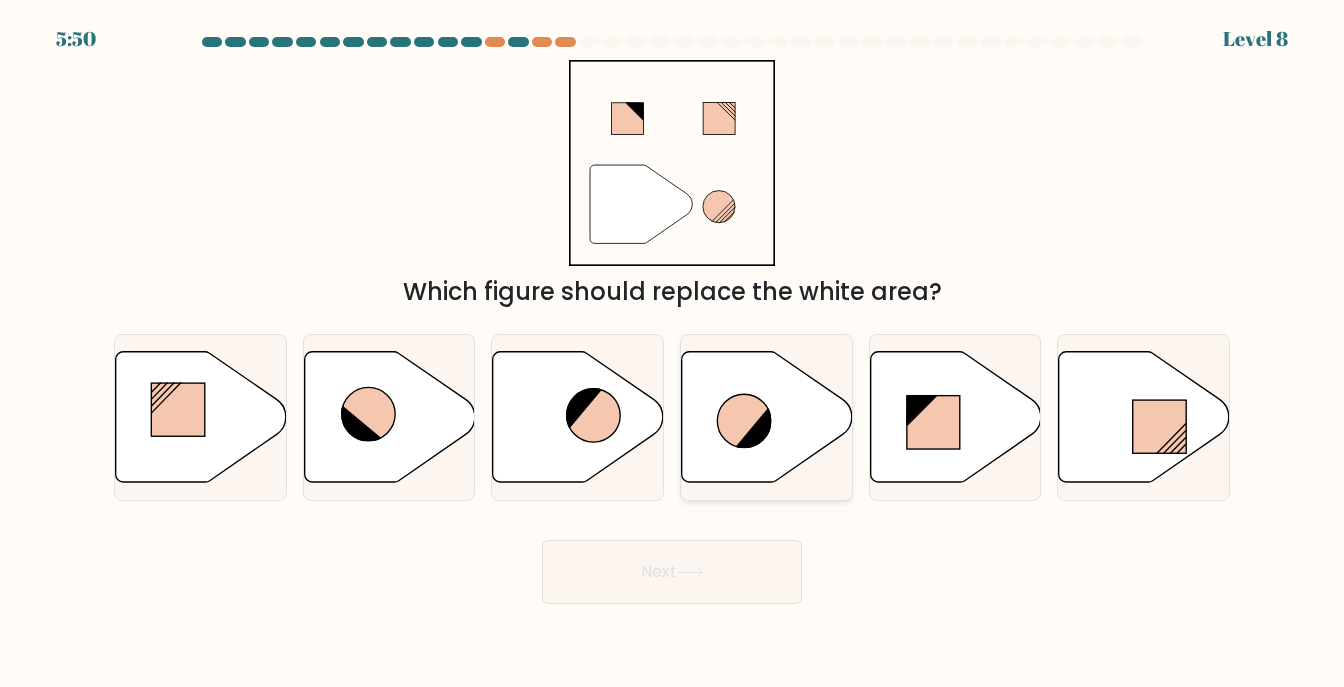 click 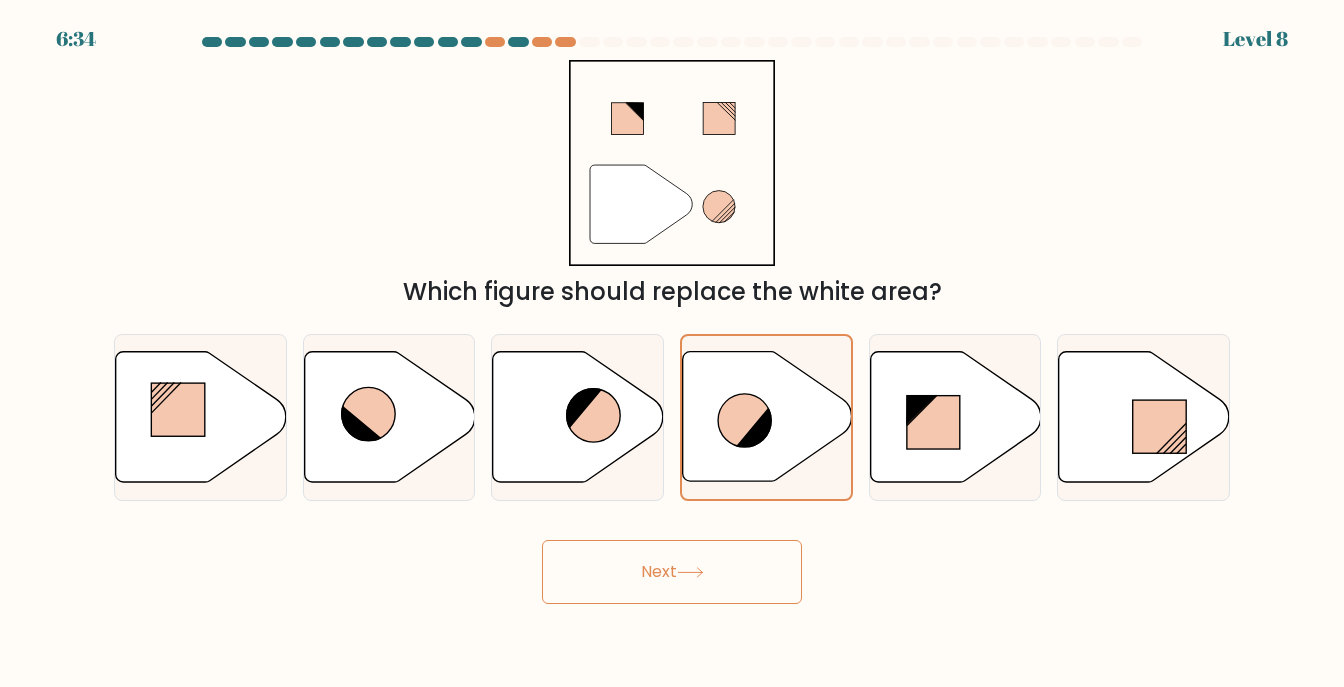 click on "Next" at bounding box center (672, 572) 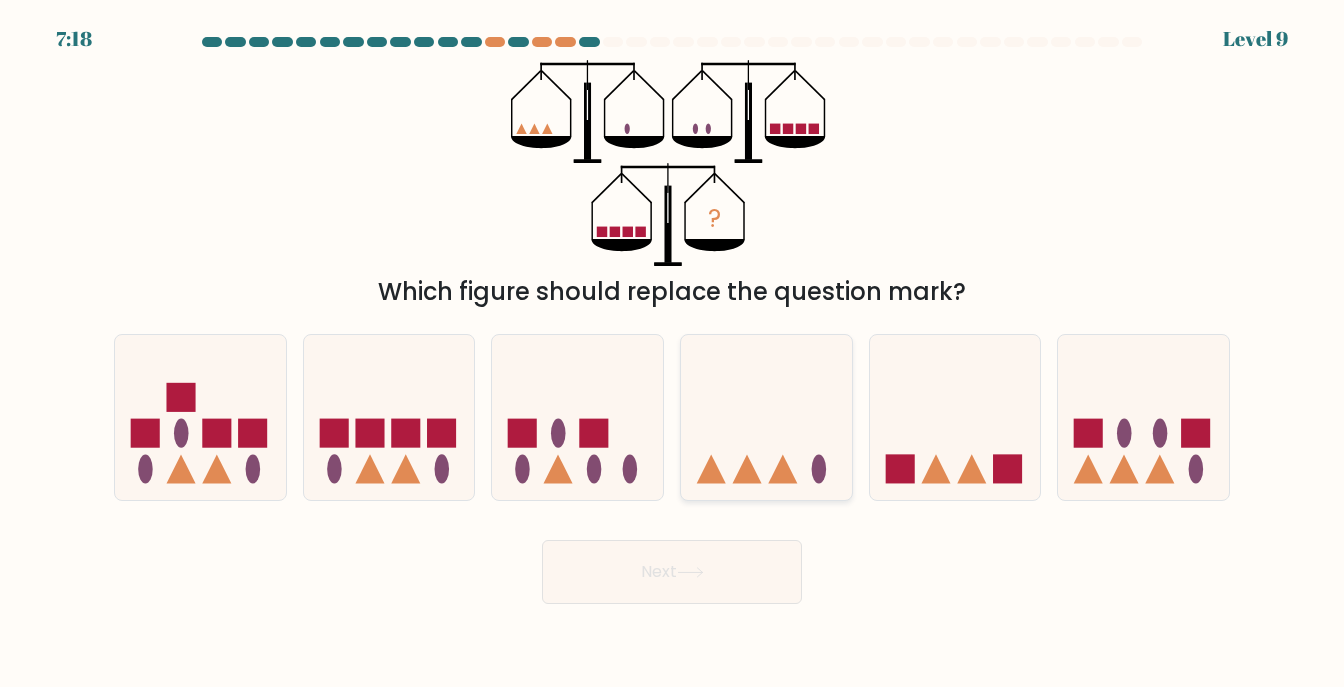 click 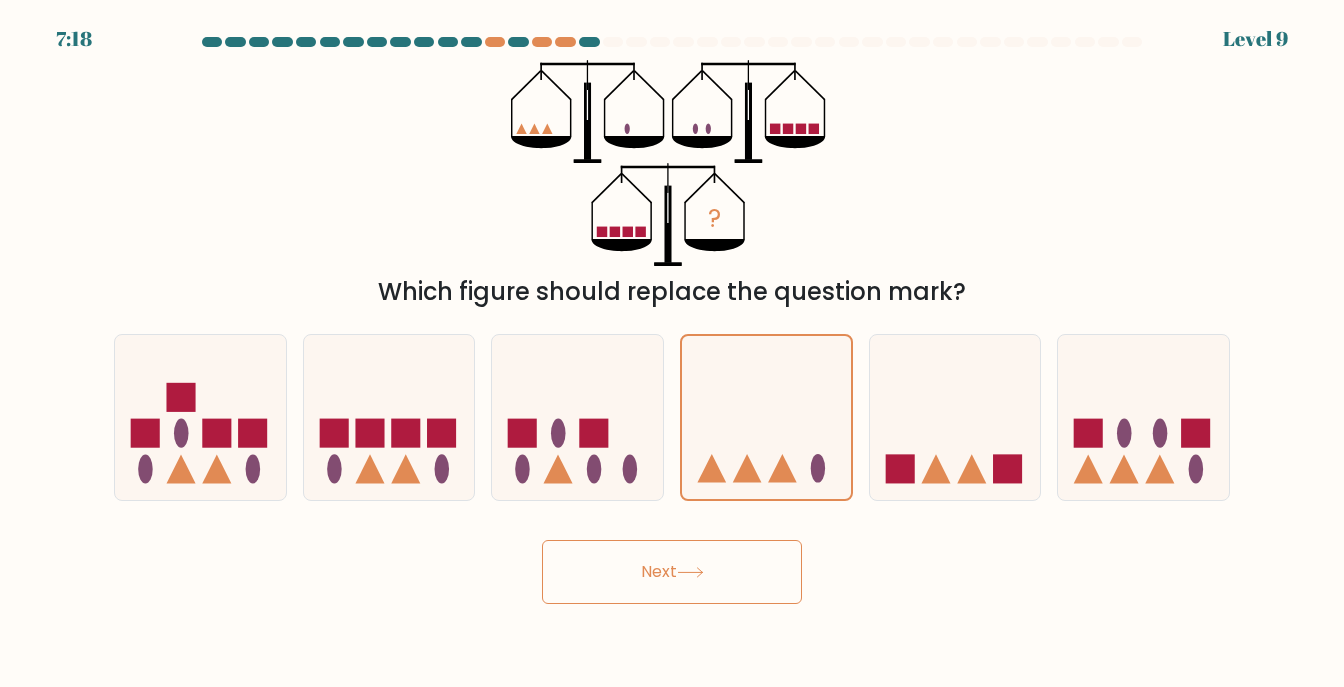click on "Next" at bounding box center [672, 572] 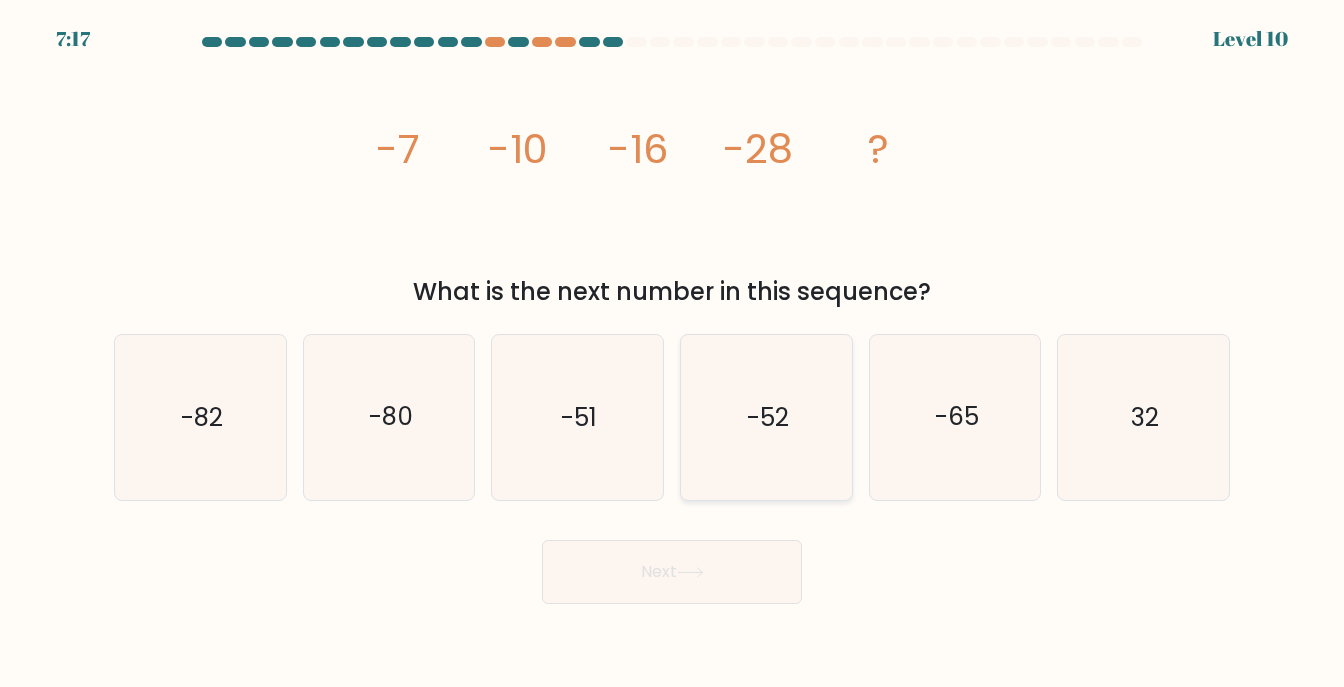 click on "-52" 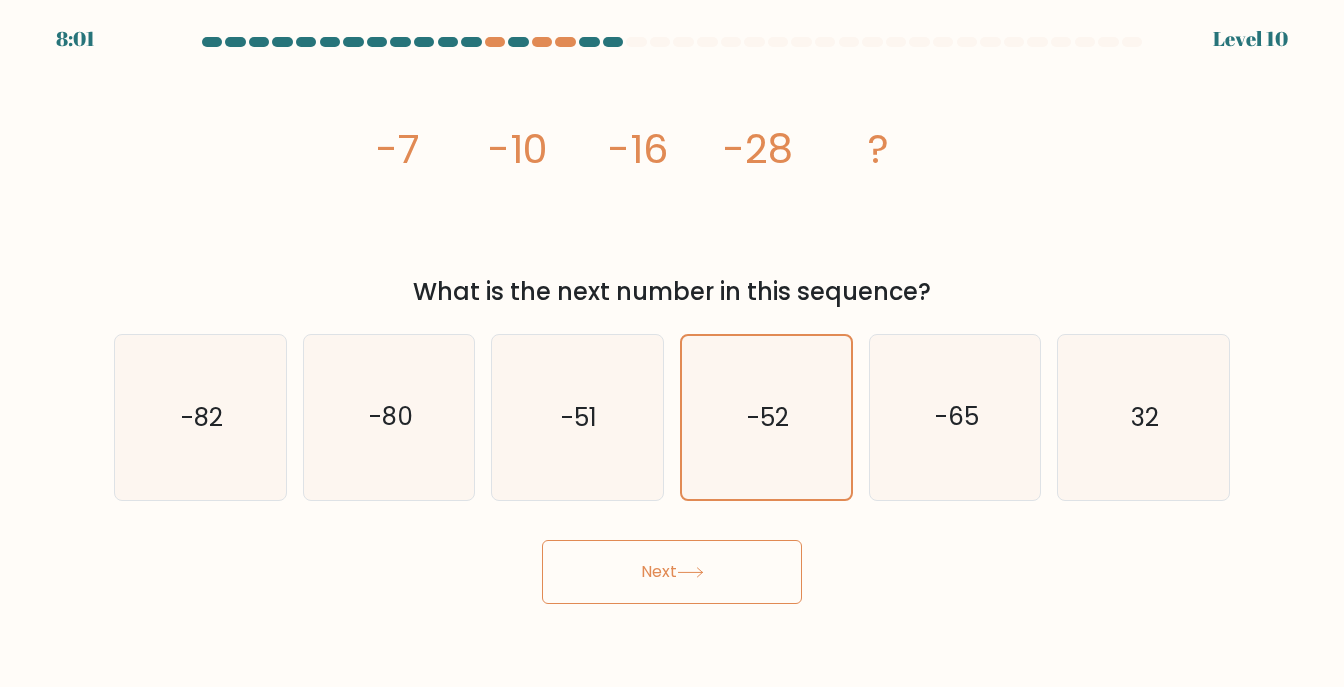 click on "Next" at bounding box center [672, 572] 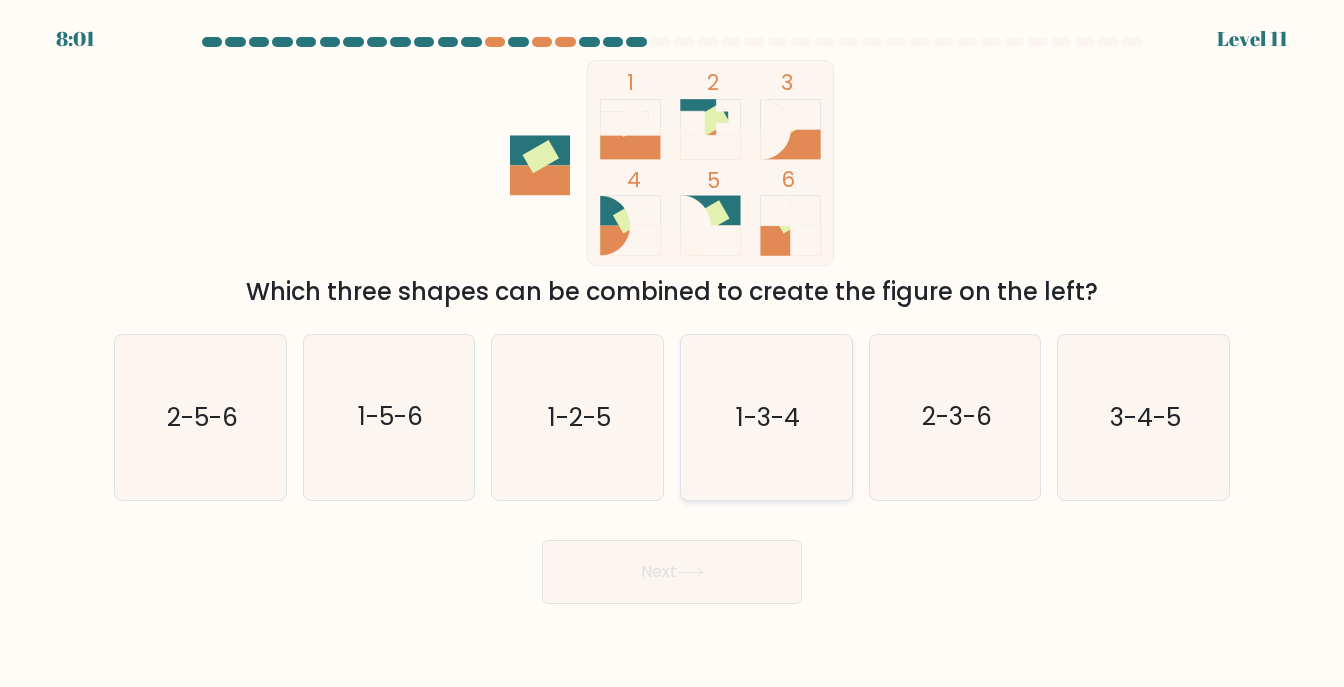 click on "1-3-4" 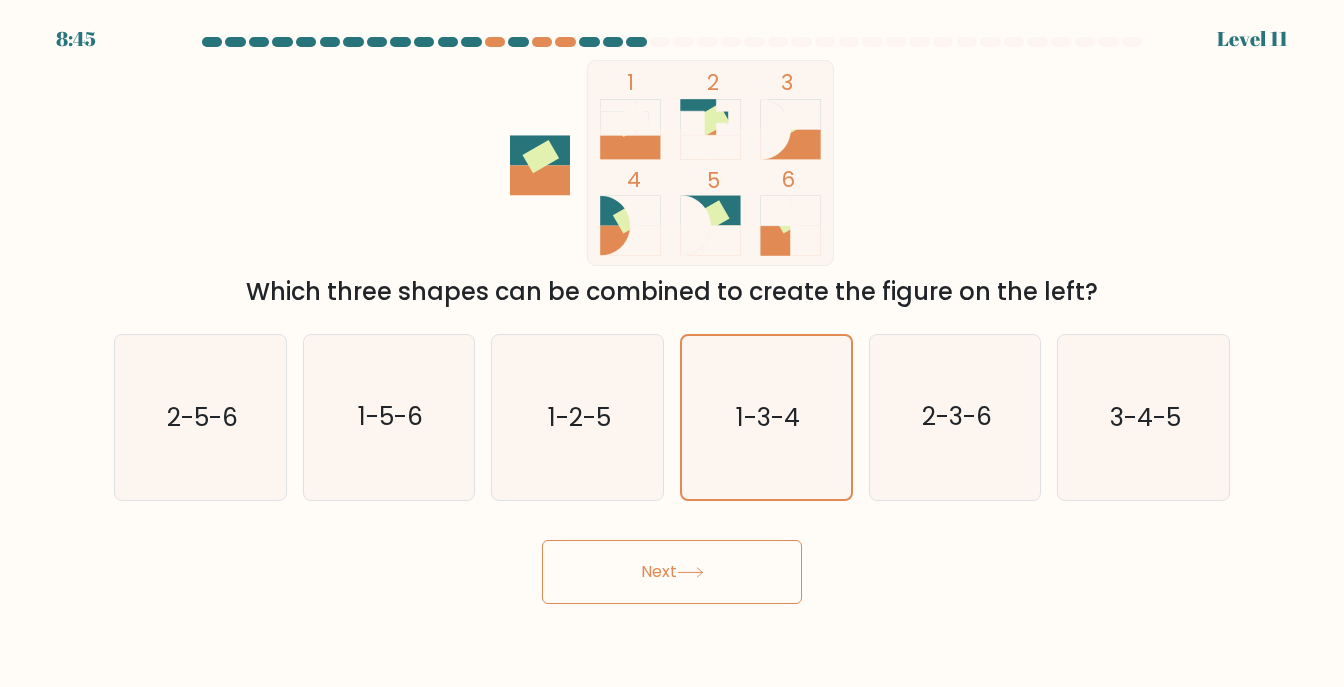 click on "Next" at bounding box center (672, 572) 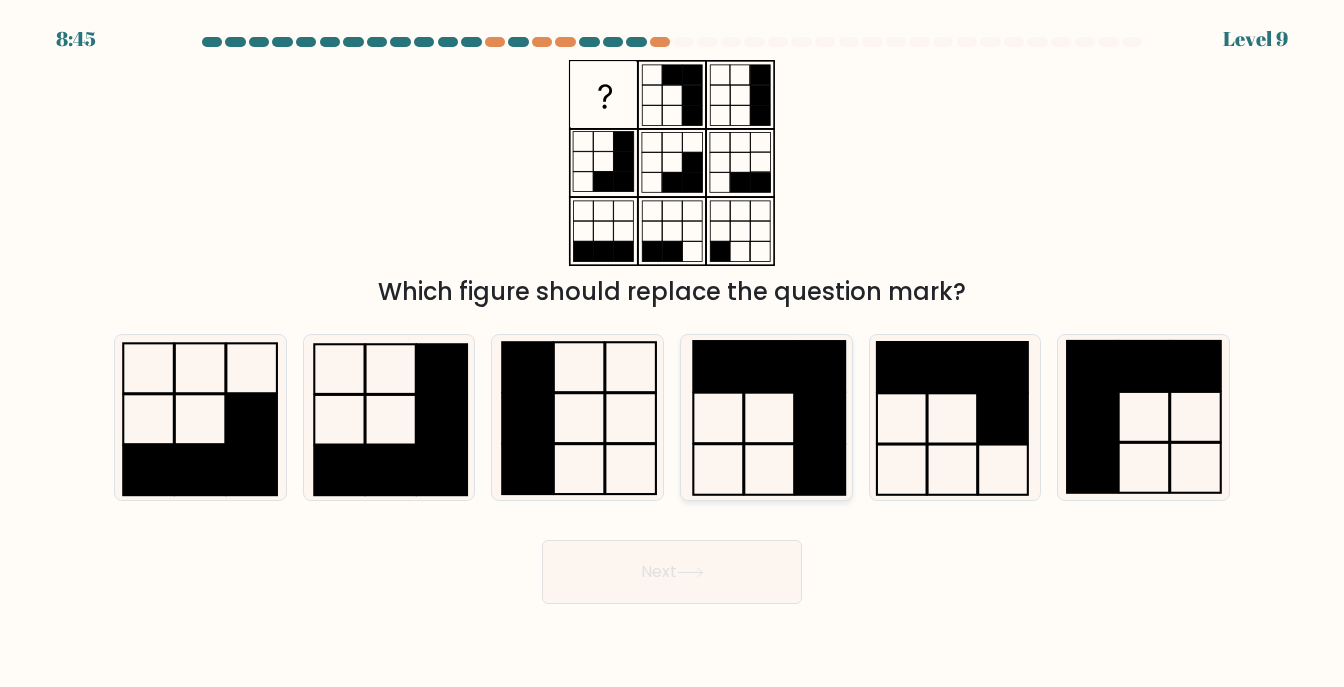 click 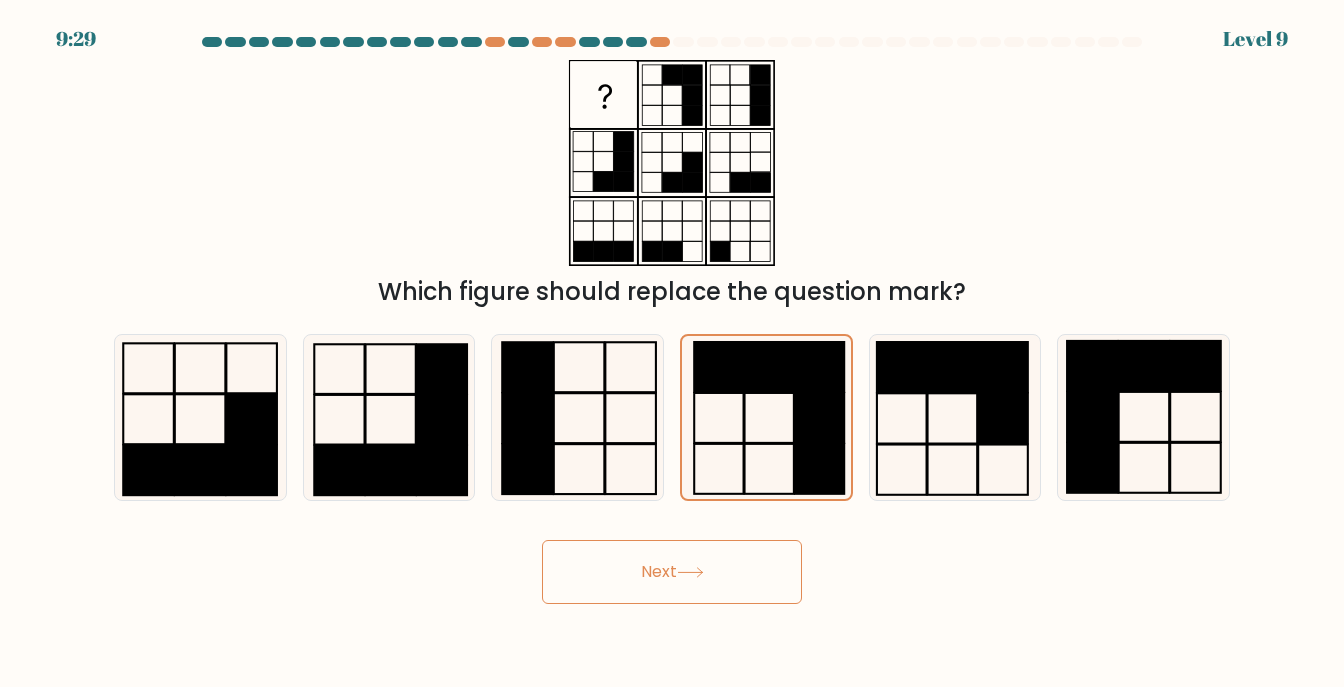 click on "Next" at bounding box center [672, 572] 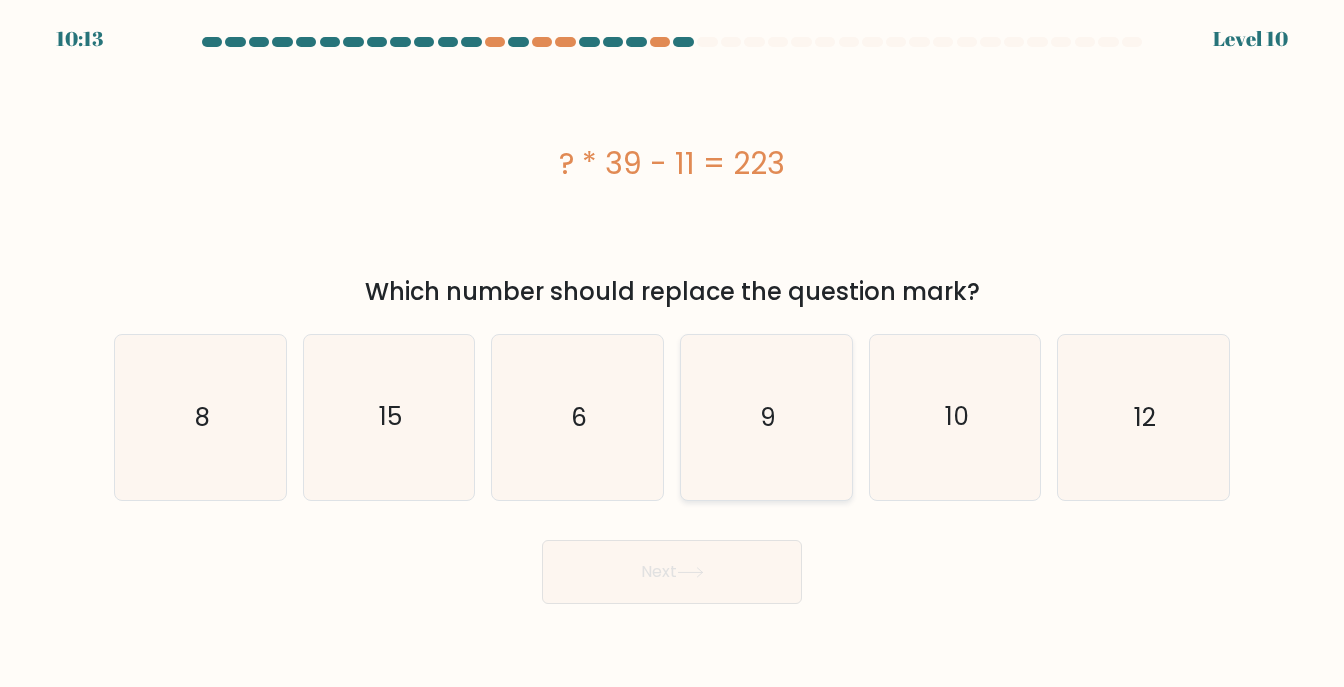 click on "9" 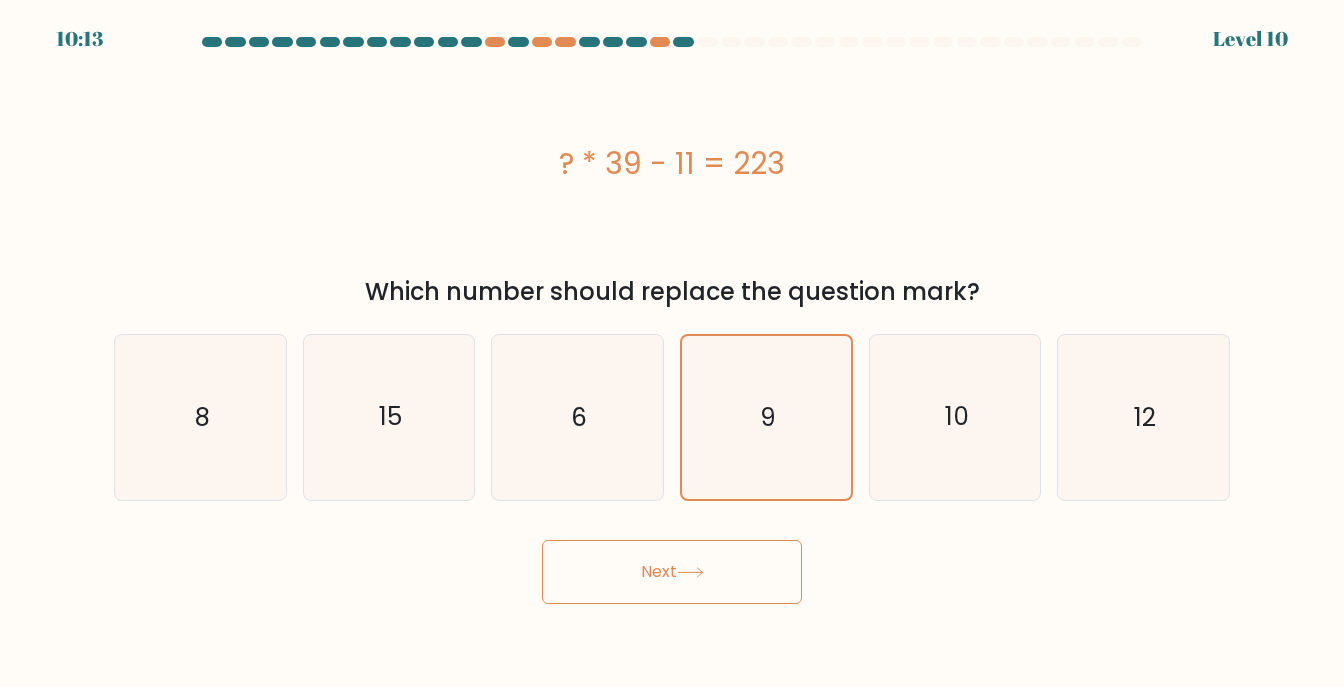 click on "Next" at bounding box center [672, 572] 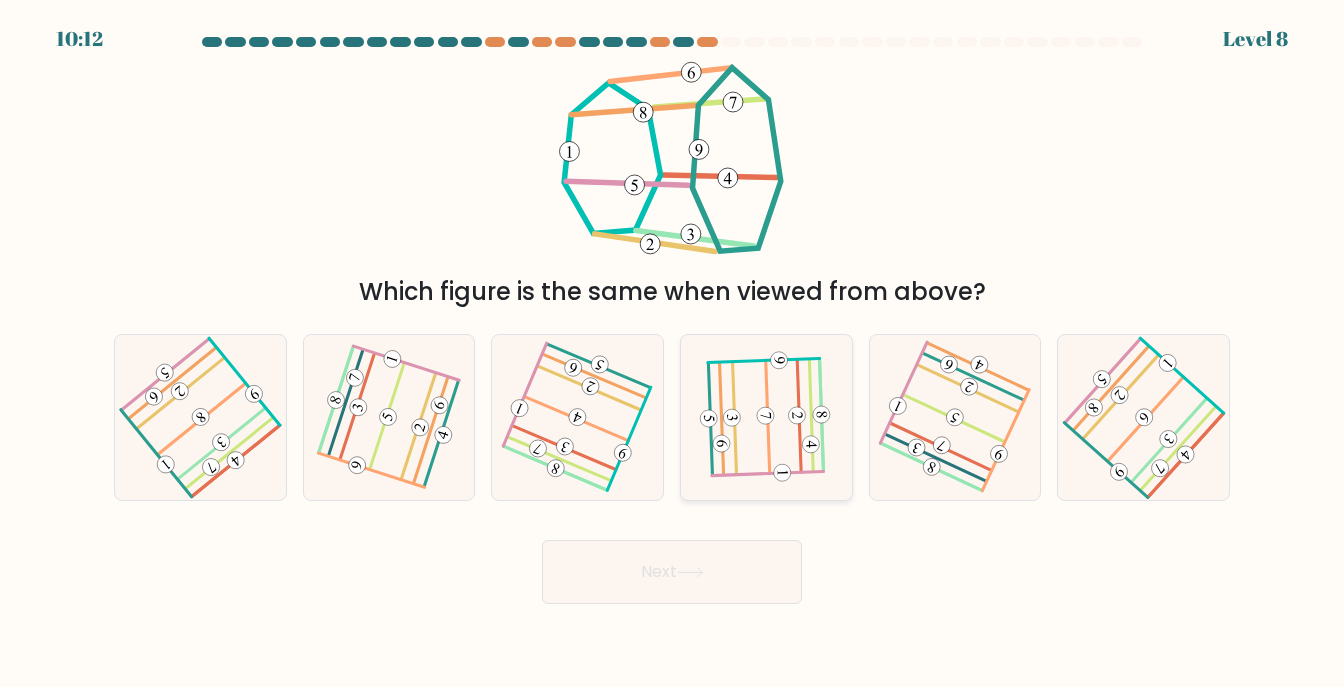 click 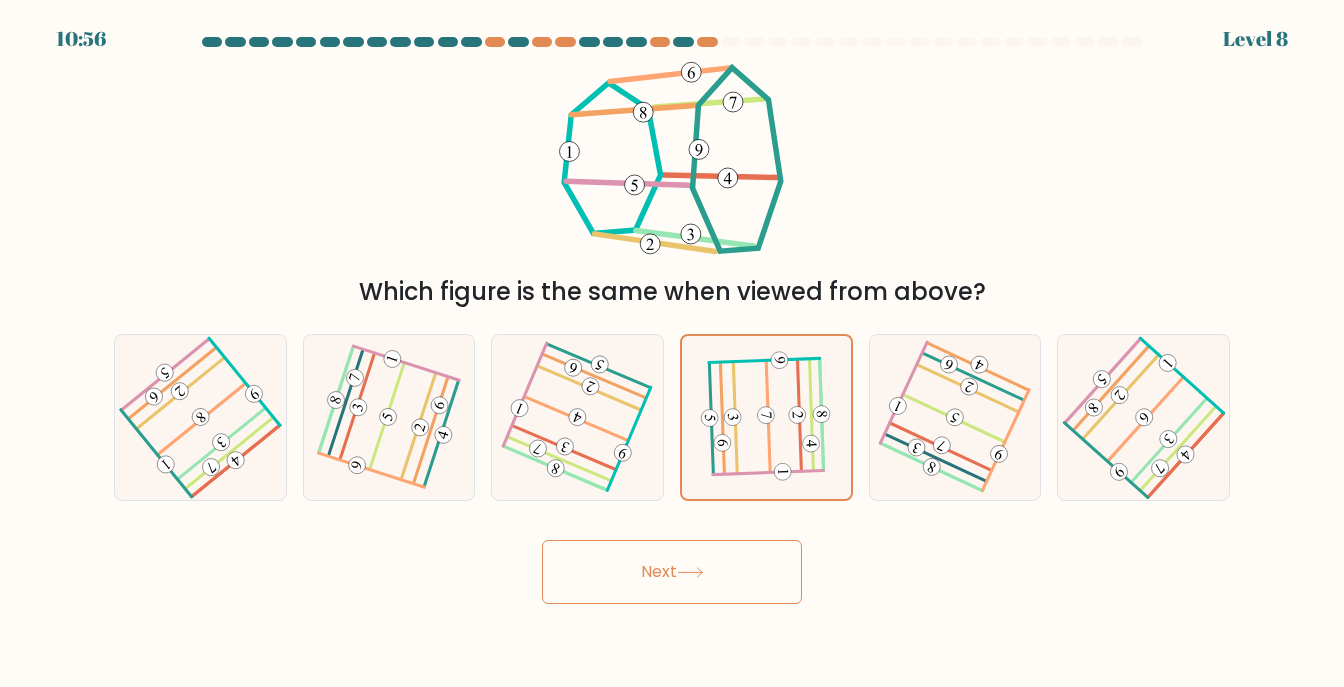 click on "Next" at bounding box center [672, 572] 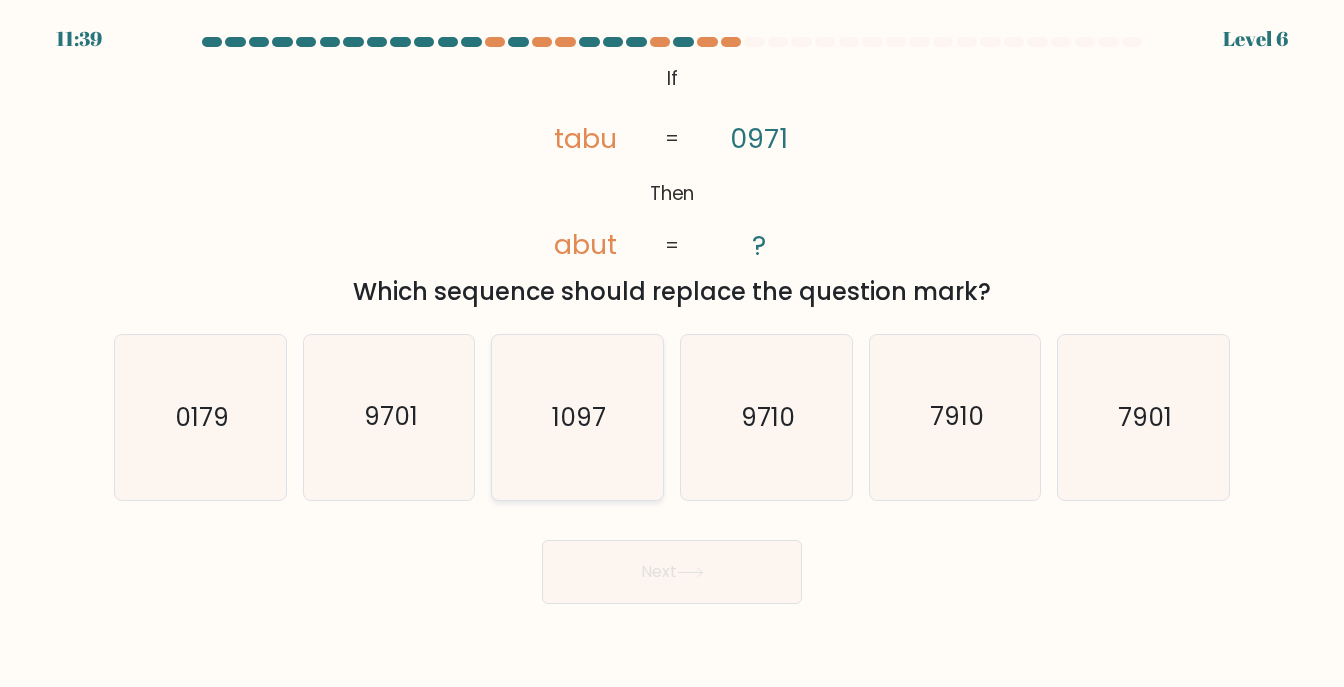 click on "1097" 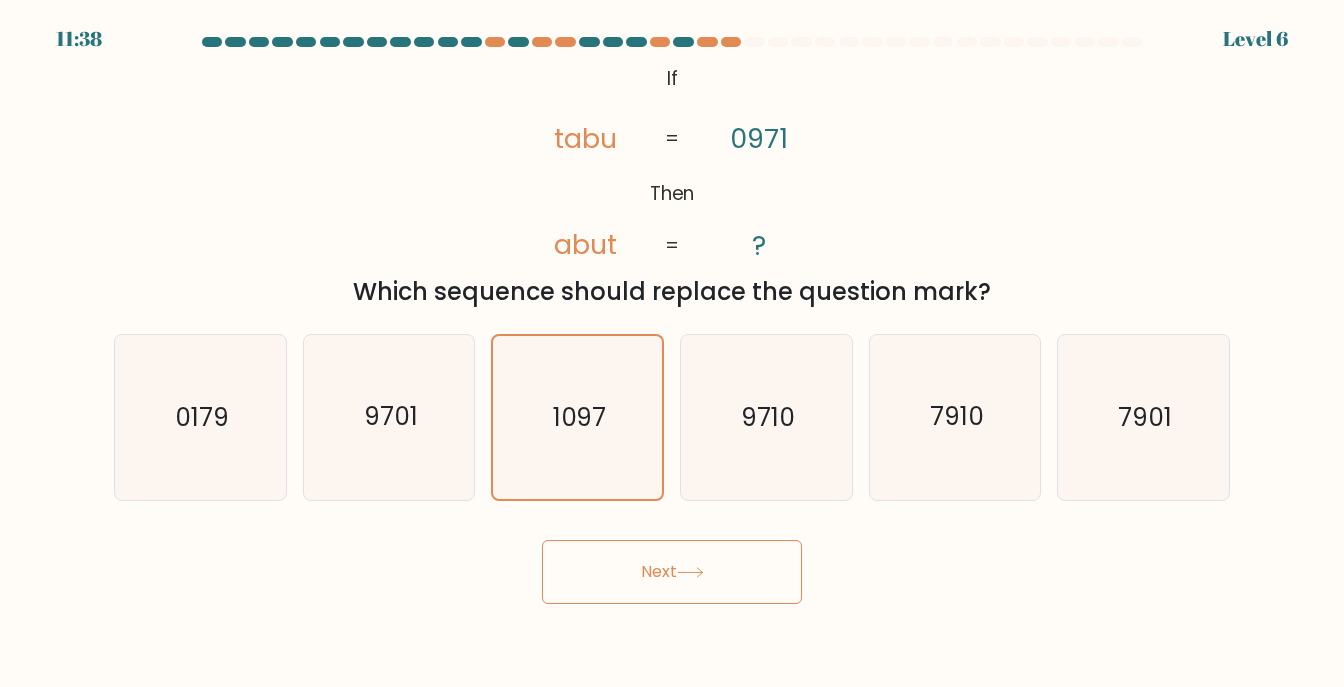 click on "Next" at bounding box center [672, 572] 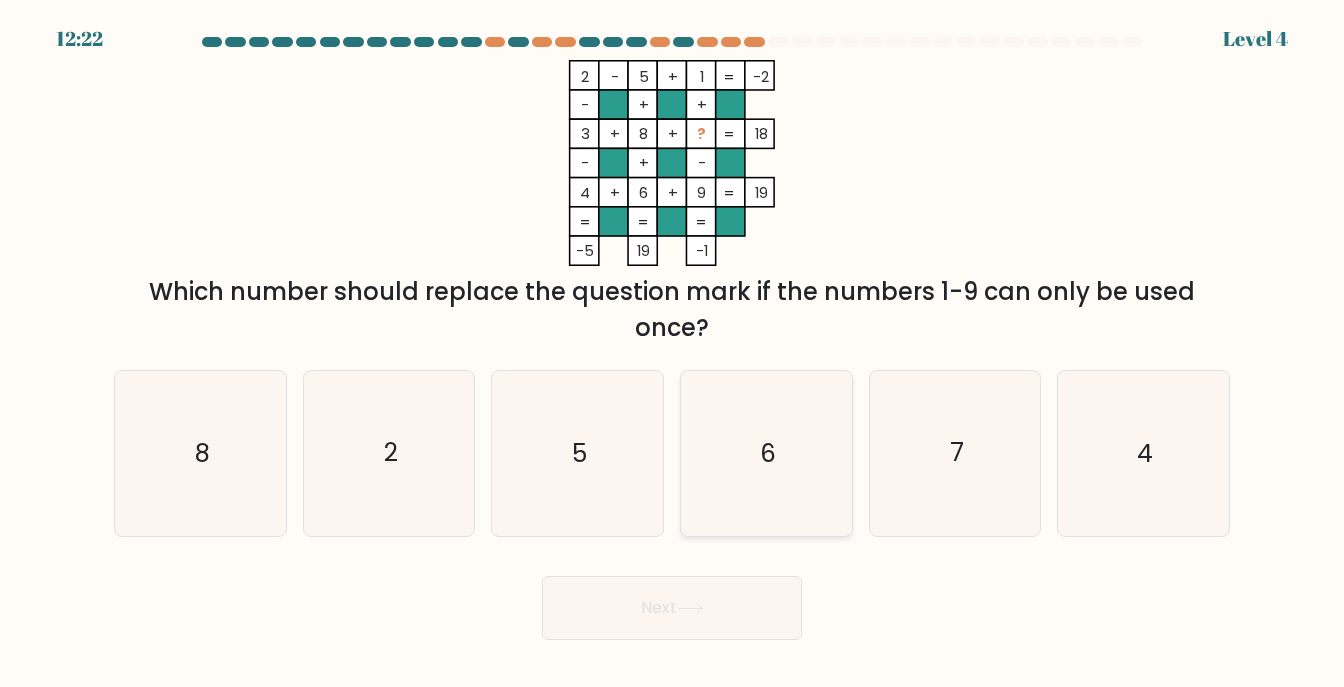 click on "6" 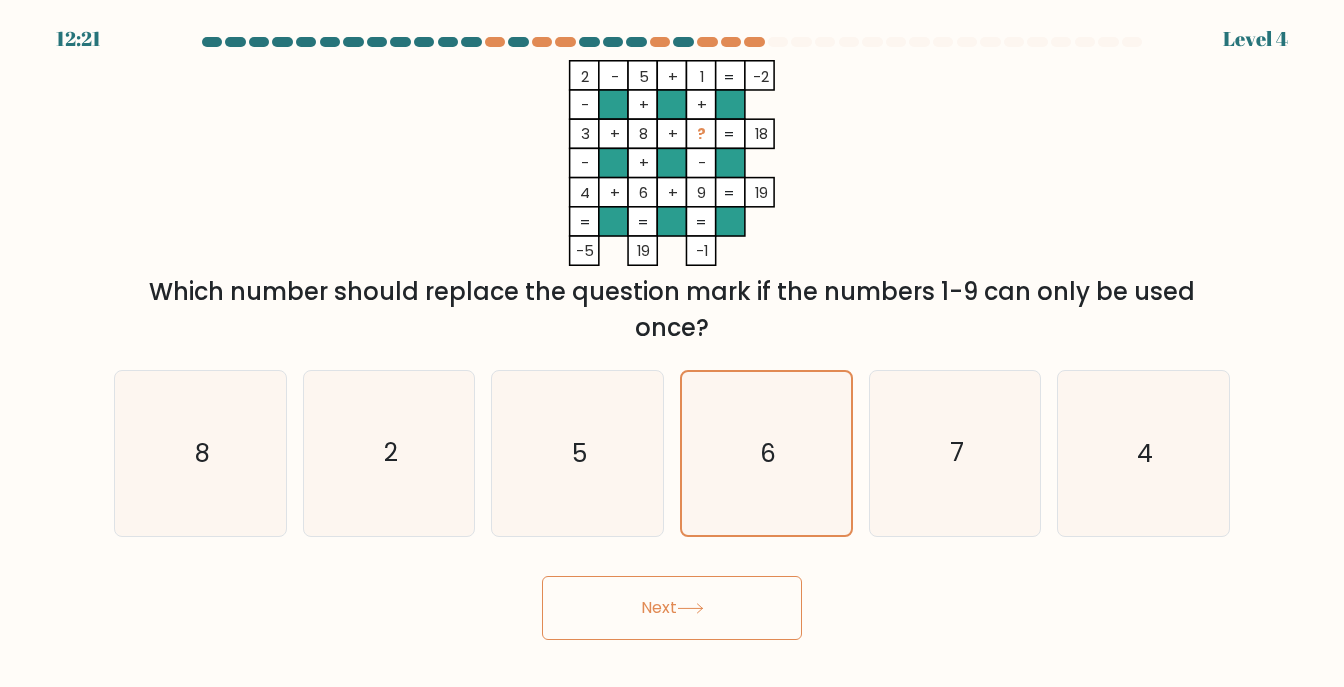 click on "Next" at bounding box center (672, 608) 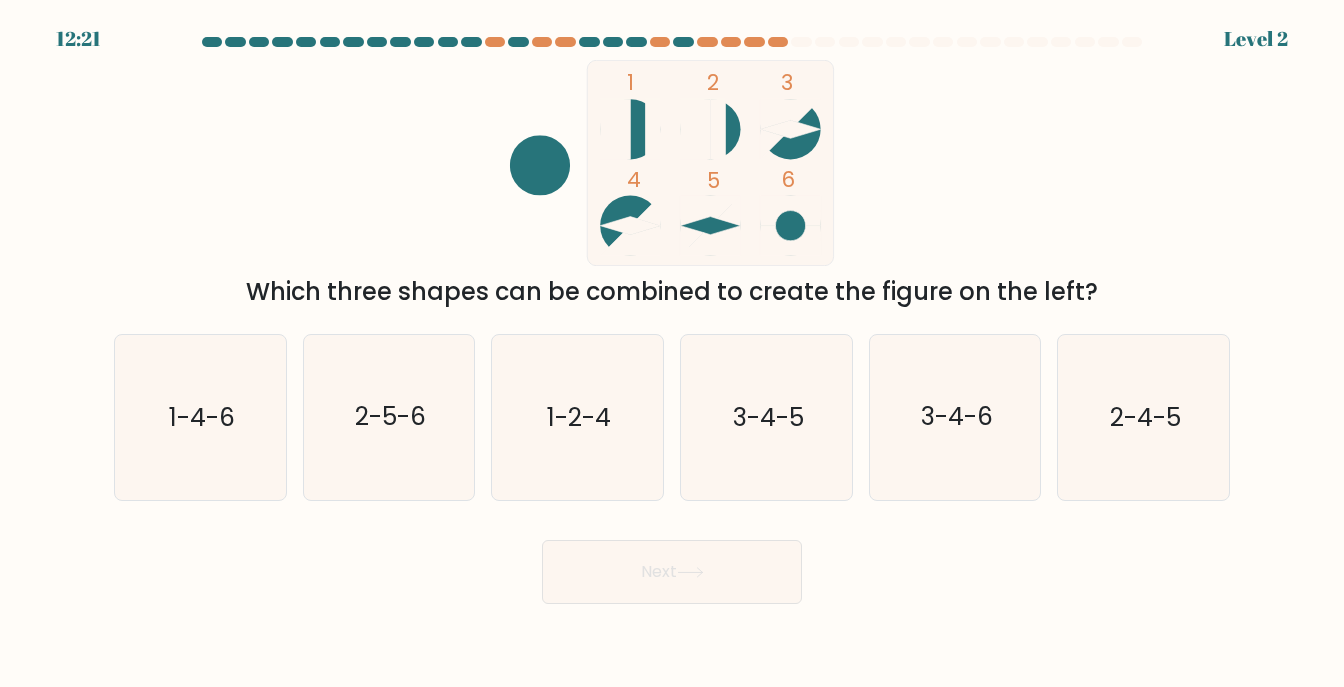 click at bounding box center (672, 320) 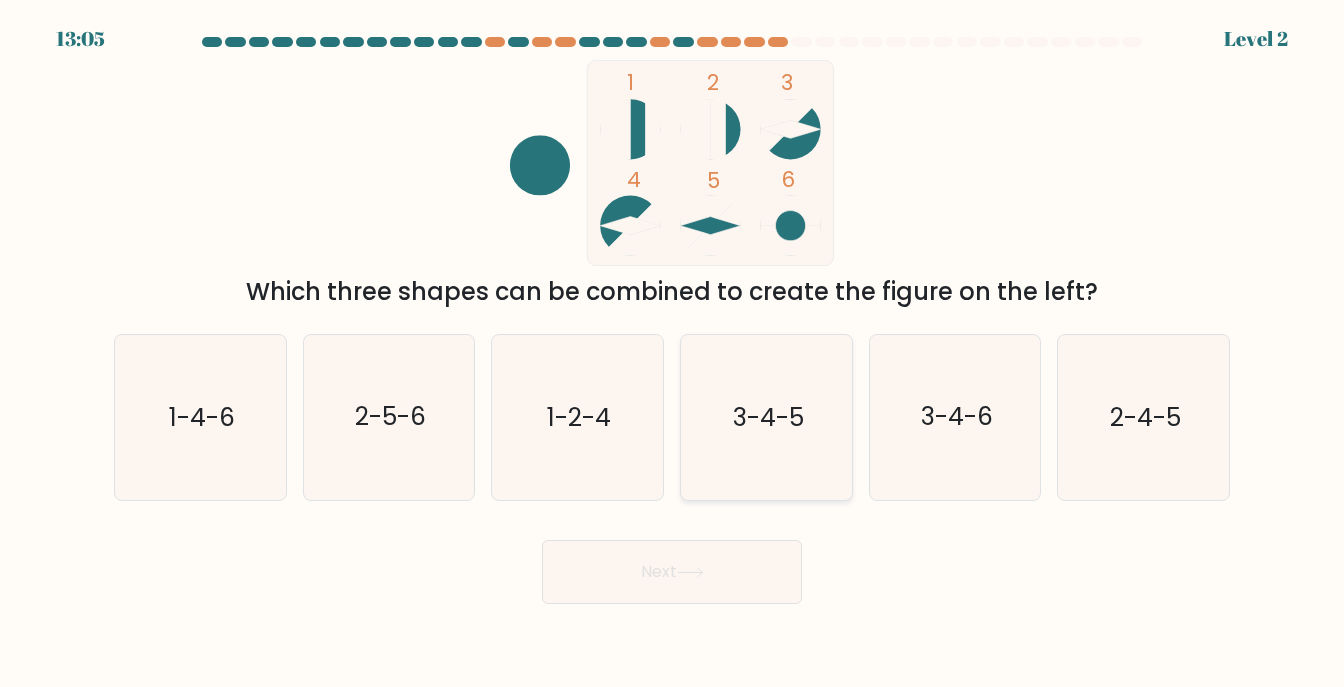 click on "3-4-5" 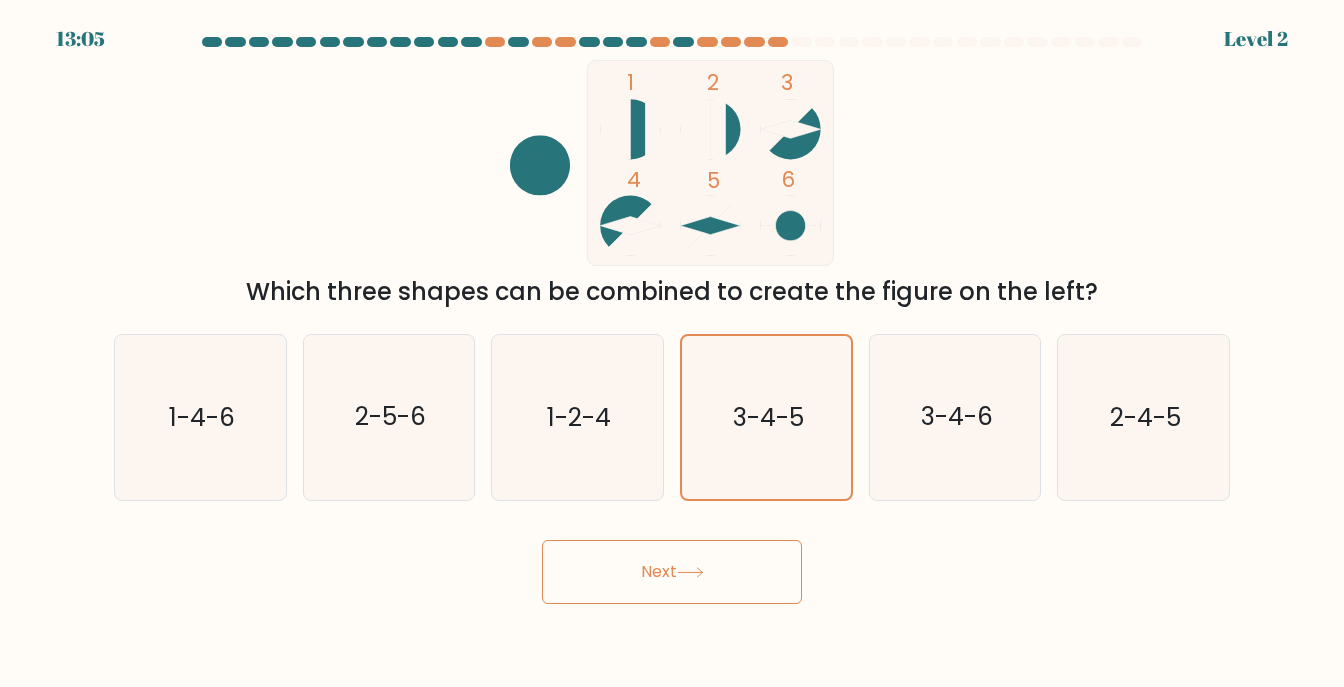 click on "Next" at bounding box center (672, 572) 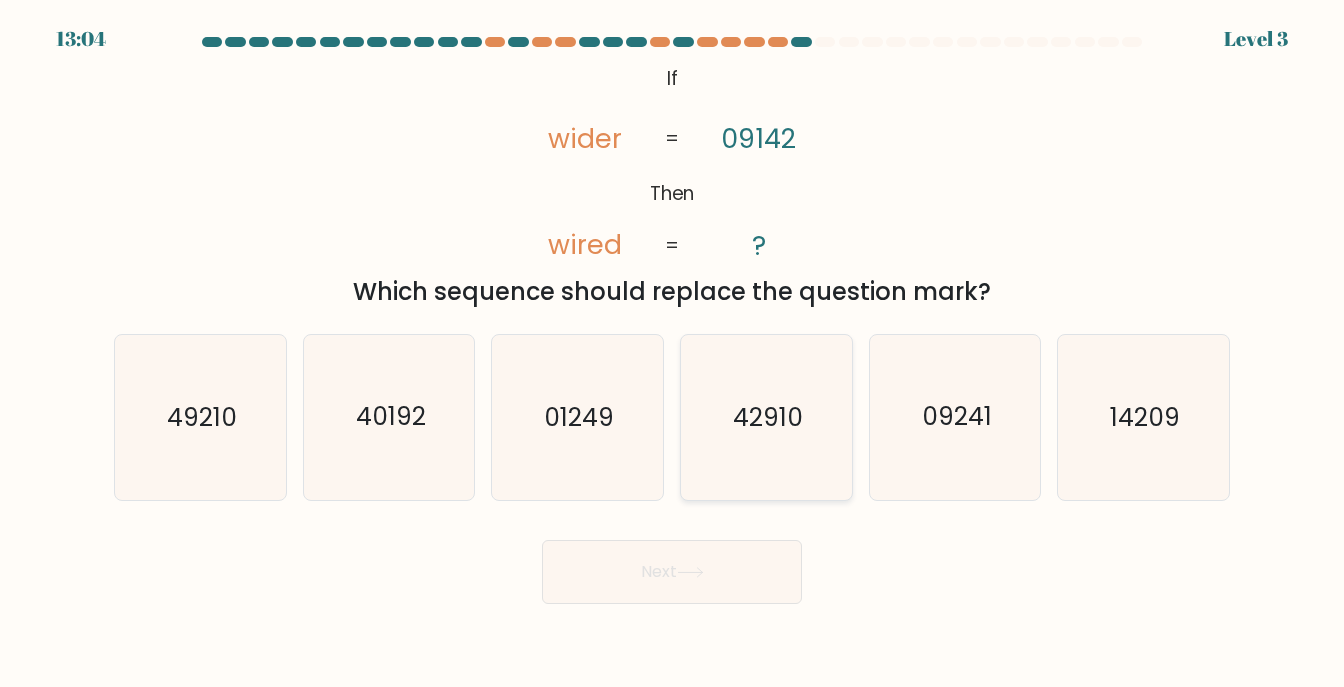click on "42910" 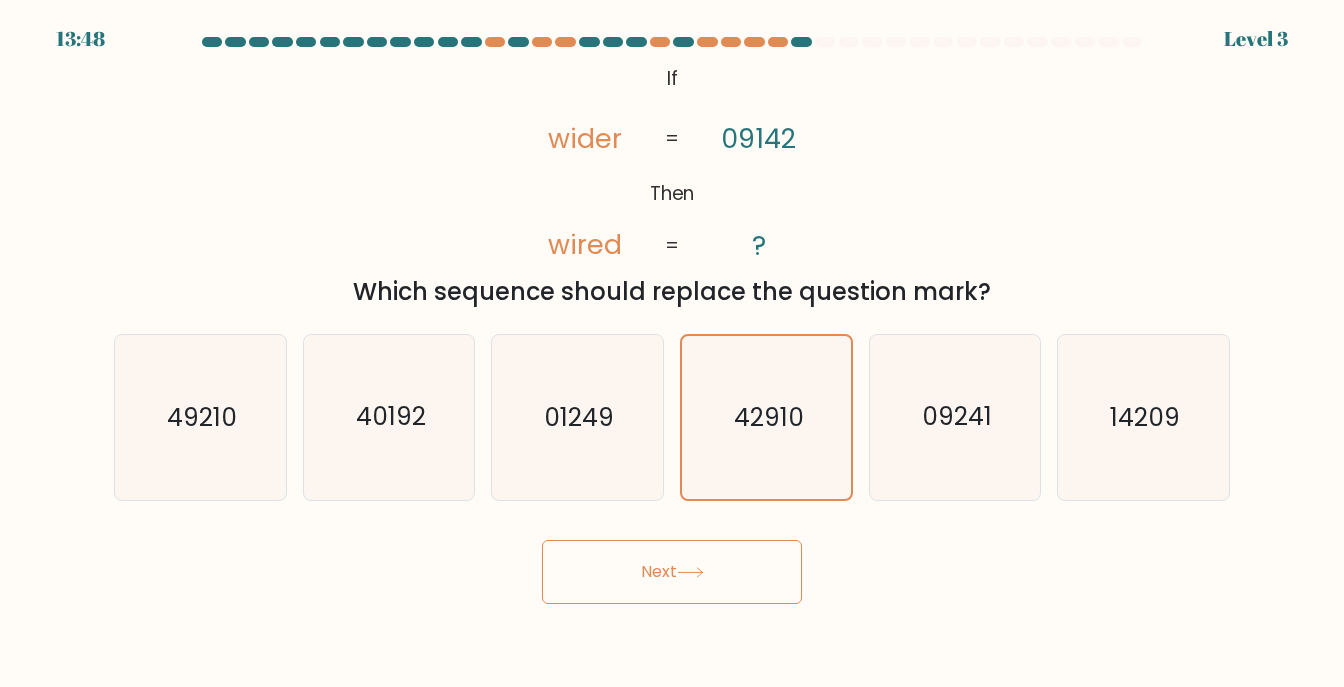 click on "Next" at bounding box center [672, 572] 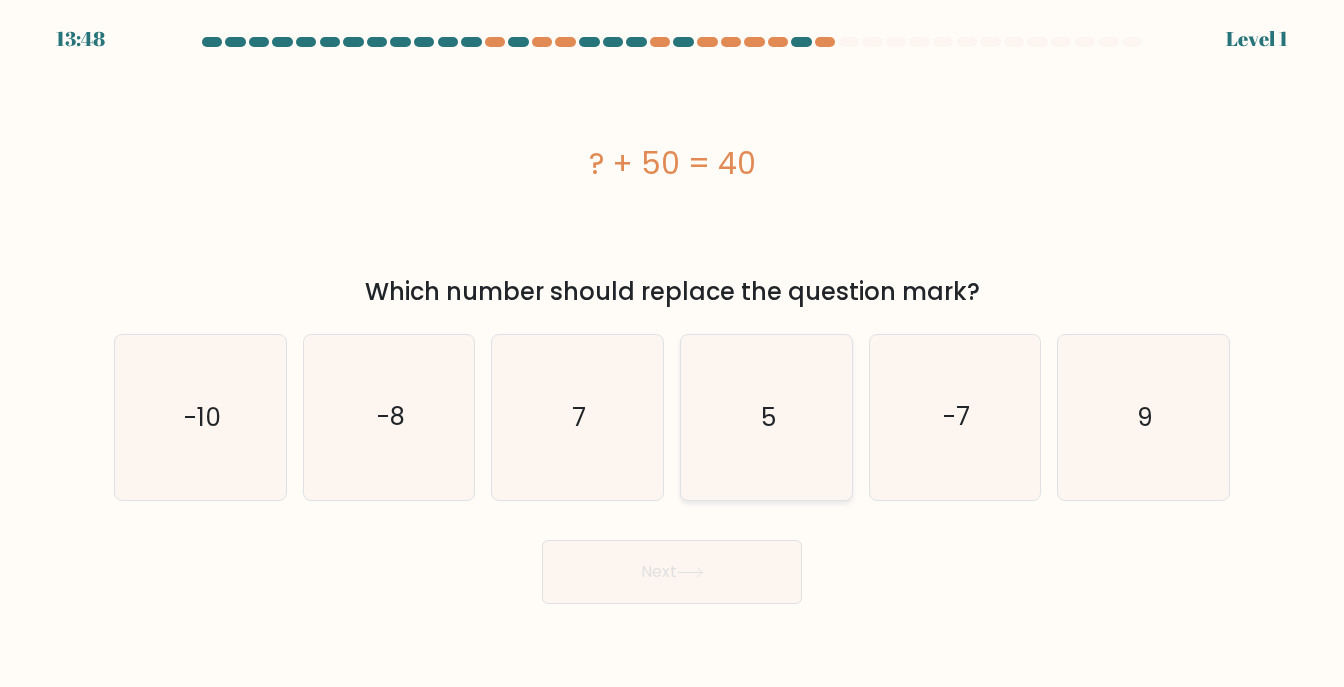 click on "5" 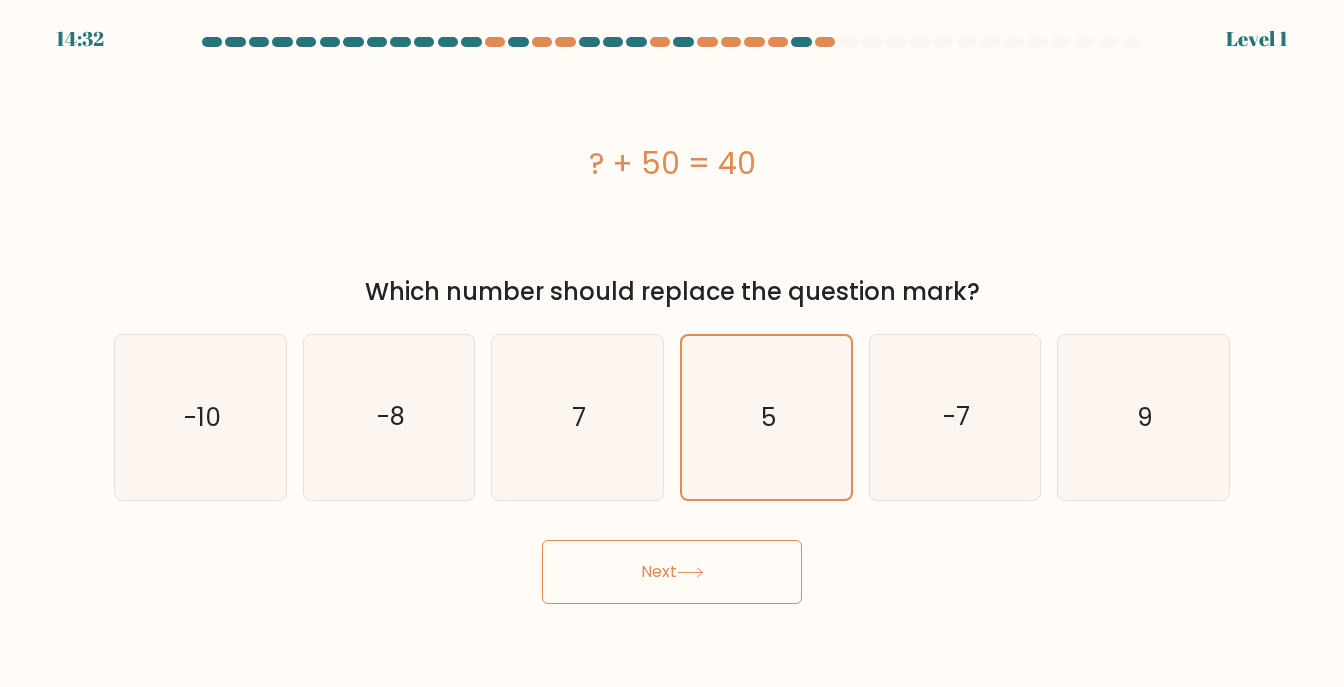 click on "Next" at bounding box center (672, 572) 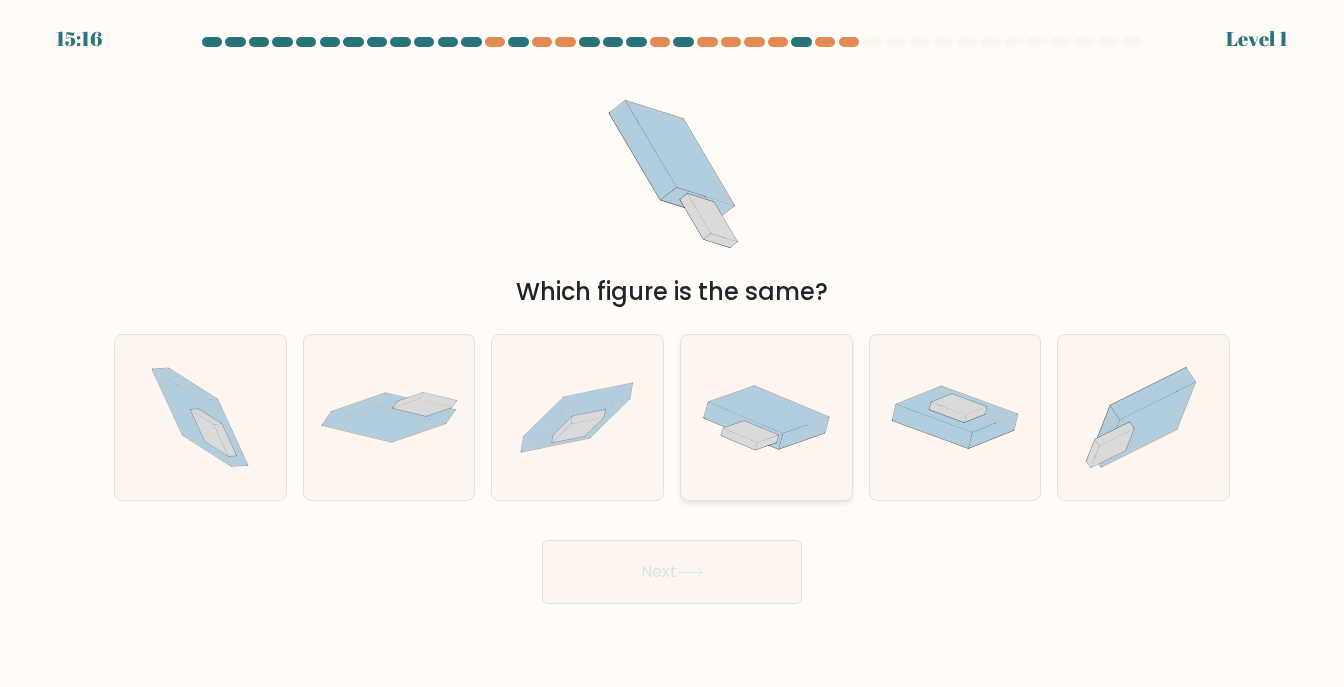 click 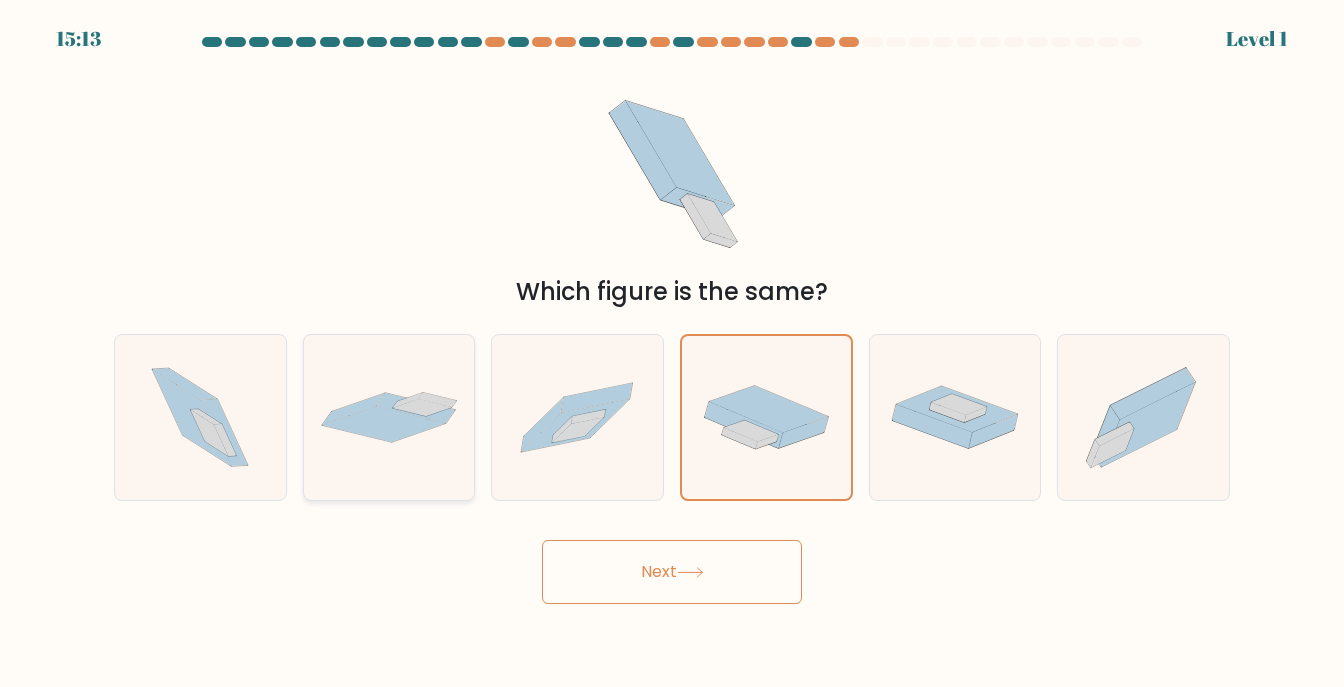 click 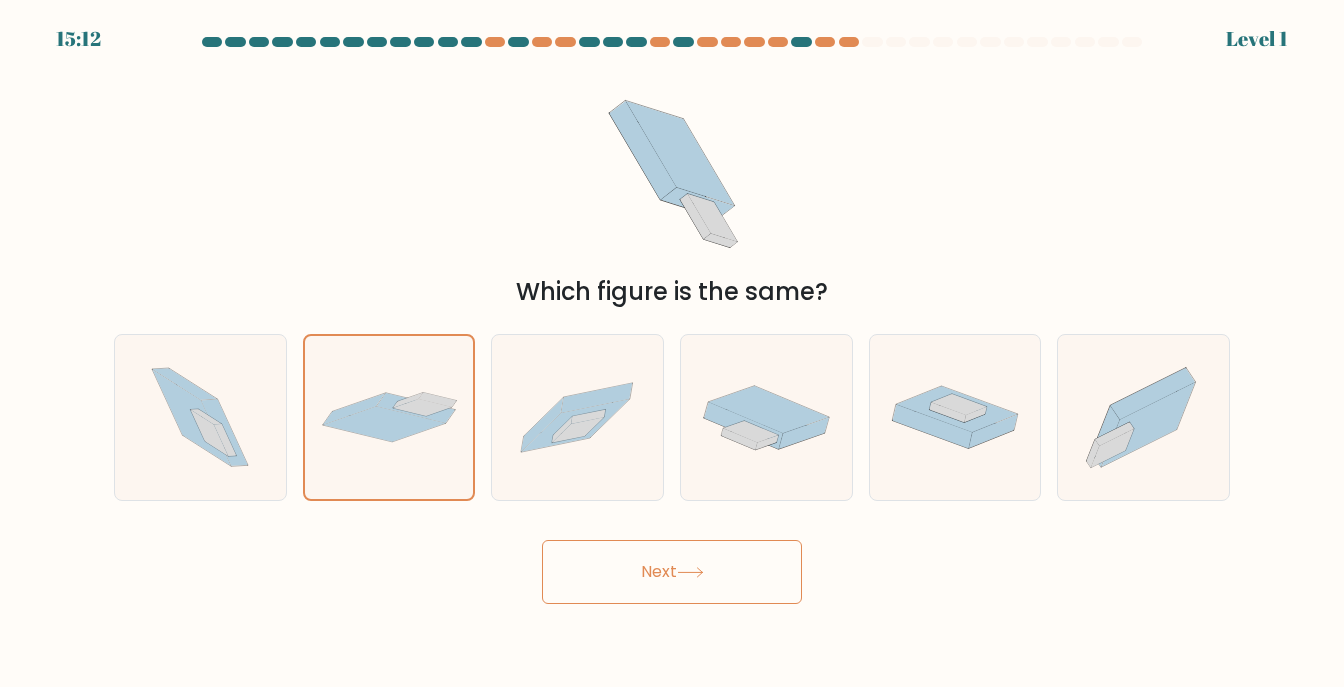 click on "Next" at bounding box center (672, 572) 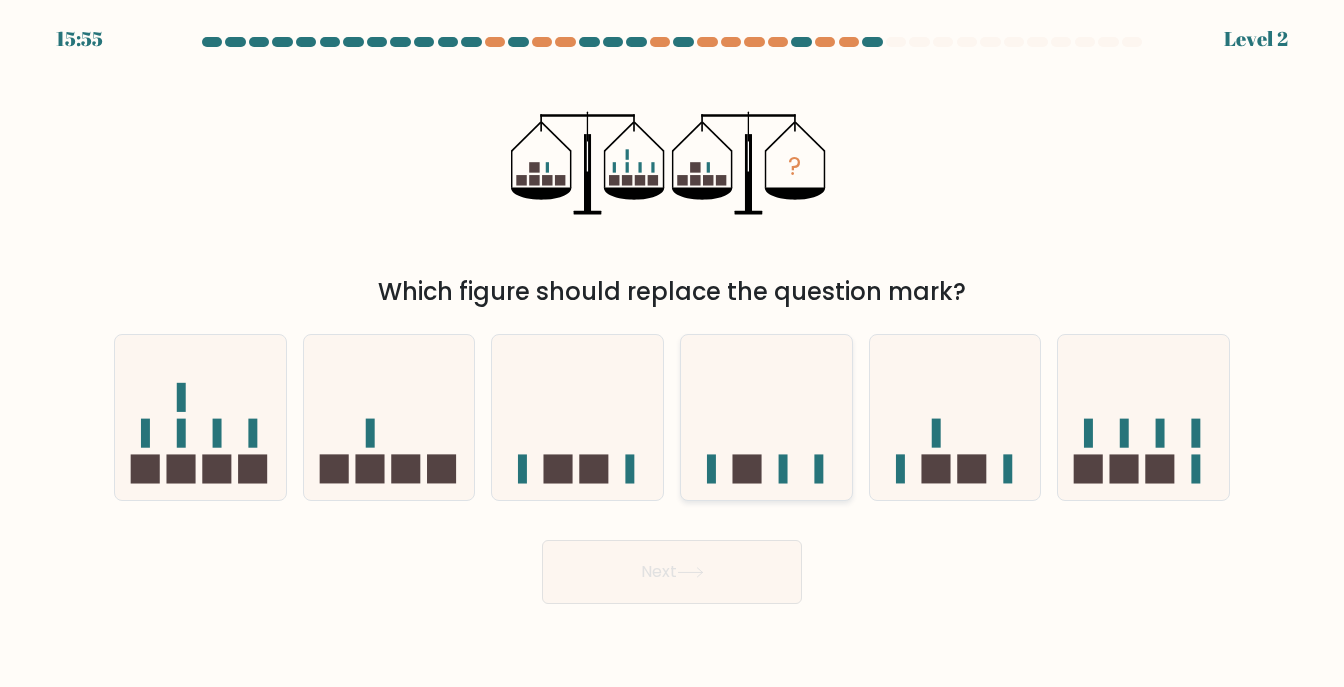 click 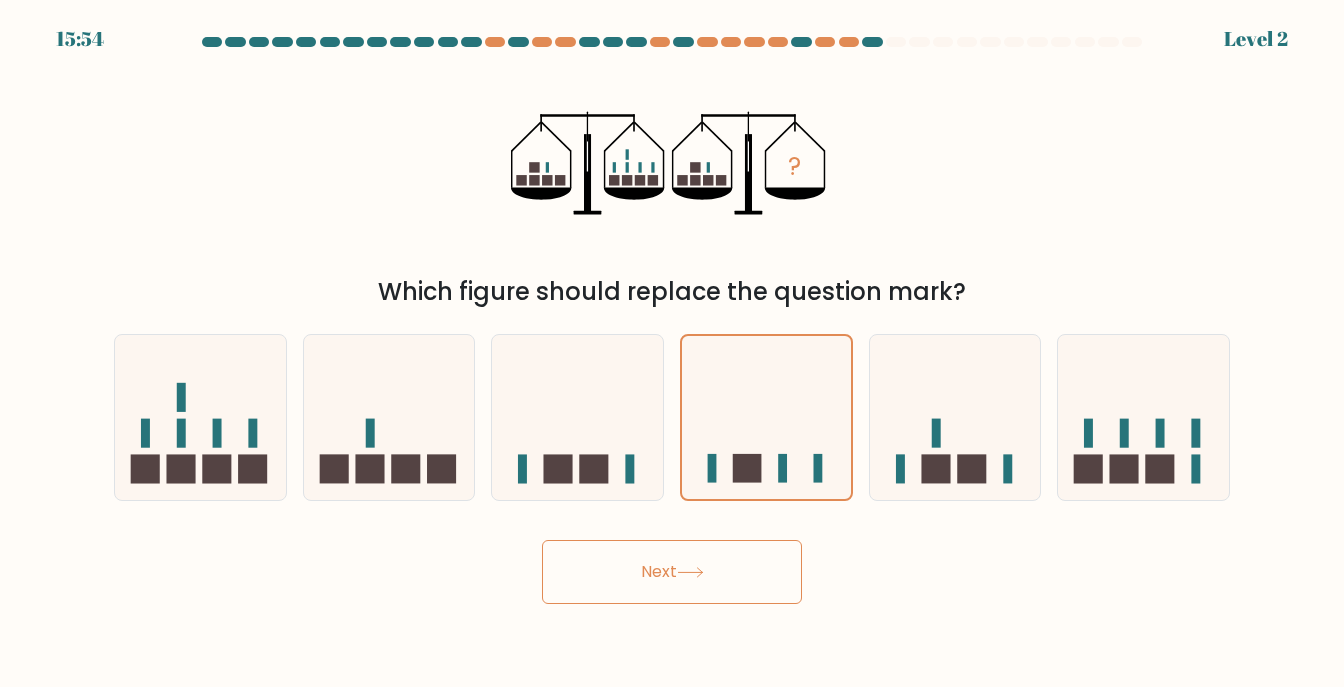 click on "Next" at bounding box center [672, 572] 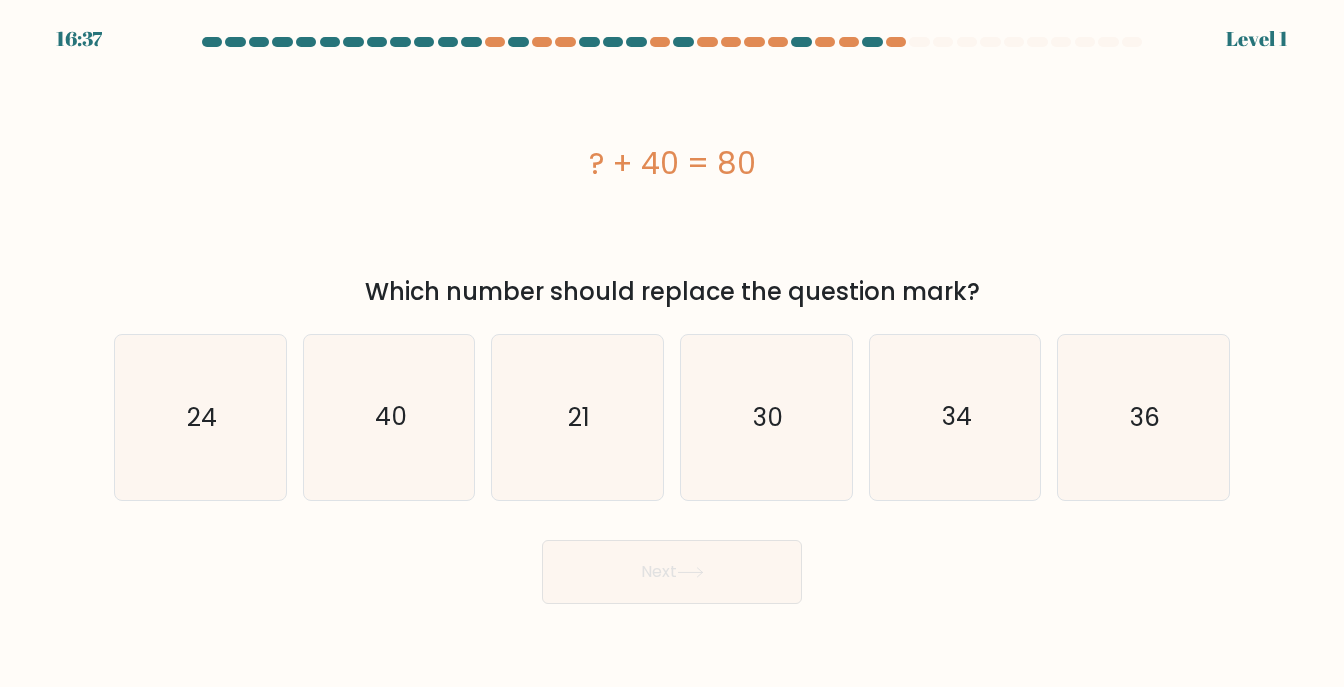 click at bounding box center [471, 42] 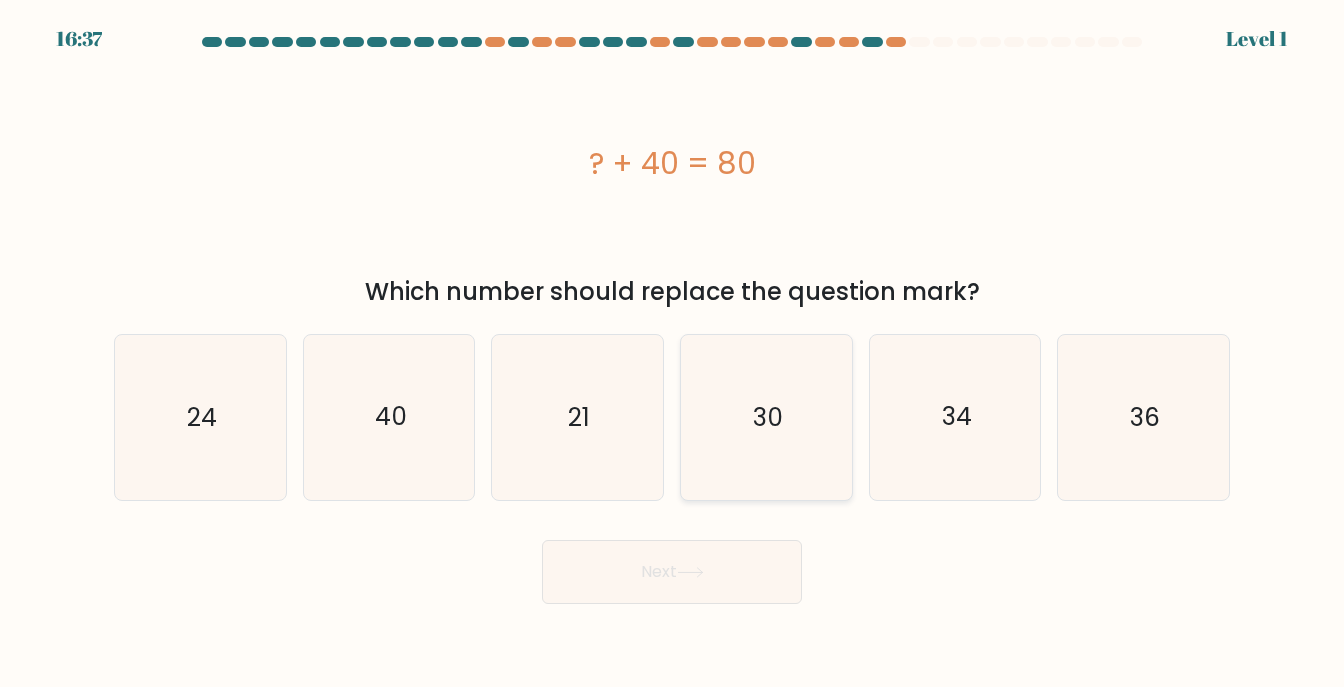 click on "30" 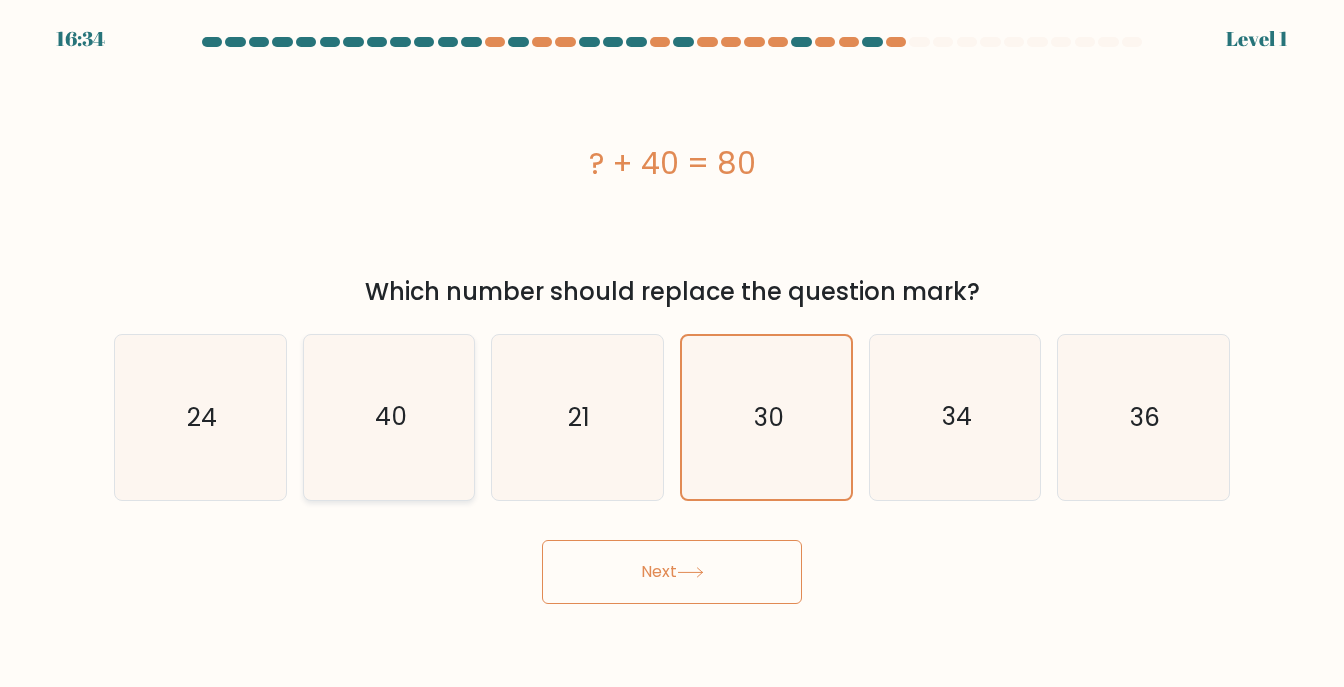 click on "40" 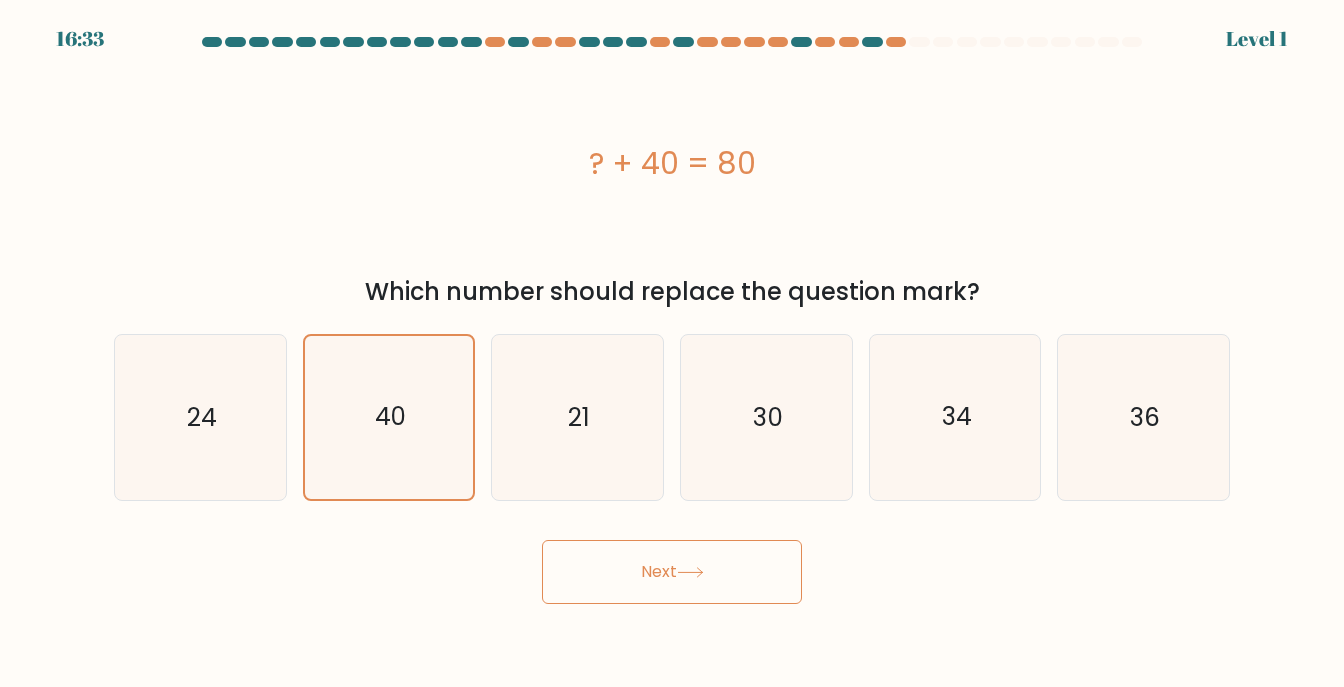 click on "Next" at bounding box center [672, 572] 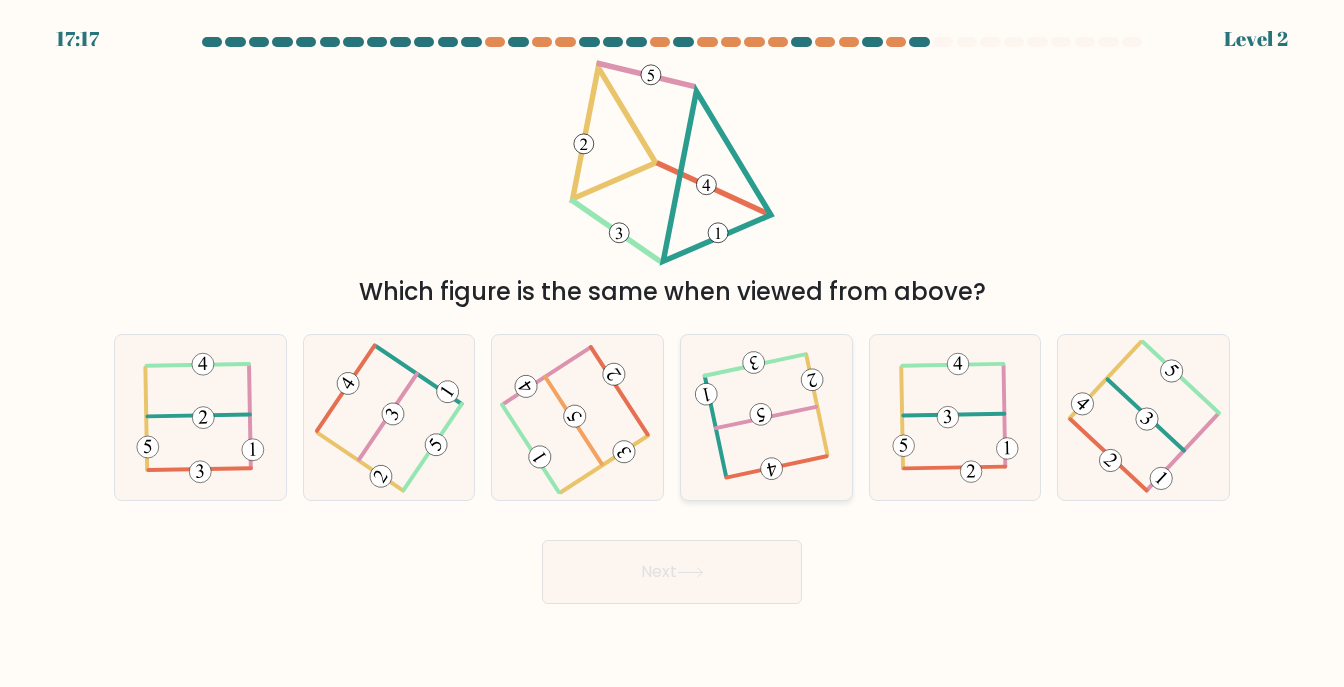 click 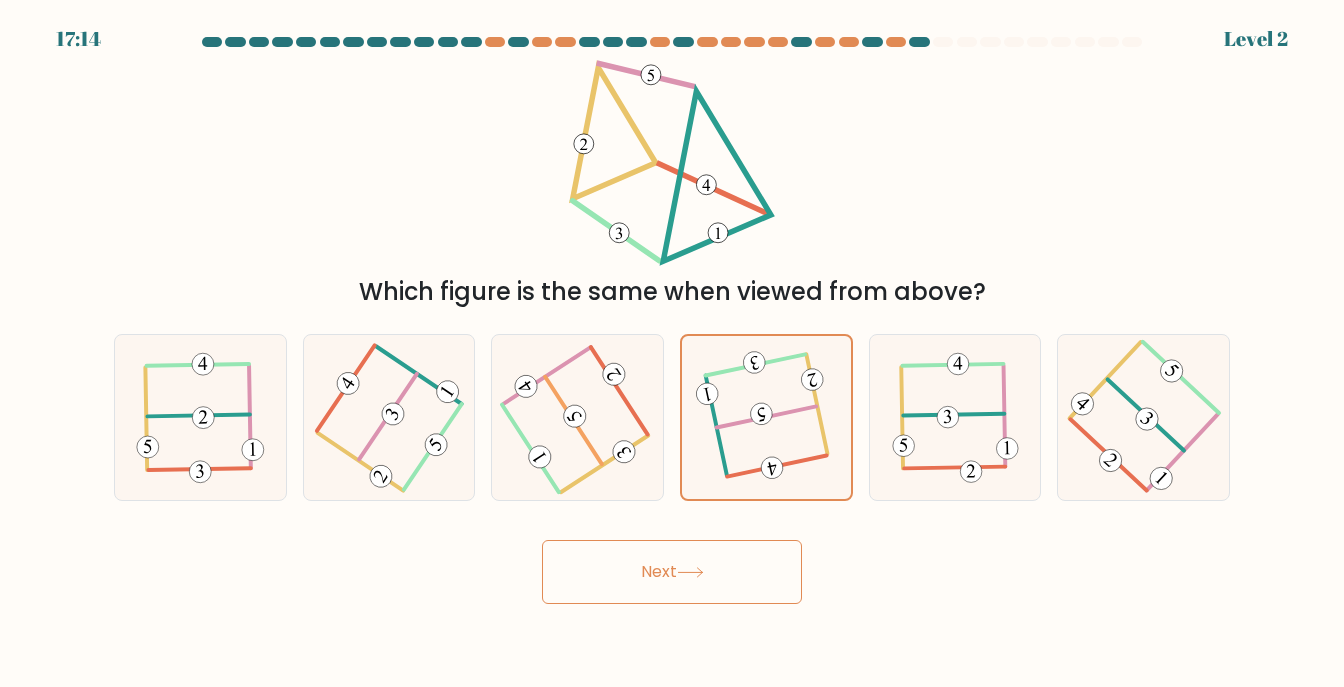 click on "Next" at bounding box center (672, 572) 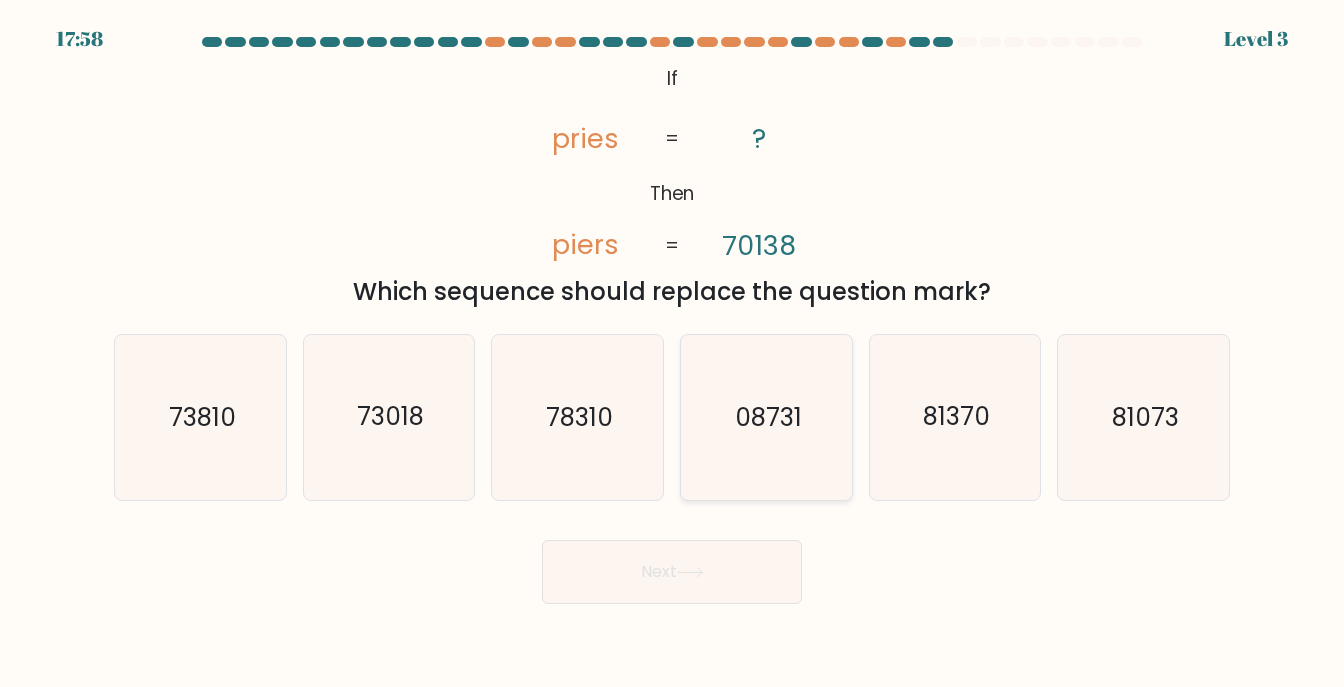 click on "08731" 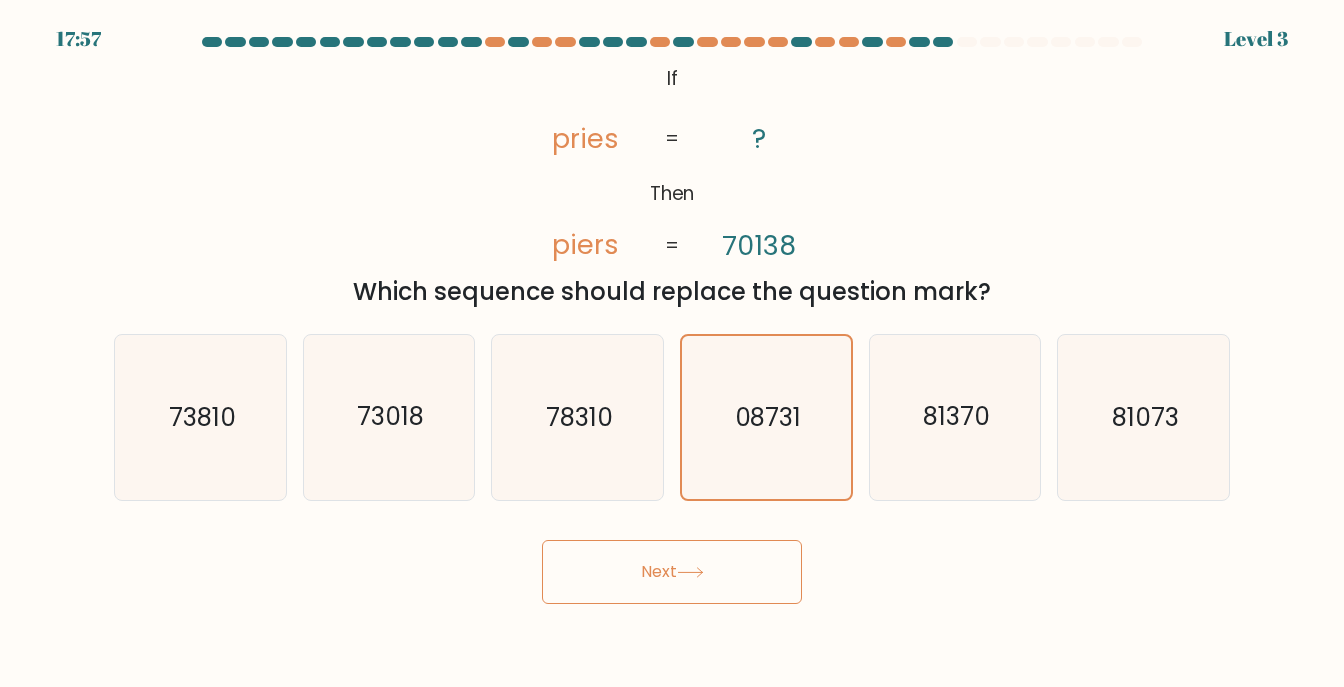 click on "Next" at bounding box center (672, 572) 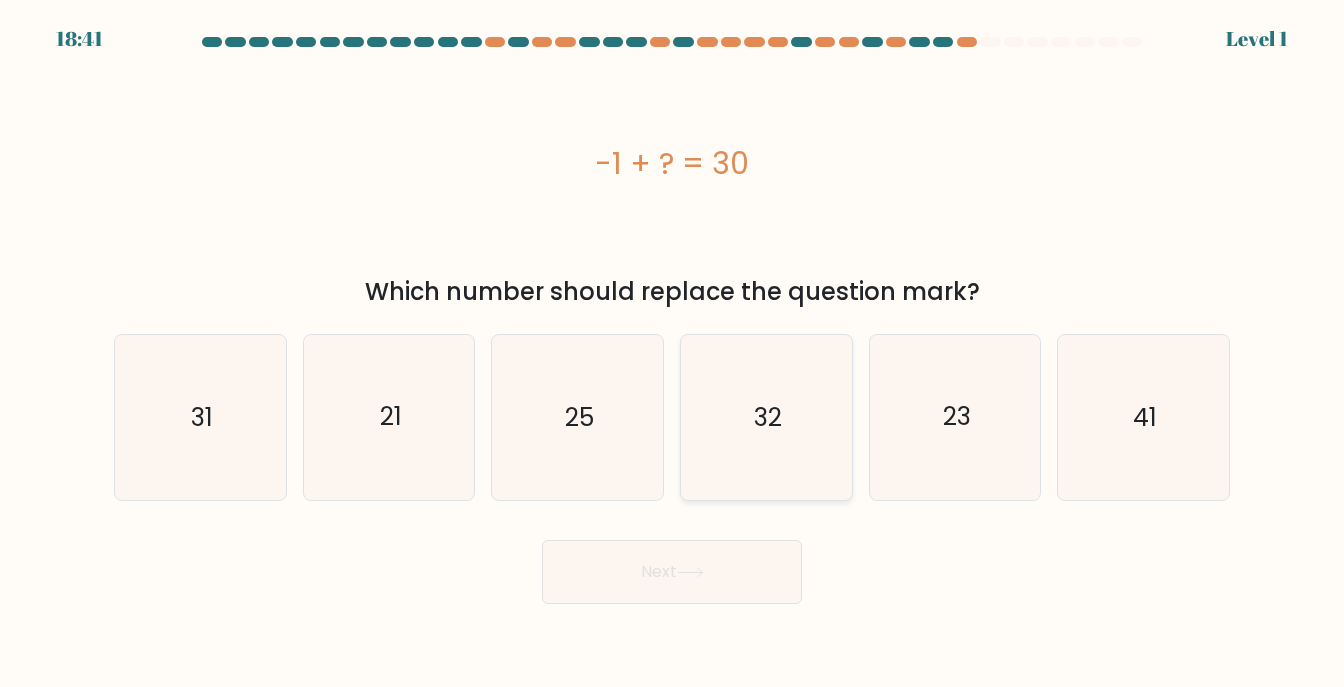 click on "32" 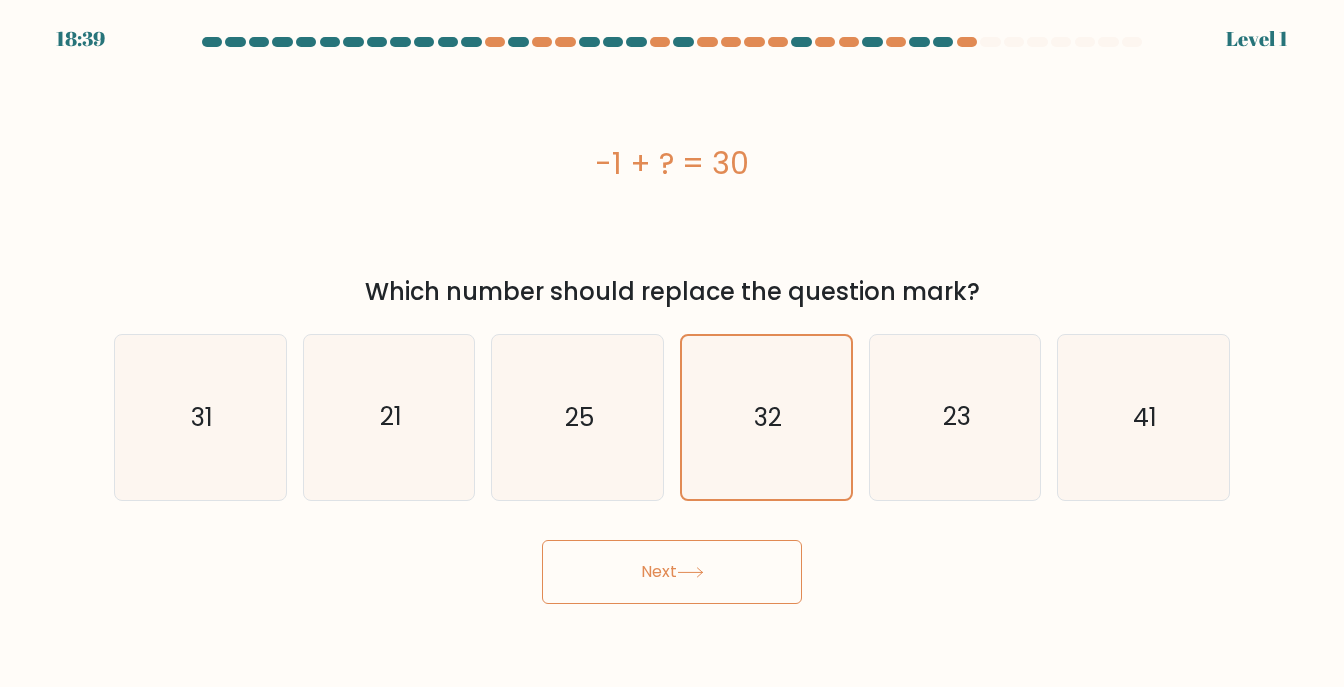 click on "Next" at bounding box center [672, 564] 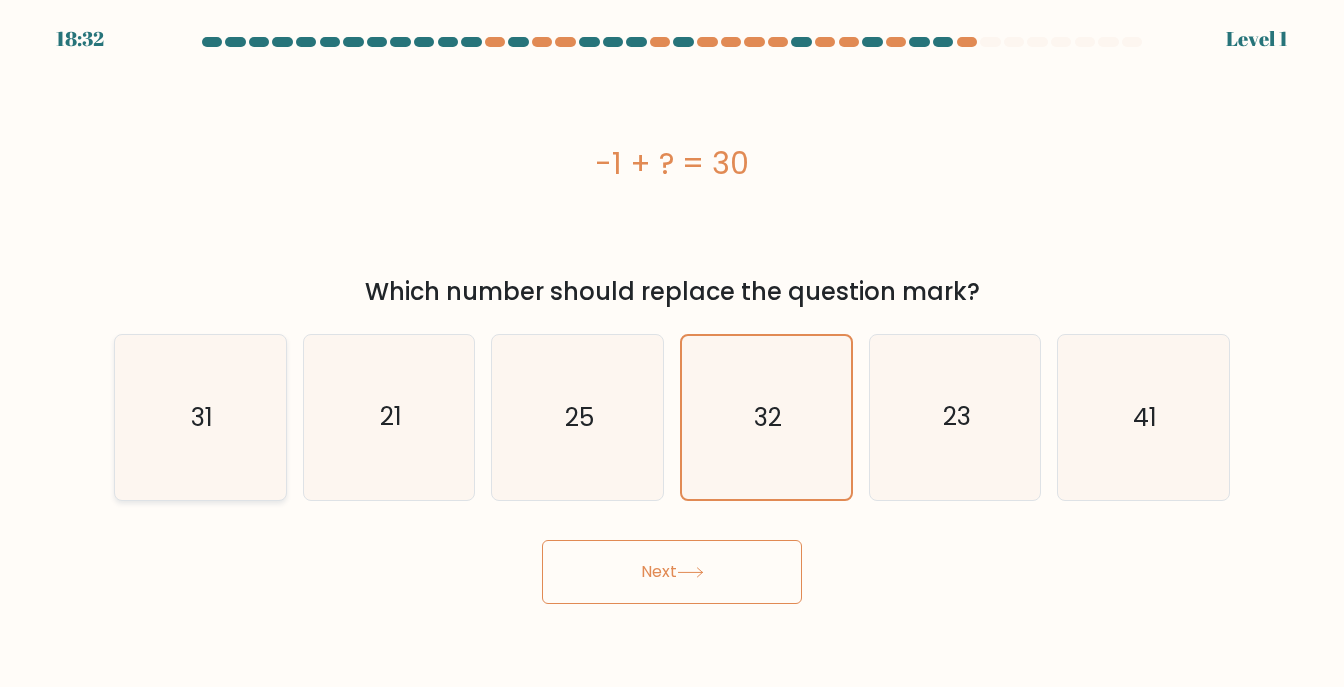 click on "31" 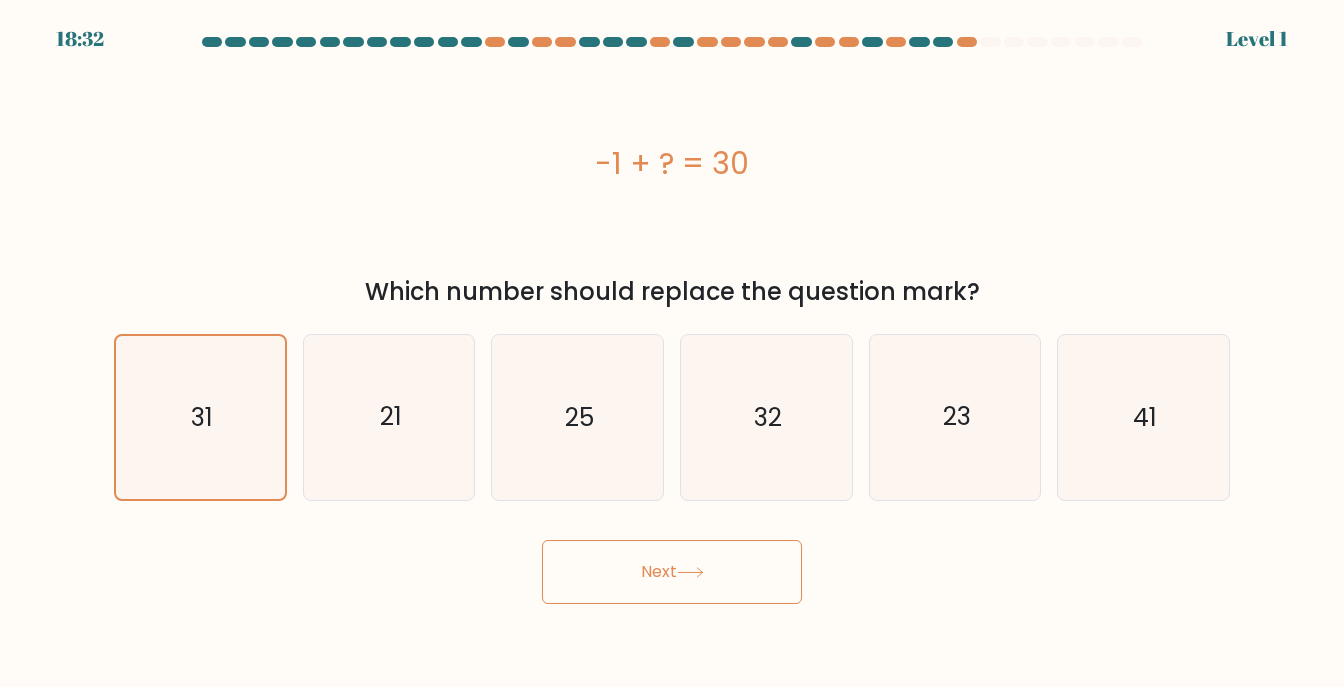 click on "Next" at bounding box center (672, 572) 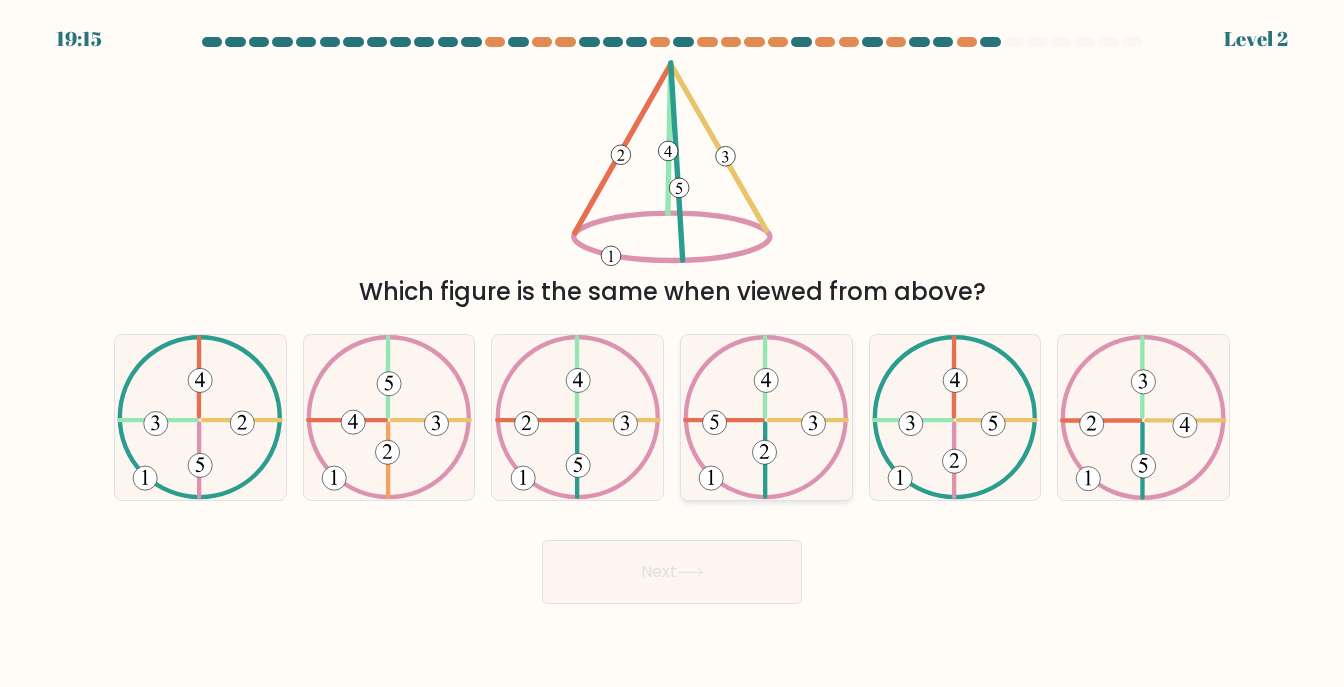 click 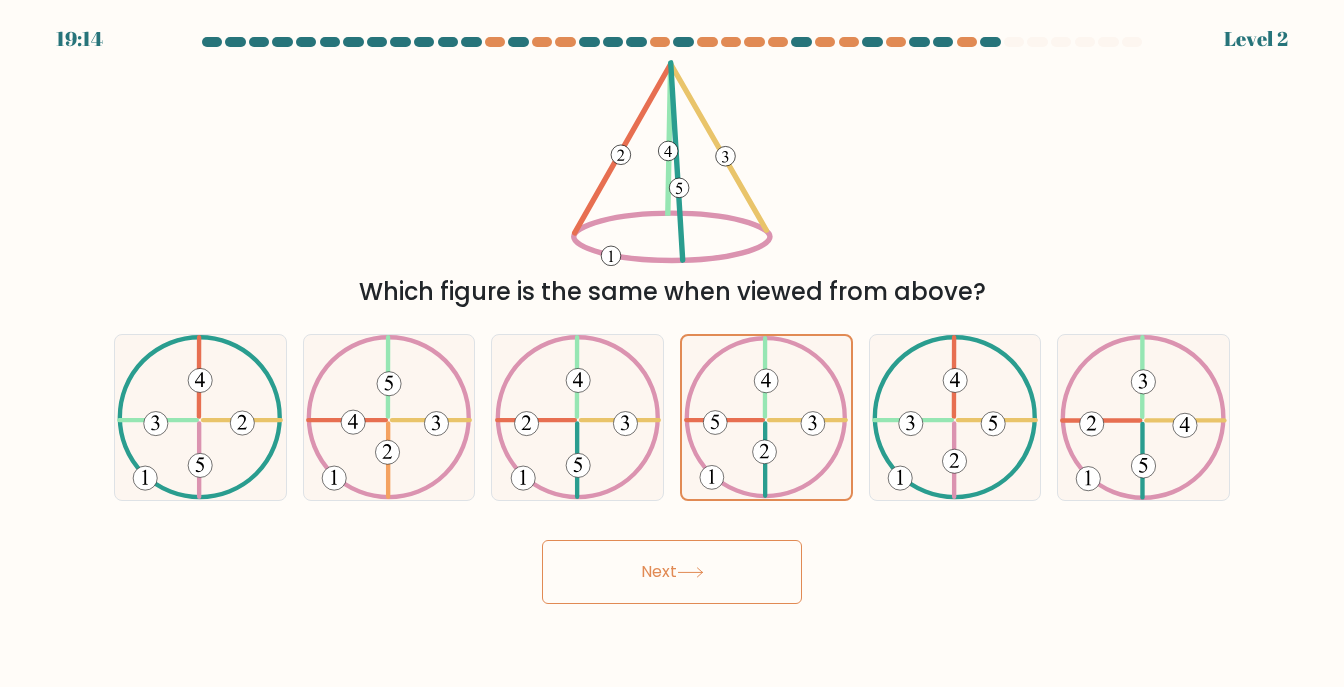 click 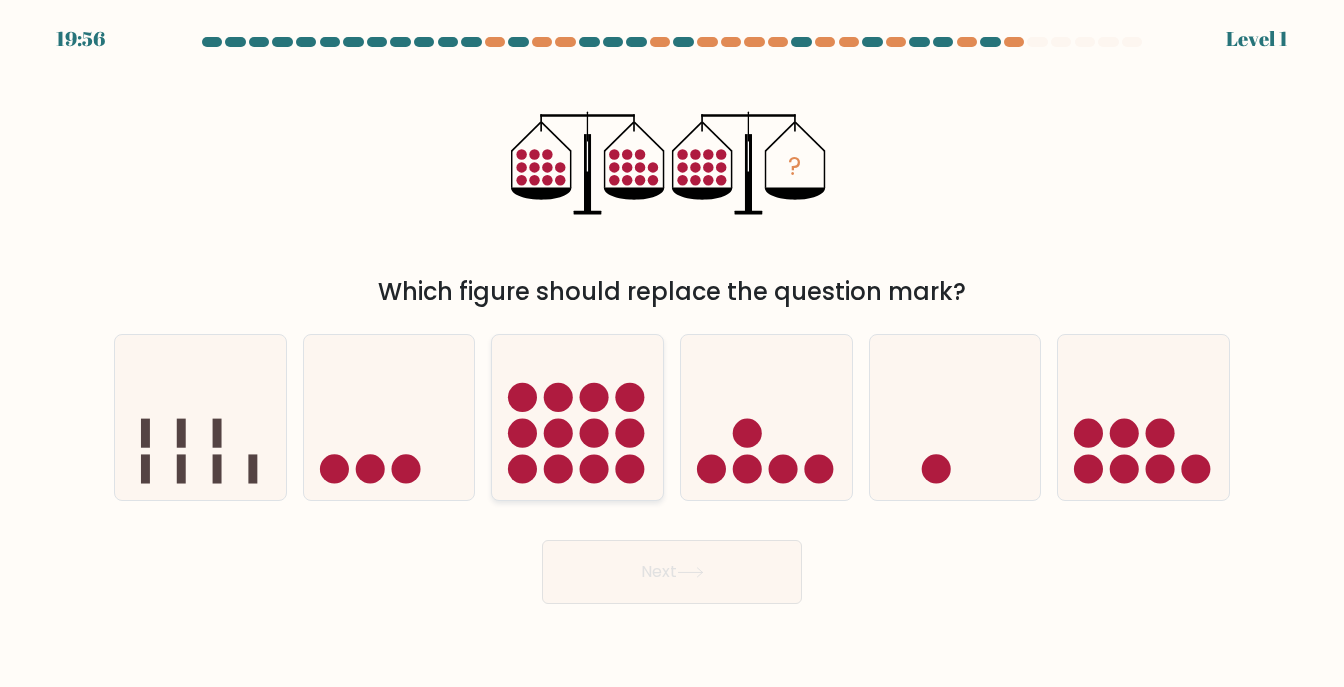 click 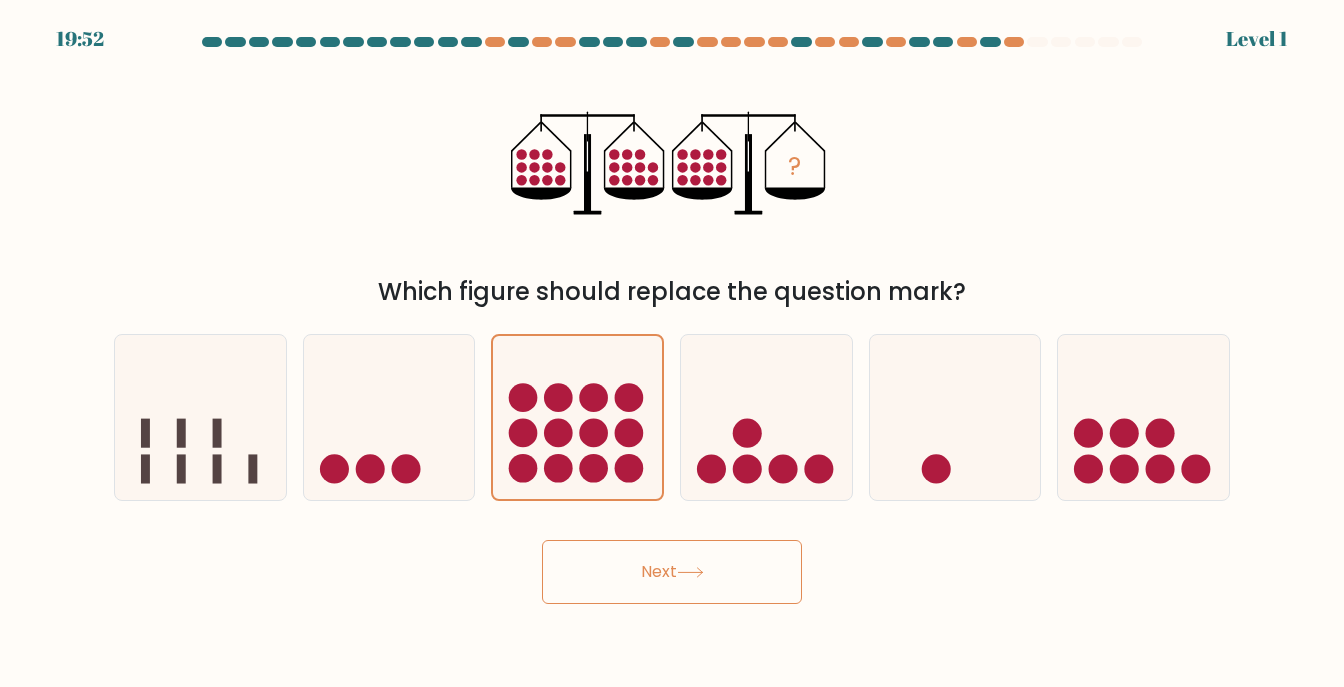 click on "Next" at bounding box center [672, 572] 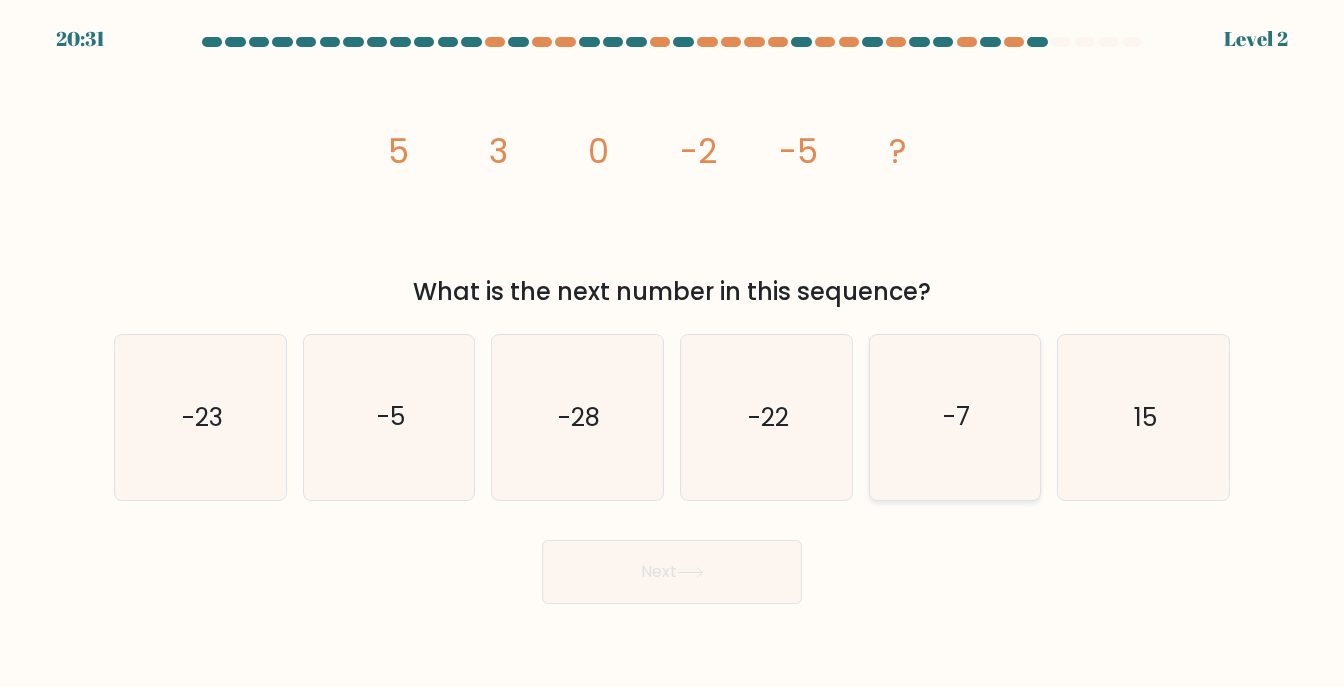 click on "-7" 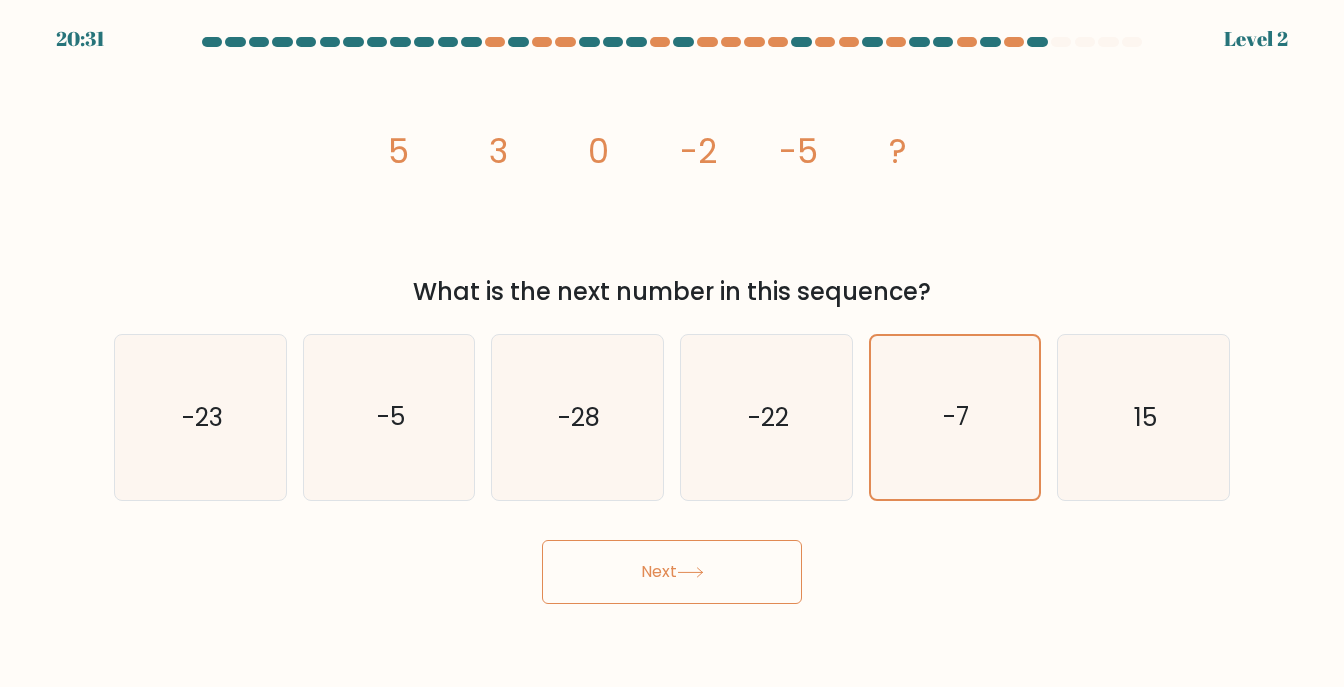 click on "Next" at bounding box center (672, 572) 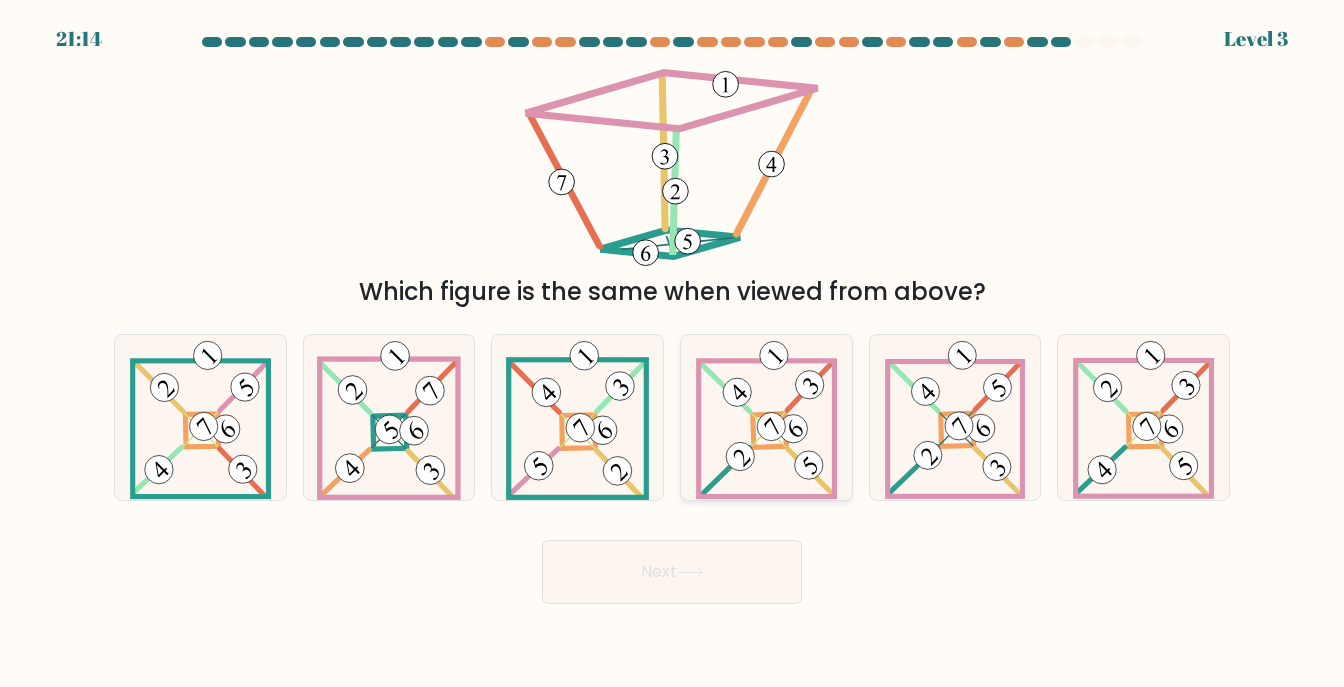 click 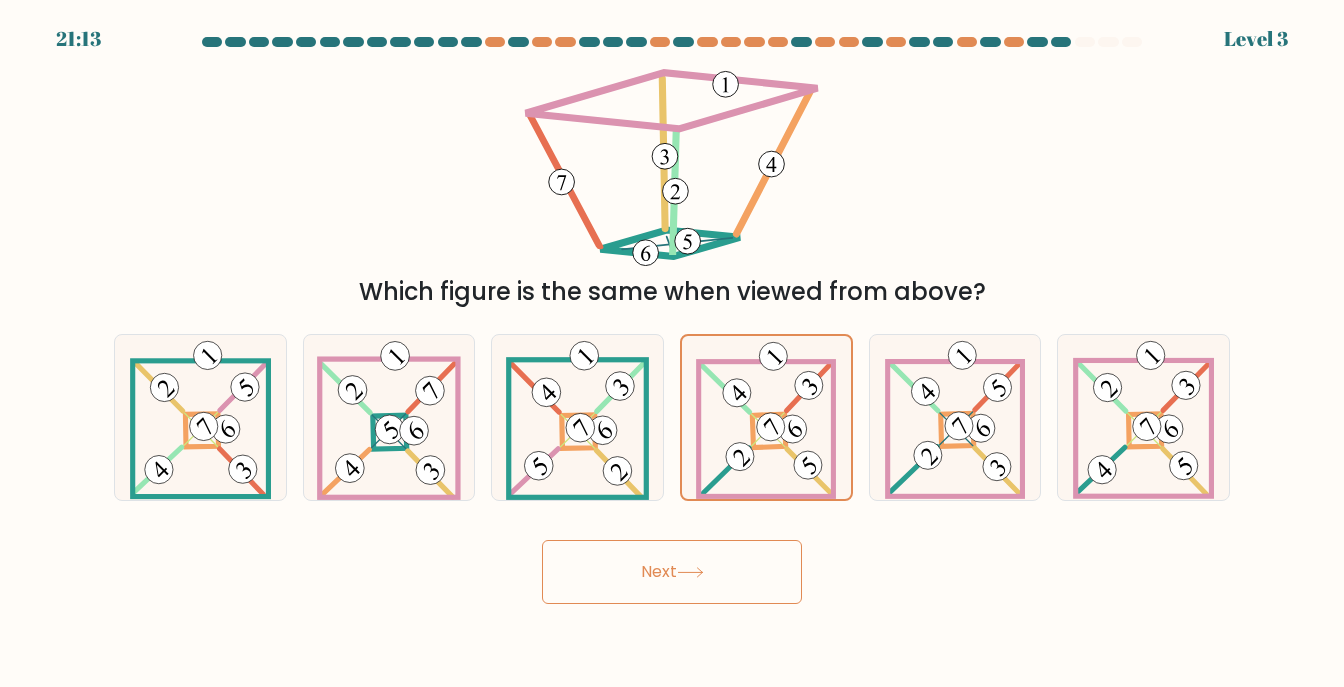click on "Next" at bounding box center [672, 572] 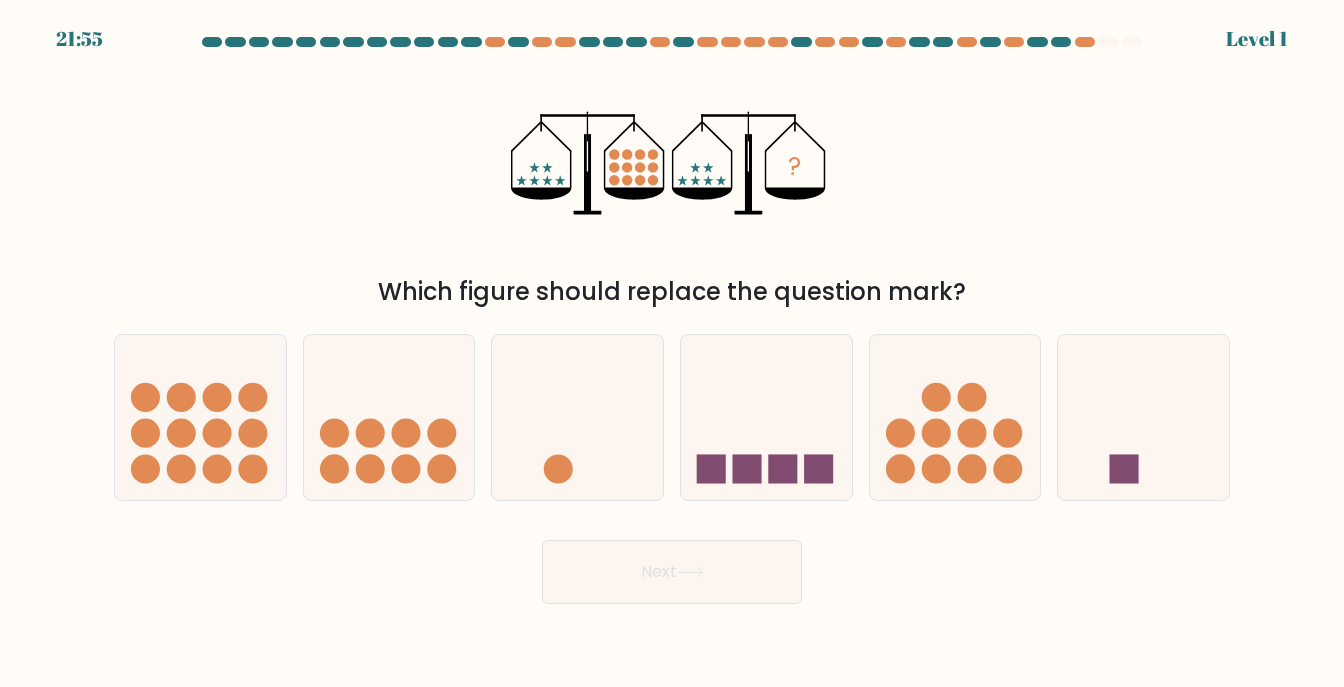 click on "a." at bounding box center (200, 417) 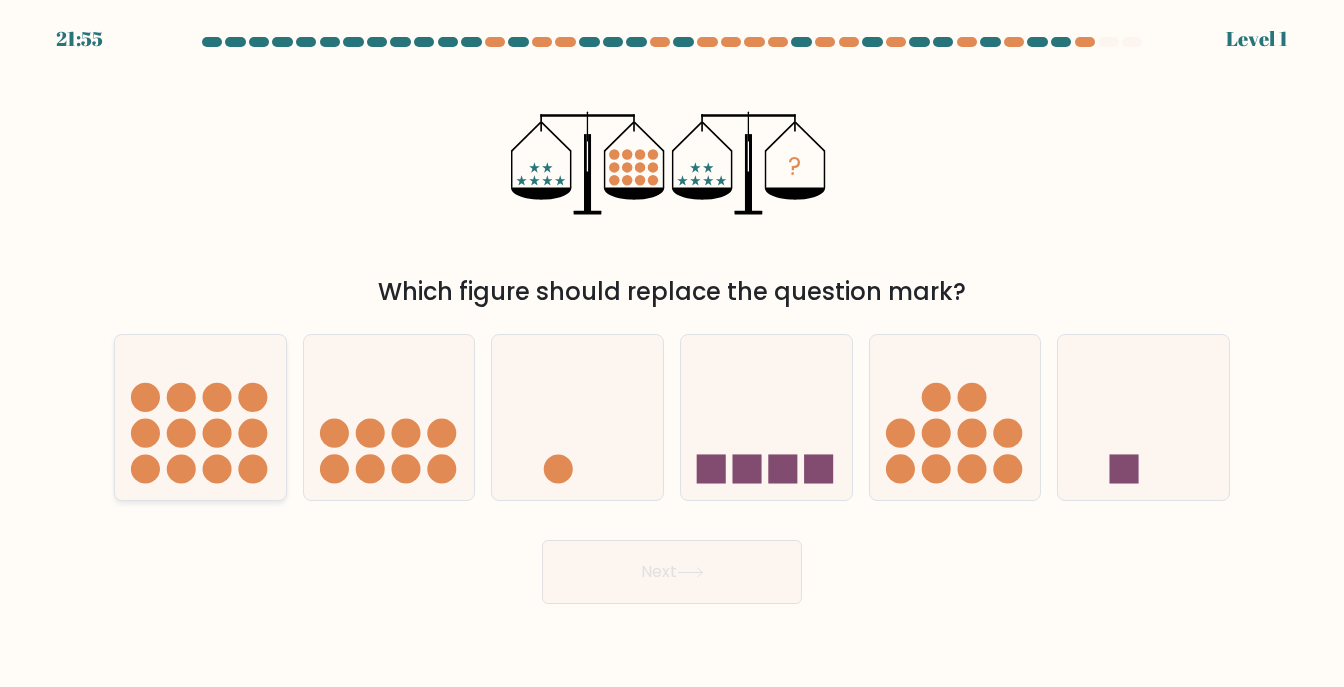 click 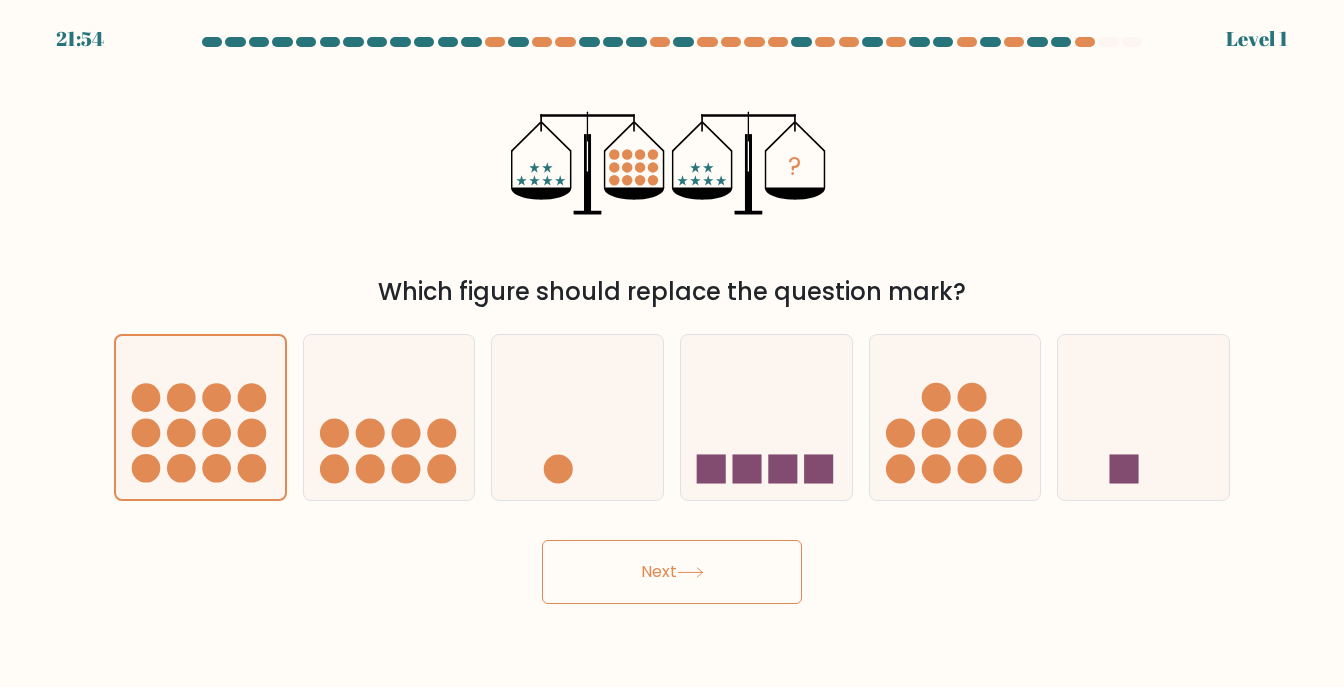 click on "Next" at bounding box center (672, 572) 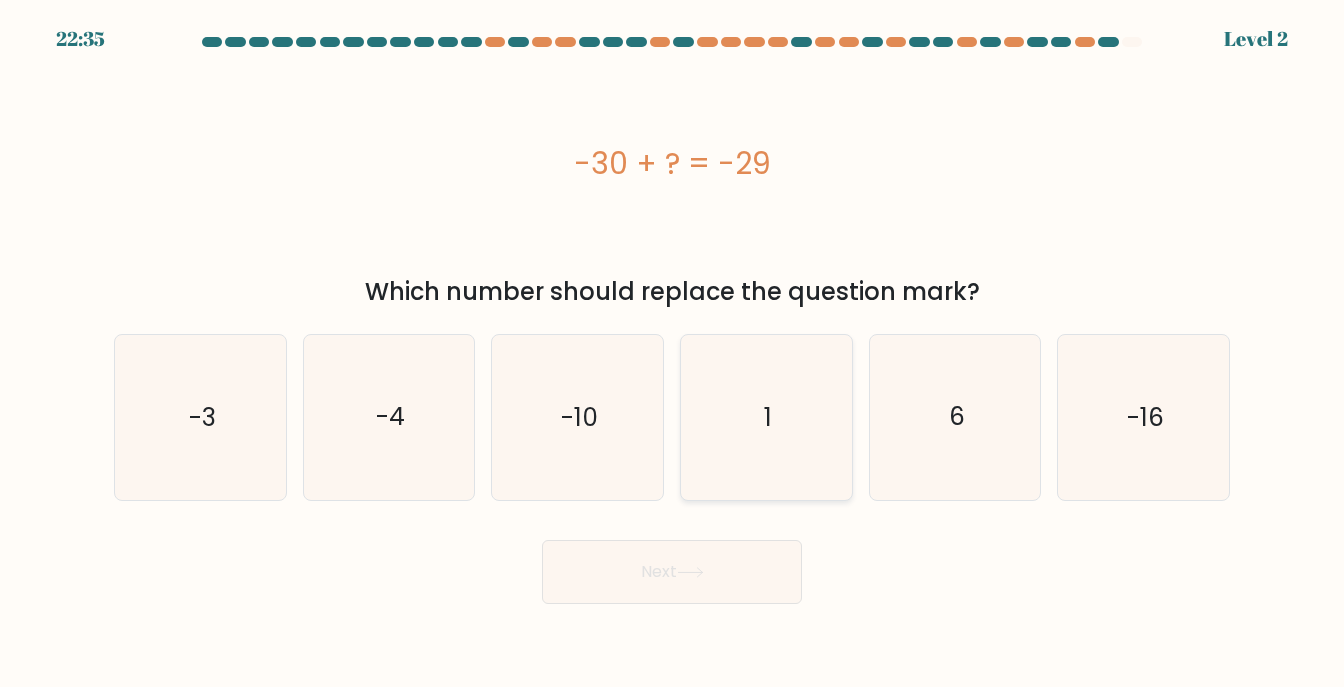 click on "1" 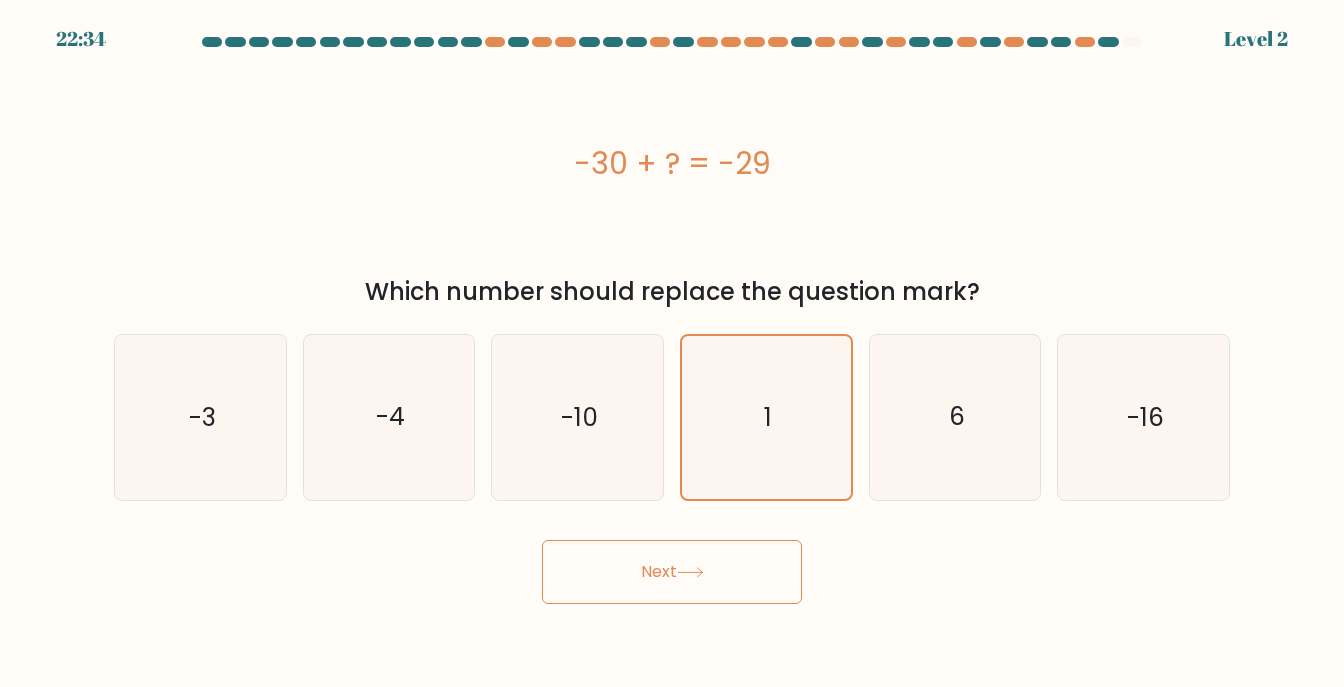 click 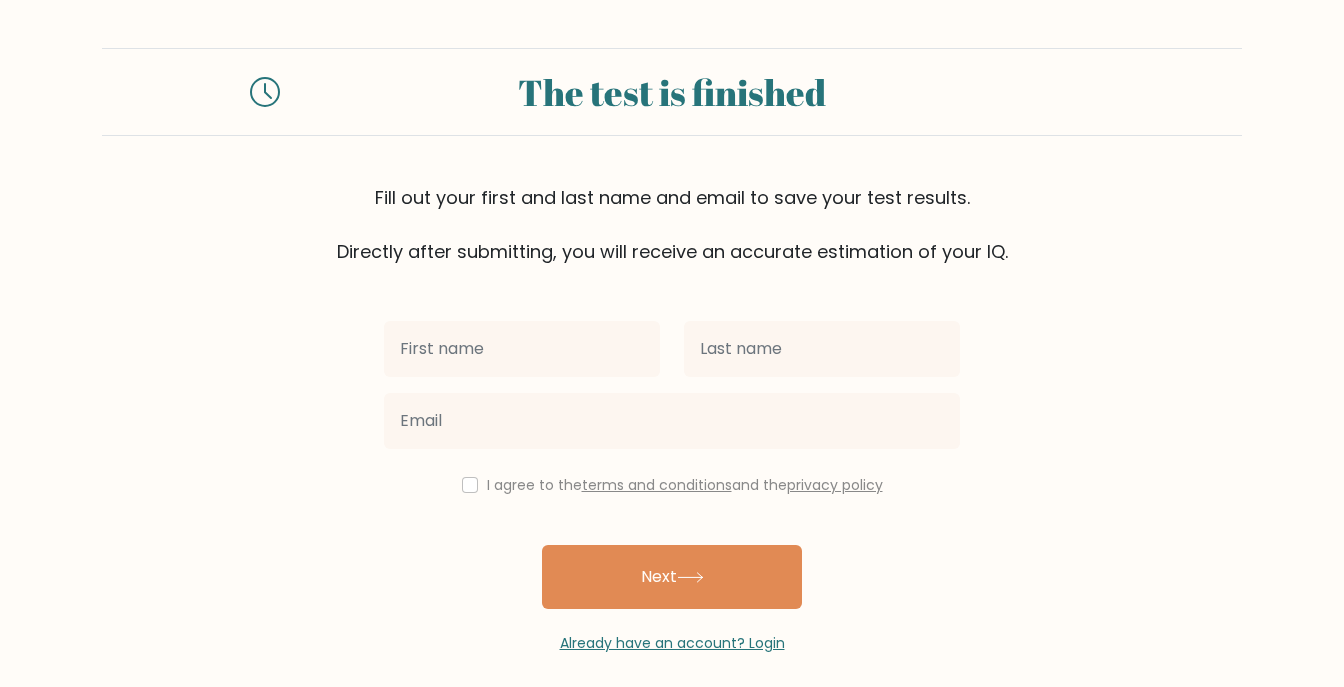 scroll, scrollTop: 0, scrollLeft: 0, axis: both 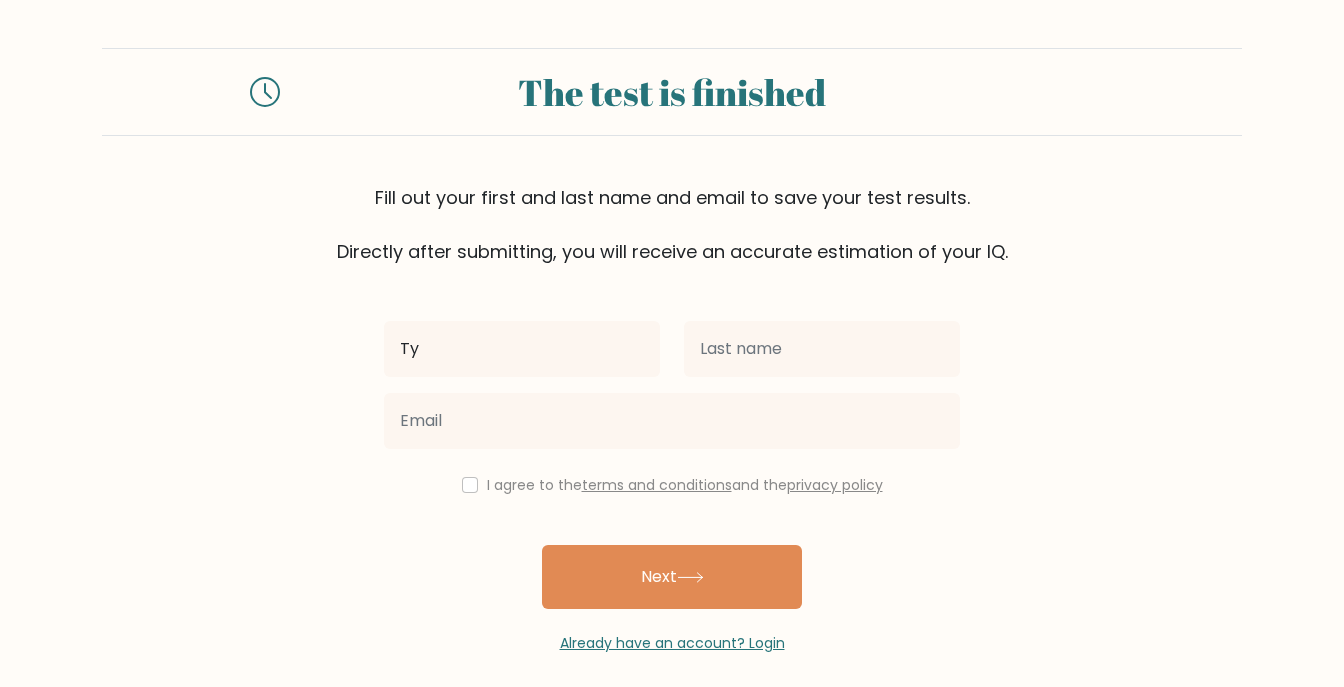 type on "Ty" 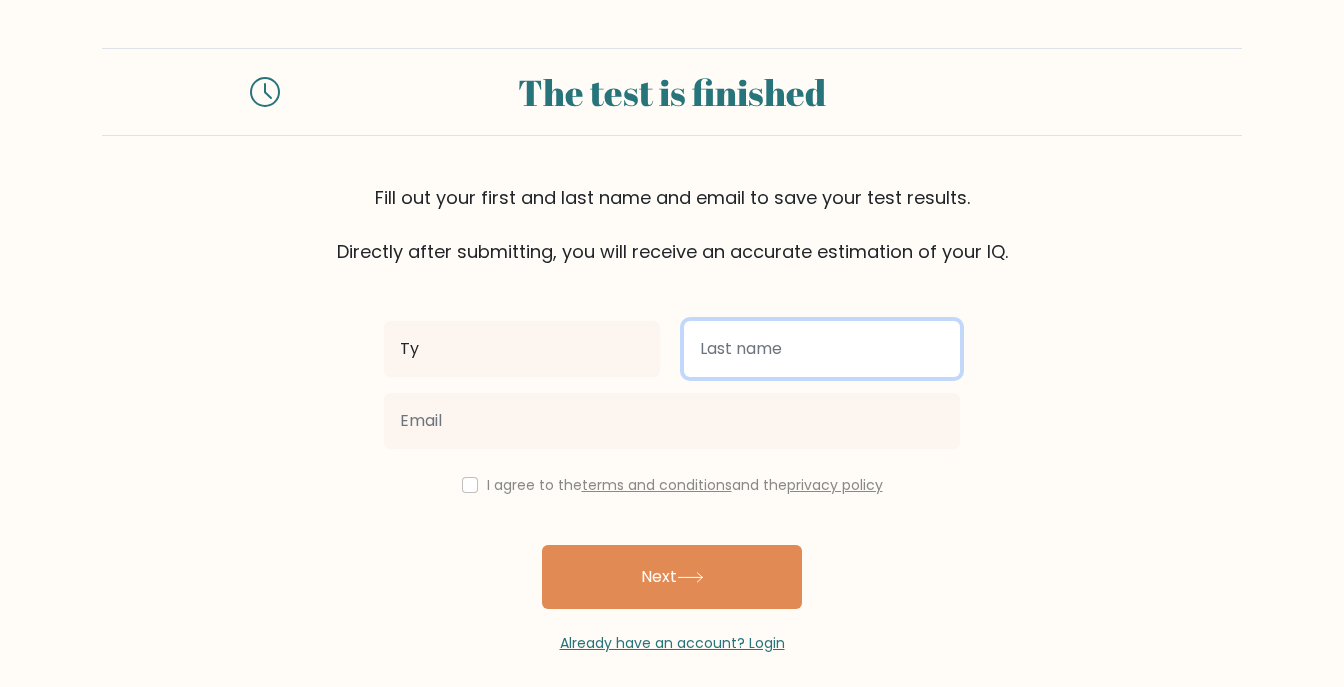 click at bounding box center [822, 349] 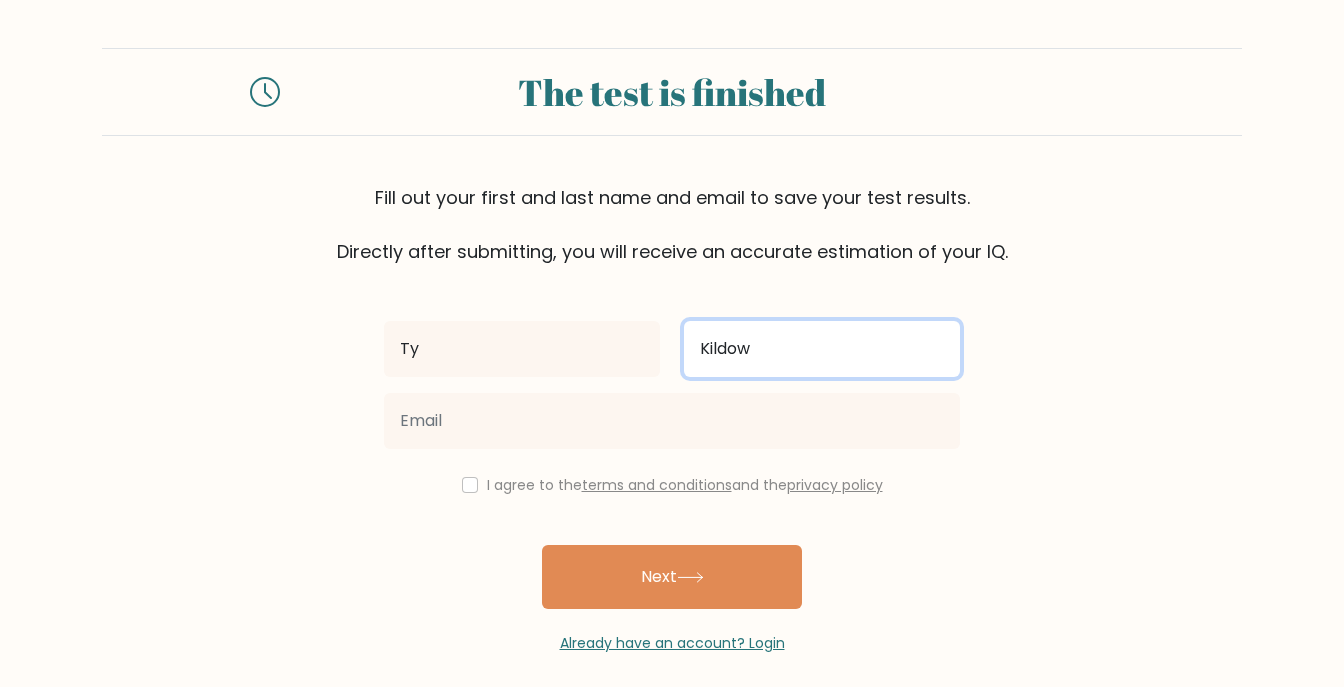 type on "Kildow" 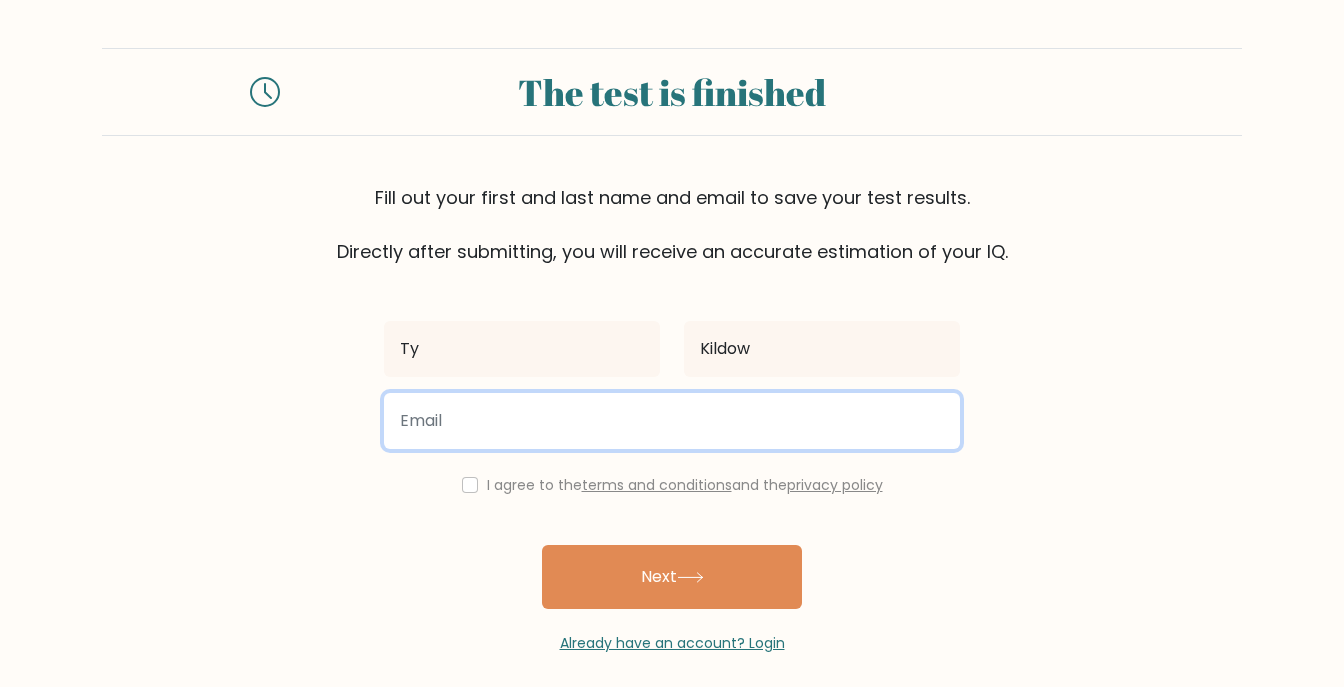 click at bounding box center (672, 421) 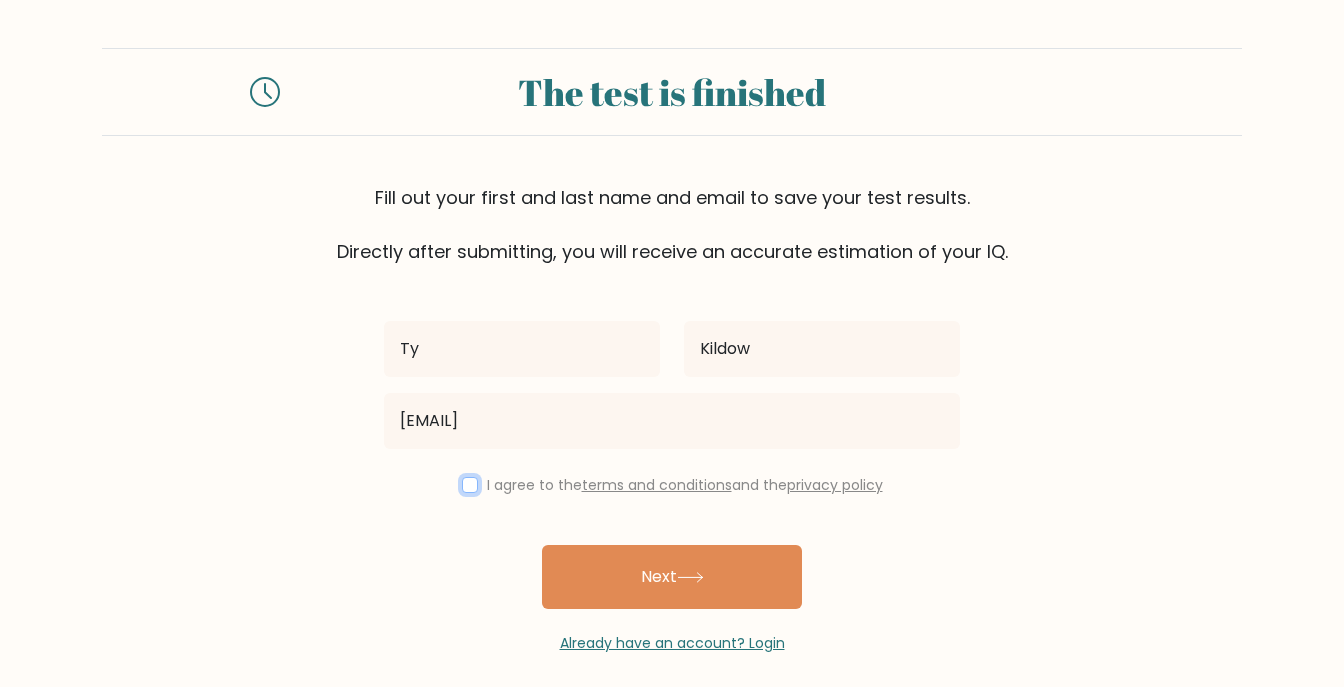 click at bounding box center [470, 485] 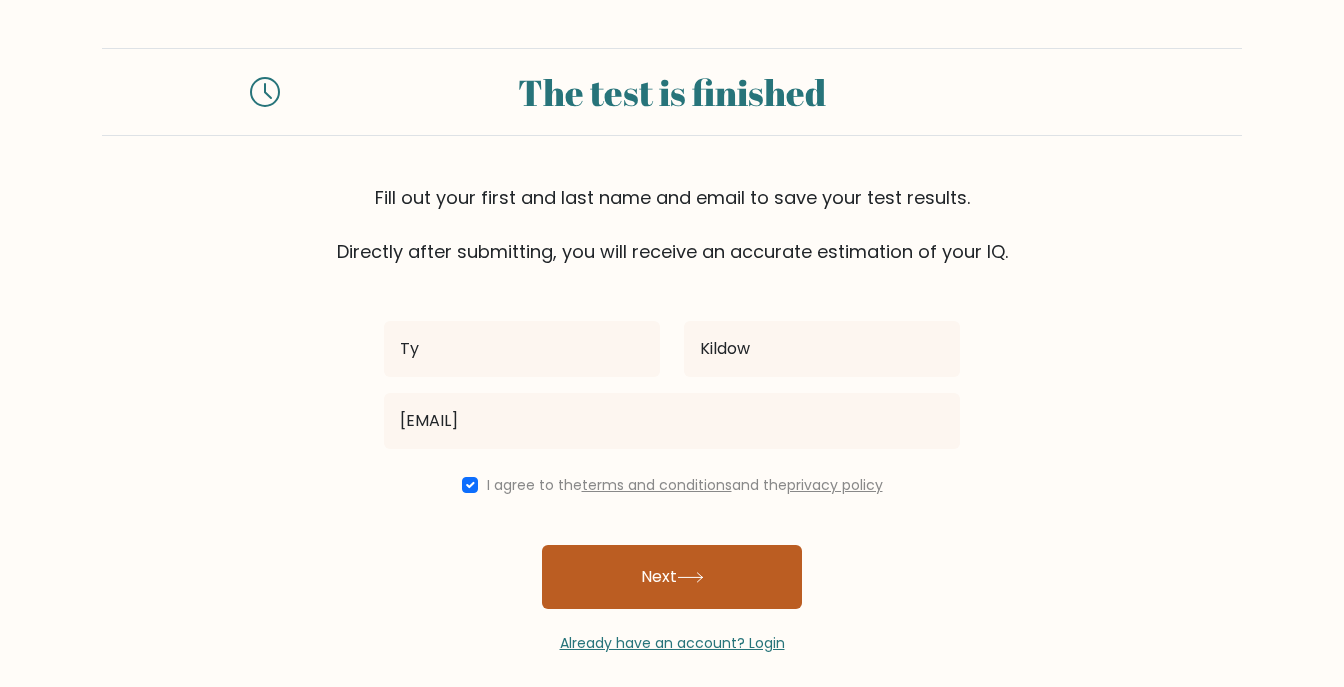 click on "Next" at bounding box center [672, 577] 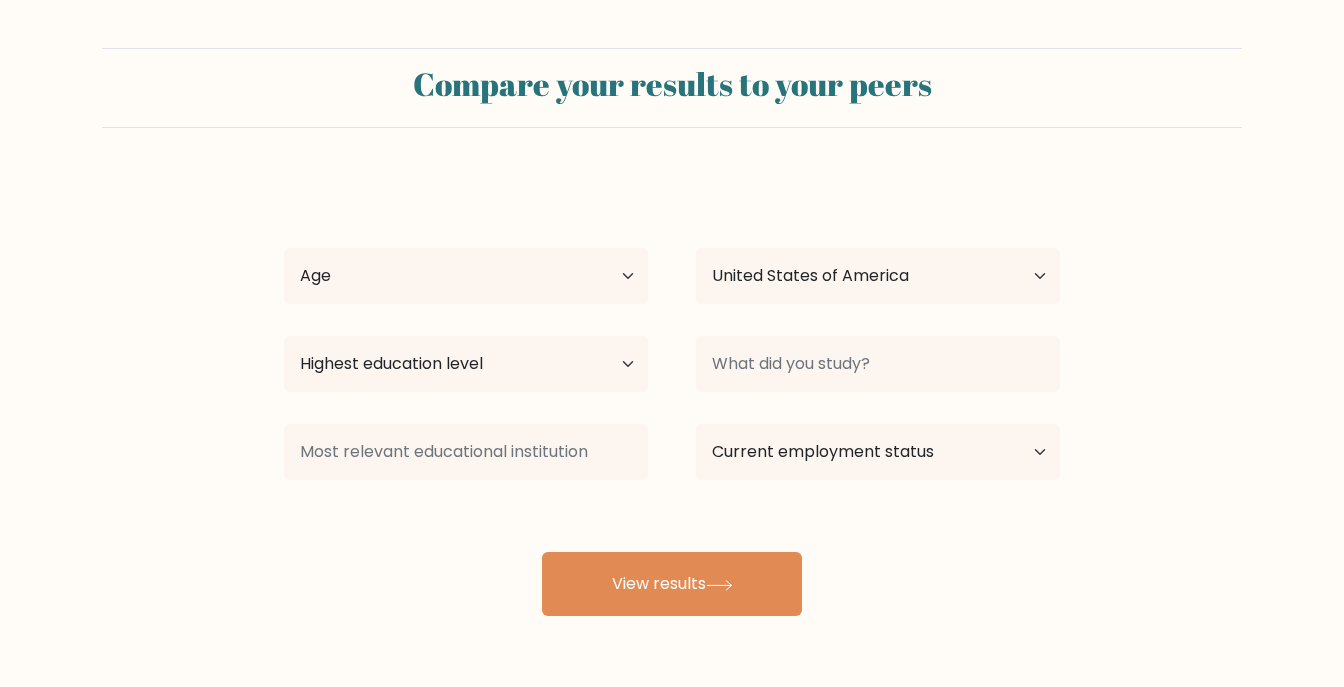 select on "US" 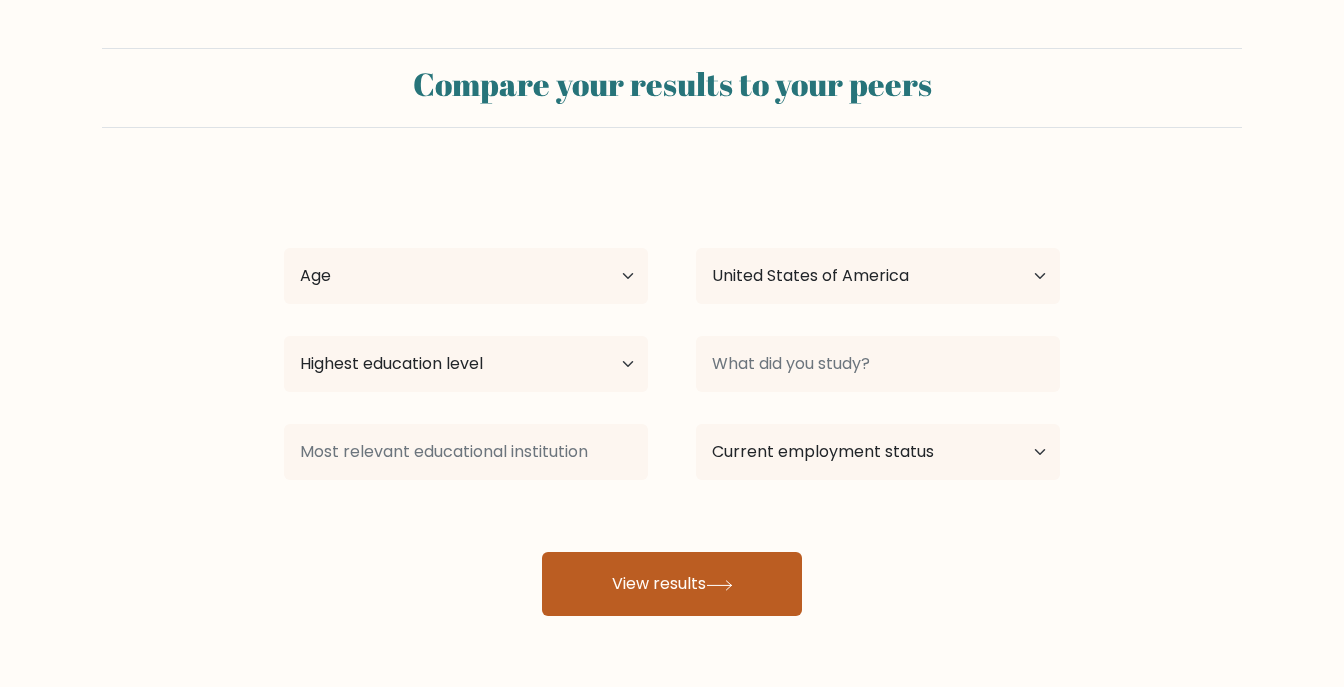 click on "View results" at bounding box center (672, 584) 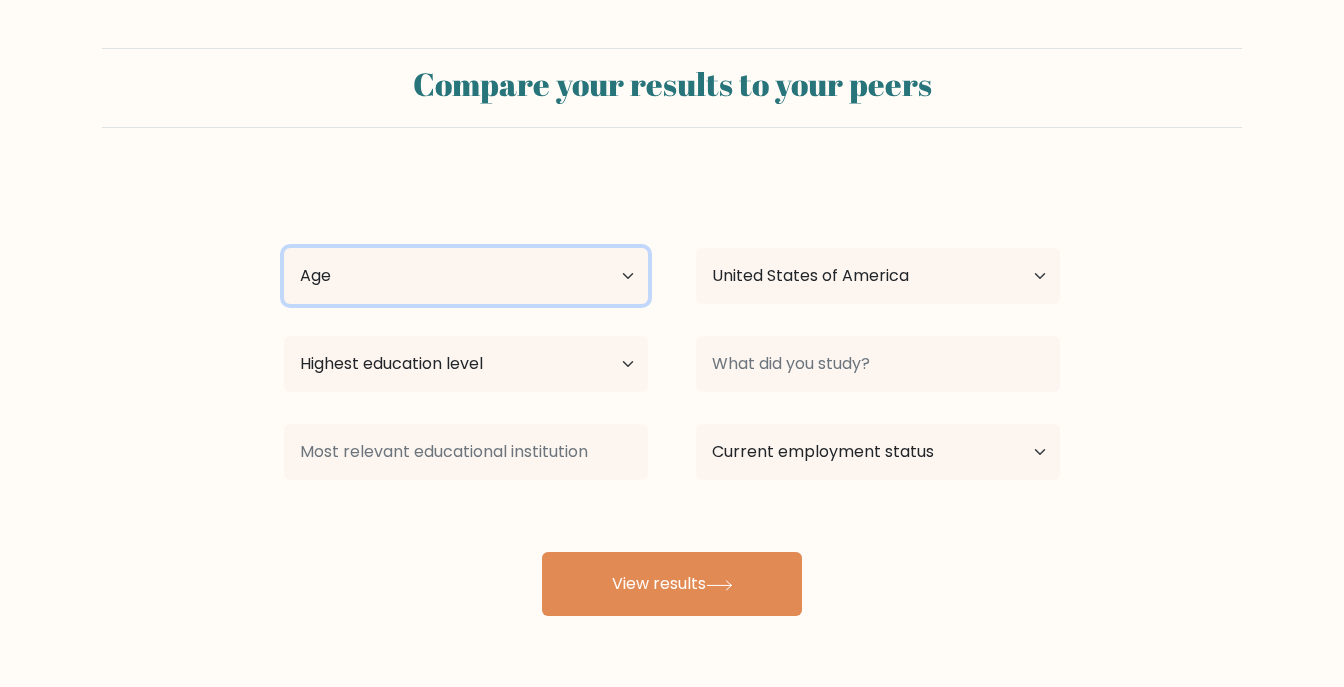 click on "Age
Under 18 years old
18-24 years old
25-34 years old
35-44 years old
45-54 years old
55-64 years old
65 years old and above" at bounding box center [466, 276] 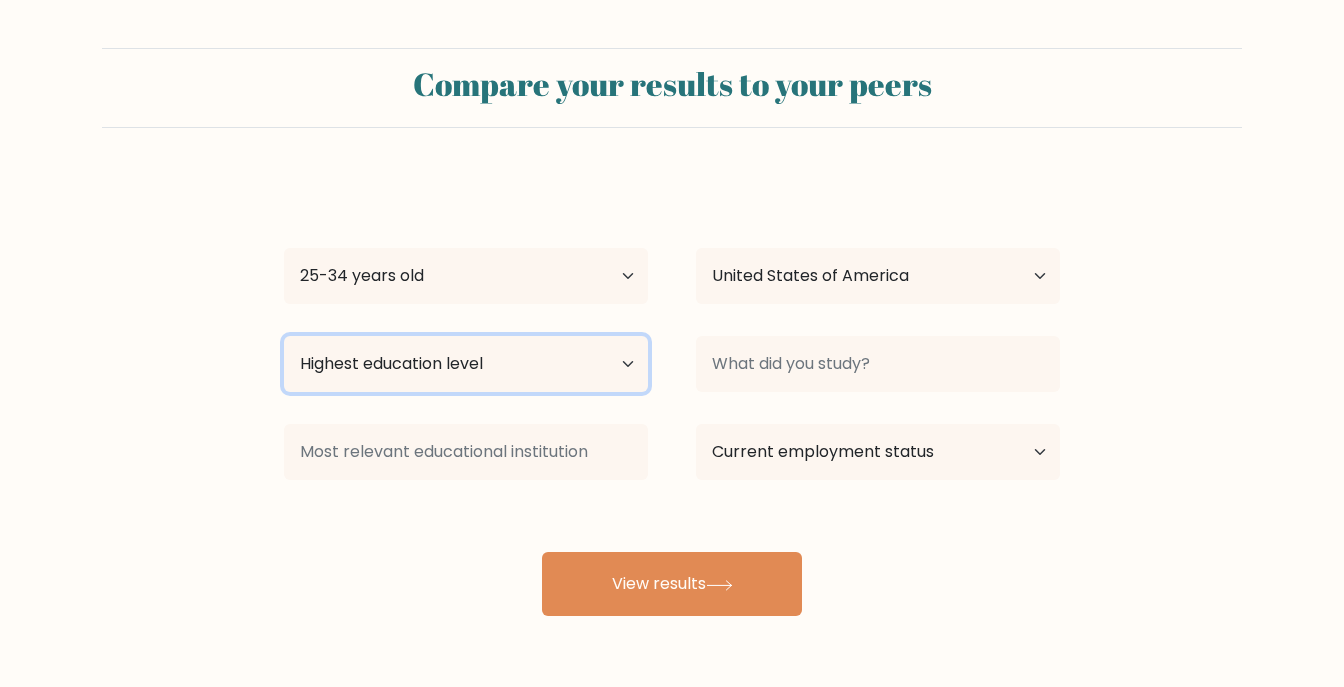 click on "Highest education level
No schooling
Primary
Lower Secondary
Upper Secondary
Occupation Specific
Bachelor's degree
Master's degree
Doctoral degree" at bounding box center (466, 364) 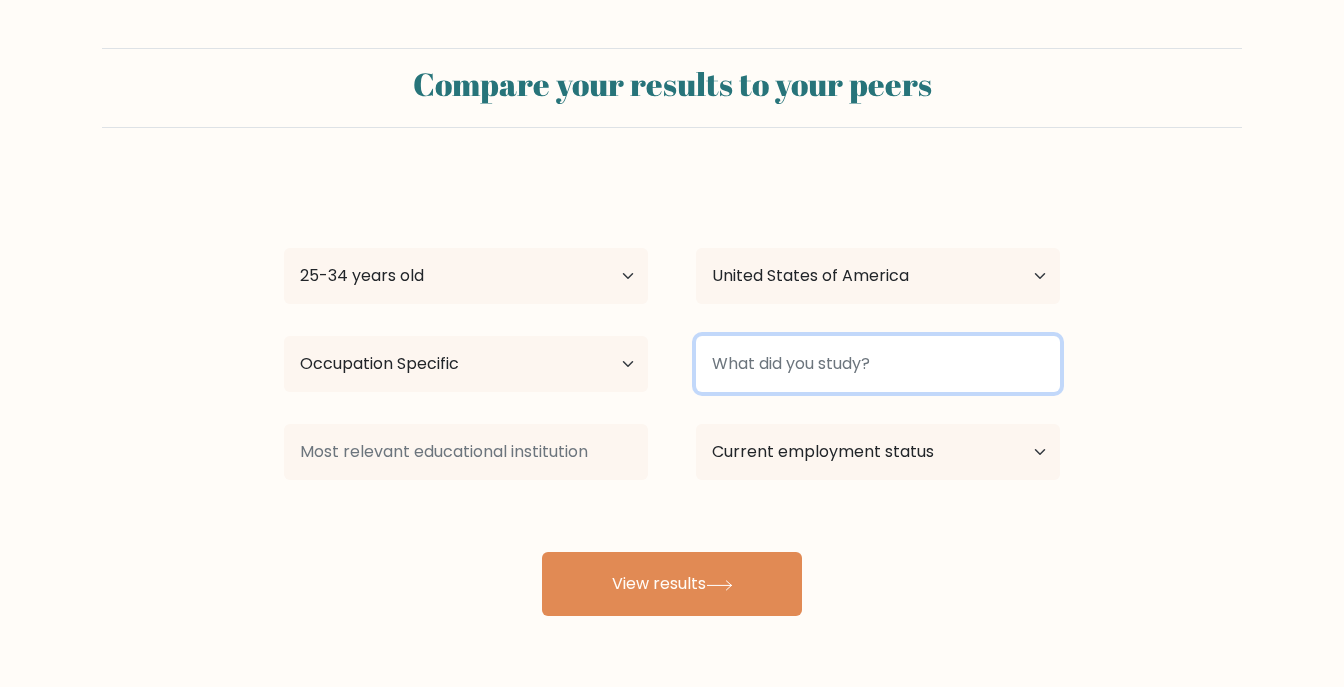 click at bounding box center [878, 364] 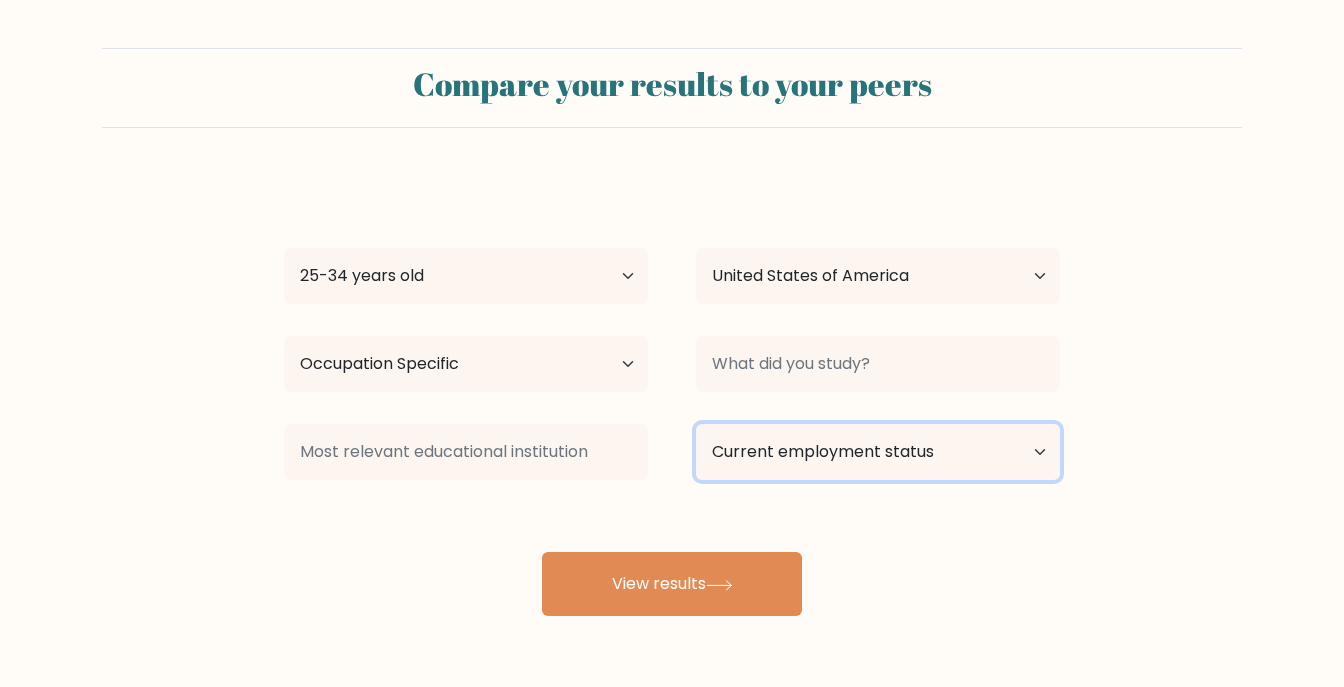 click on "Current employment status
Employed
Student
Retired
Other / prefer not to answer" at bounding box center (878, 452) 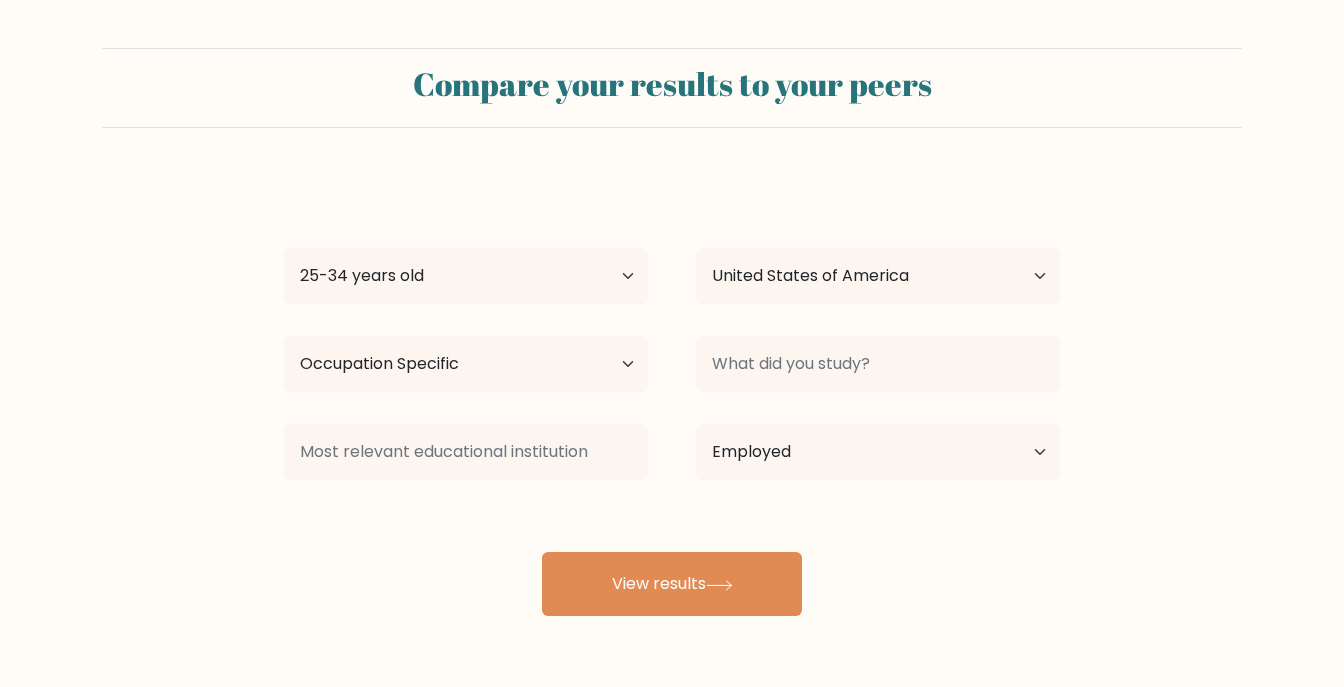 click on "Ty
[LAST]
Age
Under 18 years old
18-24 years old
25-34 years old
35-44 years old
45-54 years old
55-64 years old
65 years old and above
Country
[COUNTRY]
[COUNTRY]
[COUNTRY]
[COUNTRY]
[COUNTRY]
[COUNTRY]
[COUNTRY]
[COUNTRY]
[COUNTRY]
[COUNTRY]
[COUNTRY]
[COUNTRY]
[COUNTRY]
[COUNTRY]
[COUNTRY]
[COUNTRY]
[COUNTRY]
[COUNTRY]
[COUNTRY]
[COUNTRY]
[COUNTRY]
[COUNTRY]
[COUNTRY]
[COUNTRY]
[COUNTRY]
[COUNTRY]
[COUNTRY]
[COUNTRY]
[COUNTRY]
[COUNTRY]
[COUNTRY]
[COUNTRY]
[COUNTRY]
[COUNTRY]
[COUNTRY]
[COUNTRY]
[COUNTRY]
[COUNTRY]
[COUNTRY]
[COUNTRY]
[COUNTRY]
[COUNTRY]
[COUNTRY]
[COUNTRY]
[COUNTRY]
[COUNTRY]
[COUNTRY]
[COUNTRY]
[COUNTRY]
[COUNTRY]
[COUNTRY]
[COUNTRY]
[COUNTRY]
[COUNTRY]
[COUNTRY]
[COUNTRY]
[COUNTRY]
[COUNTRY]
[COUNTRY]
[COUNTRY]
[COUNTRY]
[COUNTRY]
[COUNTRY]
[COUNTRY]
[COUNTRY]
[COUNTRY]
[COUNTRY]
[COUNTRY]
[COUNTRY]
[COUNTRY]
[COUNTRY]
[COUNTRY]
[COUNTRY]
[COUNTRY]
[COUNTRY]
[COUNTRY]
[COUNTRY]
[COUNTRY]
[COUNTRY]
[COUNTRY]
[COUNTRY]
[COUNTRY]
[COUNTRY]
[COUNTRY]
[COUNTRY]
[COUNTRY]
[COUNTRY]
[COUNTRY]
[COUNTRY]
[COUNTRY]
[COUNTRY]
[COUNTRY]
[COUNTRY]
[COUNTRY]
[COUNTRY]
[COUNTRY]
[COUNTRY]
[COUNTRY]
[COUNTRY]
[COUNTRY]
[COUNTRY]
[COUNTRY]
[COUNTRY]
[COUNTRY]
[COUNTRY]
[COUNTRY]
[COUNTRY]
[COUNTRY]
[COUNTRY]
[COUNTRY]
[COUNTRY]
[COUNTRY]
[COUNTRY]
[COUNTRY]
[COUNTRY]
[COUNTRY]
[COUNTRY]
[COUNTRY]
[COUNTRY]
[COUNTRY]
[COUNTRY]
[COUNTRY]
[COUNTRY]
[COUNTRY]
[COUNTRY]
[COUNTRY]
[COUNTRY]
[COUNTRY]
[COUNTRY]
[COUNTRY]
[COUNTRY]
[COUNTRY]
[COUNTRY]
[COUNTRY]
[COUNTRY]
[COUNTRY]
[COUNTRY]
[COUNTRY]
[COUNTRY]
[COUNTRY]
[COUNTRY]
[COUNTRY]
[COUNTRY]
[COUNTRY]
[COUNTRY]
[COUNTRY]
[COUNTRY]
[COUNTRY]
[COUNTRY]
[COUNTRY]
[COUNTRY]
[COUNTRY]
[COUNTRY]
[COUNTRY]
[COUNTRY]
[COUNTRY]
[COUNTRY]
[COUNTRY]
[COUNTRY]
[COUNTRY]
[COUNTRY]
[COUNTRY]
[COUNTRY]
[COUNTRY]
[COUNTRY]
[COUNTRY]
[COUNTRY]
[COUNTRY]
[COUNTRY]
[COUNTRY]
[COUNTRY]
[COUNTRY]
[COUNTRY]
[COUNTRY]
[COUNTRY]
[COUNTRY]
[COUNTRY]
[COUNTRY]
[COUNTRY]
[COUNTRY]
[COUNTRY]
[COUNTRY]
[COUNTRY]
[COUNTRY]
[COUNTRY]
[COUNTRY]
[COUNTRY]
[COUNTRY]
[COUNTRY]
[COUNTRY]
[COUNTRY]
[COUNTRY]
[COUNTRY]
[COUNTRY]
[COUNTRY]
[COUNTRY]
[COUNTRY]
[COUNTRY]
[COUNTRY]
[COUNTRY]
[COUNTRY]
[COUNTRY]
[COUNTRY]
[COUNTRY]
[COUNTRY]
[COUNTRY]
[COUNTRY]
[COUNTRY]
[COUNTRY]
[COUNTRY]
[COUNTRY]
[COUNTRY]
[COUNTRY]
[COUNTRY]
[COUNTRY]
[COUNTRY]
[COUNTRY]
[COUNTRY]
[COUNTRY]
[COUNTRY]
[COUNTRY]
[COUNTRY]
[COUNTRY]
[COUNTRY]
[COUNTRY]
[COUNTRY]
[COUNTRY]
[COUNTRY]
[COUNTRY]
[COUNTRY]
[COUNTRY]
[COUNTRY]
[COUNTRY]
[COUNTRY]
[COUNTRY]
[COUNTRY]
[COUNTRY]
[COUNTRY]
[COUNTRY]
[COUNTRY]
[COUNTRY]
[COUNTRY]
[COUNTRY]
[COUNTRY]
[COUNTRY]
[COUNTRY]
[COUNTRY]
[COUNTRY]
[COUNTRY]
[COUNTRY]
[COUNTRY]
[COUNTRY]
[COUNTRY]
[COUNTRY]
[COUNTRY]
[COUNTRY]
[COUNTRY]
[COUNTRY]
[COUNTRY]
[COUNTRY]
[COUNTRY]
[COUNTRY]
[COUNTRY]
[COUNTRY]
[COUNTRY]
[COUNTRY]
[COUNTRY]
[COUNTRY]
[COUNTRY]
[COUNTRY]
[COUNTRY]
[COUNTRY]
[COUNTRY]
[COUNTRY]
[COUNTRY]
[COUNTRY]
[COUNTRY]
[COUNTRY]
[COUNTRY]
[COUNTRY]
[COUNTRY]
[COUNTRY]
[COUNTRY]
[COUNTRY]
[COUNTRY]
[COUNTRY]
[COUNTRY]
[COUNTRY]
[COUNTRY]
[COUNTRY]
[COUNTRY]
[COUNTRY]
[COUNTRY]
[COUNTRY]
[COUNTRY]
[COUNTRY]
[COUNTRY]
[COUNTRY]
[COUNTRY]
[COUNTRY]
[COUNTRY]
[COUNTRY]
[COUNTRY]
[COUNTRY]
[COUNTRY]
[COUNTRY]
[COUNTRY]
[COUNTRY]
[COUNTRY]
[COUNTRY]
[COUNTRY]
[COUNTRY]
[COUNTRY]
[COUNTRY]
[COUNTRY]
[COUNTRY]
[COUNTRY]
[COUNTRY]
[COUNTRY]
[COUNTRY]
[COUNTRY]
[COUNTRY]
[COUNTRY]
[COUNTRY]
[COUNTRY]
[COUNTRY]
[COUNTRY]
[COUNTRY]
[COUNTRY]
[COUNTRY]
[COUNTRY]
[COUNTRY]
[COUNTRY]
[COUNTRY]
[COUNTRY]
[COUNTRY]
[COUNTRY]
[COUNTRY]
[COUNTRY]
[COUNTRY]
[COUNTRY]
[COUNTRY]
[COUNTRY]
[COUNTRY]
[COUNTRY]
[COUNTRY]
[COUNTRY]
[COUNTRY]
[COUNTRY]
[COUNTRY]
[COUNTRY]
[COUNTRY]
[COUNTRY]
[COUNTRY]
[COUNTRY]
[COUNTRY]
[COUNTRY]
[COUNTRY]
[COUNTRY]
[COUNTRY]
[COUNTRY]
[COUNTRY]
[COUNTRY]
[COUNTRY]
[COUNTRY]
[COUNTRY]
[COUNTRY]
[COUNTRY]
[COUNTRY]
[COUNTRY]
[COUNTRY]
[COUNTRY]
[COUNTRY]
[COUNTRY]
[COUNTRY]
[COUNTRY]
[COUNTRY]
[COUNTRY]
[COUNTRY]
[COUNTRY]
[COUNTRY]
[COUNTRY]
[COUNTRY]
[COUNTRY]
[COUNTRY]
[COUNTRY]
[COUNTRY]
[COUNTRY]
[COUNTRY]
[COUNTRY]
[COUNTRY]
[COUNTRY]
[COUNTRY]
[COUNTRY]
[COUNTRY]
[COUNTRY]
[COUNTRY]
[COUNTRY]
[COUNTRY]
[COUNTRY]
[COUNTRY]
[COUNTRY]
[COUNTRY]
[COUNTRY]
[COUNTRY]
[COUNTRY]
[COUNTRY]
[COUNTRY]
[COUNTRY]
[COUNTRY]
[COUNTRY]
[COUNTRY]
[COUNTRY]
[COUNTRY]
[COUNTRY]
[COUNTRY]
[COUNTRY]
[COUNTRY]
[COUNTRY]
[COUNTRY]
[COUNTRY]
[COUNTRY]
[COUNTRY]
[COUNTRY]
[COUNTRY]
[COUNTRY]
[COUNTRY]
[COUNTRY]
[COUNTRY]
[COUNTRY]
[COUNTRY]
[COUNTRY]
[COUNTRY]
[COUNTRY]
[COUNTRY]
[COUNTRY]
[COUNTRY]
[COUNTRY]
[COUNTRY]
[COUNTRY]
[COUNTRY]
[COUNTRY]
[COUNTRY]
[COUNTRY]
[COUNTRY]
[COUNTRY]
[COUNTRY]
[COUNTRY]
[COUNTRY]
[COUNTRY]
[COUNTRY]
[COUNTRY]
[COUNTRY]
[COUNTRY]
[COUNTRY]
[COUNTRY]
[COUNTRY]
[COUNTRY]
[COUNTRY]
[COUNTRY]
[COUNTRY]
[COUNTRY]
[COUNTRY]
[COUNTRY]
[COUNTRY]
[COUNTRY]
[COUNTRY]
[COUNTRY]
[COUNTRY]
[COUNTRY]
[COUNTRY]
[COUNTRY]
[COUNTRY]
[COUNTRY]
[COUNTRY]
[COUNTRY]
[COUNTRY]
[COUNTRY]
[COUNTRY]
[COUNTRY]
[COUNTRY]
[COUNTRY]
[COUNTRY]
[COUNTRY]
[COUNTRY]
[COUNTRY]
[COUNTRY]
[COUNTRY]
[COUNTRY]
[COUNTRY]
[COUNTRY]
[COUNTRY]
[COUNTRY]
[COUNTRY]
[COUNTRY]
[COUNTRY]
[COUNTRY]
[COUNTRY]
[COUNTRY]
[COUNTRY]
[COUNTRY]
[COUNTRY]
[COUNTRY]
[COUNTRY]
[COUNTRY]
[COUNTRY]
[COUNTRY]
[COUNTRY]
[COUNTRY]
[COUNTRY]
[COUNTRY]
[COUNTRY]
[COUNTRY]
[COUNTRY]
[COUNTRY]
[COUNTRY]
[COUNTRY]
[COUNTRY]
[COUNTRY]
[COUNTRY]
[COUNTRY]
[COUNTRY]
[COUNTRY]
[COUNTRY]
[COUNTRY]
[COUNTRY]
[COUNTRY]
[COUNTRY]
[COUNTRY]
[COUNTRY]
[COUNTRY]
[COUNTRY]
[COUNTRY]
[COUNTRY]
[COUNTRY]
[COUNTRY]
[COUNTRY]
[COUNTRY]
[COUNTRY]
[COUNTRY]
[COUNTRY]
[COUNTRY]
[COUNTRY]
[COUNTRY]
[COUNTRY]
[COUNTRY]
[COUNTRY]
[COUNTRY]
[COUNTRY]
[COUNTRY]
[COUNTRY]
[COUNTRY]
[COUNTRY]
[COUNTRY]
[COUNTRY]
[COUNTRY]
[COUNTRY]
[COUNTRY]
[COUNTRY]
[COUNTRY]
[COUNTRY]
[COUNTRY]
[COUNTRY]
[COUNTRY]
[COUNTRY]
[COUNTRY]
[COUNTRY]
[COUNTRY]
[COUNTRY]
[COUNTRY]
[COUNTRY]
[COUNTRY]
[COUNTRY]
[COUNTRY]
[COUNTRY]
[COUNTRY]
[COUNTRY]
[COUNTRY]
[COUNTRY]
[COUNTRY]
[COUNTRY]
[COUNTRY]
[COUNTRY]
[COUNTRY]
[COUNTRY]
[COUNTRY]
[COUNTRY]
[COUNTRY]
[COUNTRY]
[COUNTRY]
[COUNTRY]
[COUNTRY]
[COUNTRY]
[COUNTRY]
[COUNTRY]
[COUNTRY]
[COUNTRY]
[COUNTRY]
[COUNTRY]
[COUNTRY]
[COUNTRY]
[COUNTRY]
[COUNTRY]
[COUNTRY]
[COUNTRY]
[COUNTRY]
[COUNTRY]
[COUNTRY]
[COUNTRY]
[COUNTRY]
[COUNTRY]
[COUNTRY]
[COUNTRY]
[COUNTRY]
[COUNTRY]
[COUNTRY]
[COUNTRY]
[COUNTRY]
[COUNTRY]
[COUNTRY]
[COUNTRY]
[COUNTRY]
[COUNTRY]
[COUNTRY]
[COUNTRY]
[COUNTRY]
[COUNTRY]
[COUNTRY]
[COUNTRY]
[COUNTRY]
[COUNTRY]
[COUNTRY]
[COUNTRY]
[COUNTRY]
[COUNTRY]
[COUNTRY]
[COUNTRY]
[COUNTRY]
[COUNTRY]
[COUNTRY]
[COUNTRY]
[COUNTRY]
[COUNTRY]
[COUNTRY]
[COUNTRY]
[COUNTRY]
[COUNTRY]
[COUNTRY]
[COUNTRY]
[COUNTRY]
[COUNTRY]
[COUNTRY]
[COUNTRY]
Afg
Albania
Algeria
American Samoa
Andorra
Angola
Anguilla
Antarctica
Antigua and Barbuda
Argentina
Armenia
Aruba
Australia
Austria
Azerbaijan
Bahamas
Bahrain
Bangladesh
Barbados
Belarus
Belgium
Belize
Benin
Bermuda
Bhutan
Bolivia
Bonaire, Sint Eustatius and Saba
Bosnia and Herzegovina
Botswana
Bouvet Island
Brazil
Brunei" at bounding box center (672, 396) 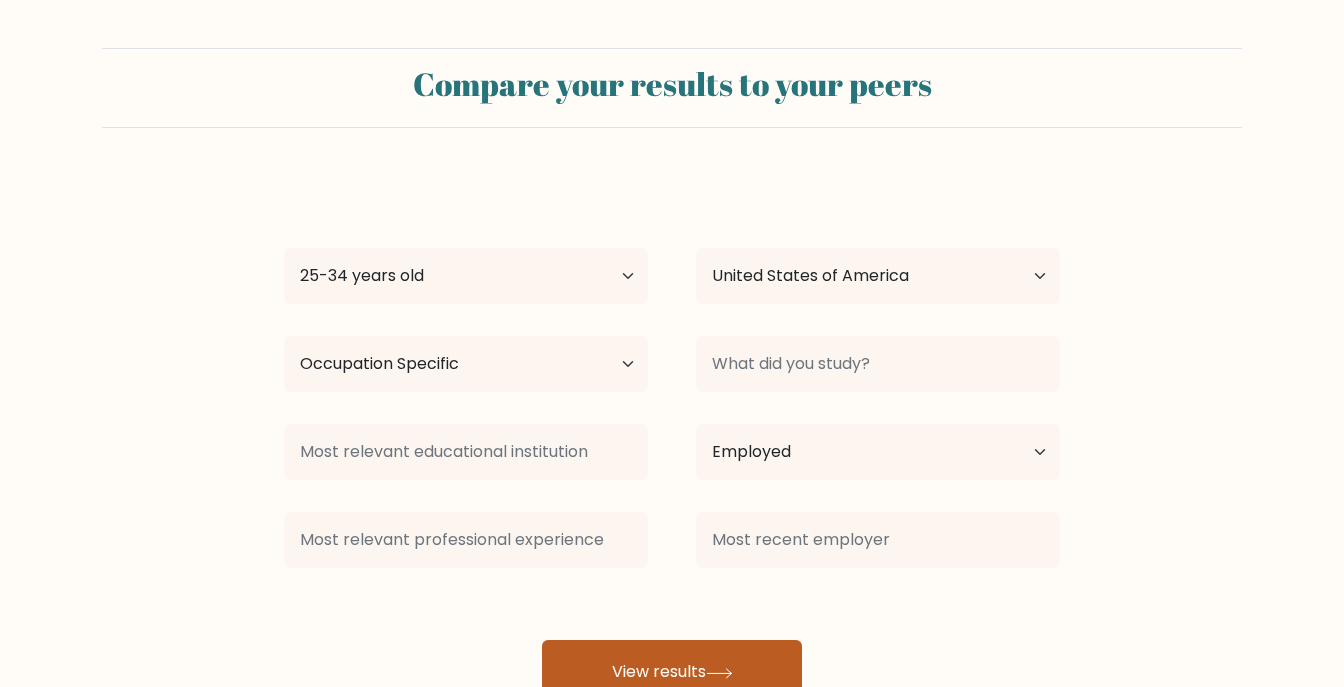 click on "View results" at bounding box center [672, 672] 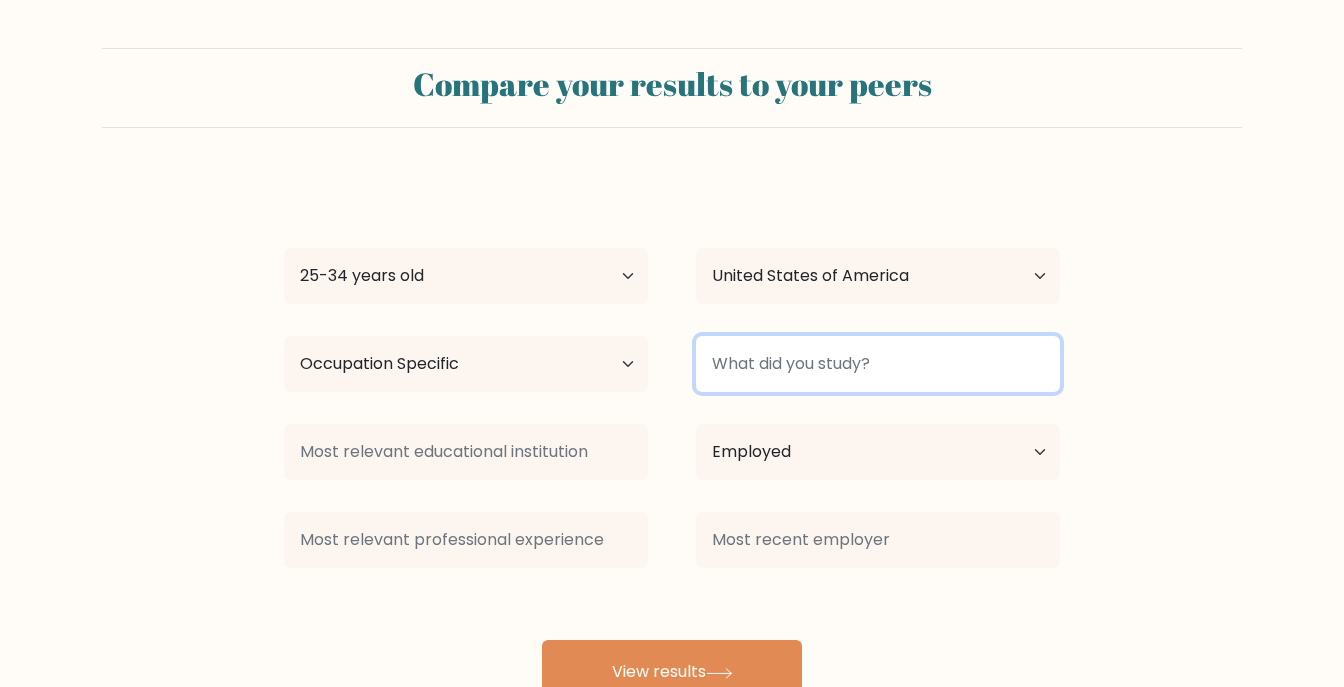 click at bounding box center (878, 364) 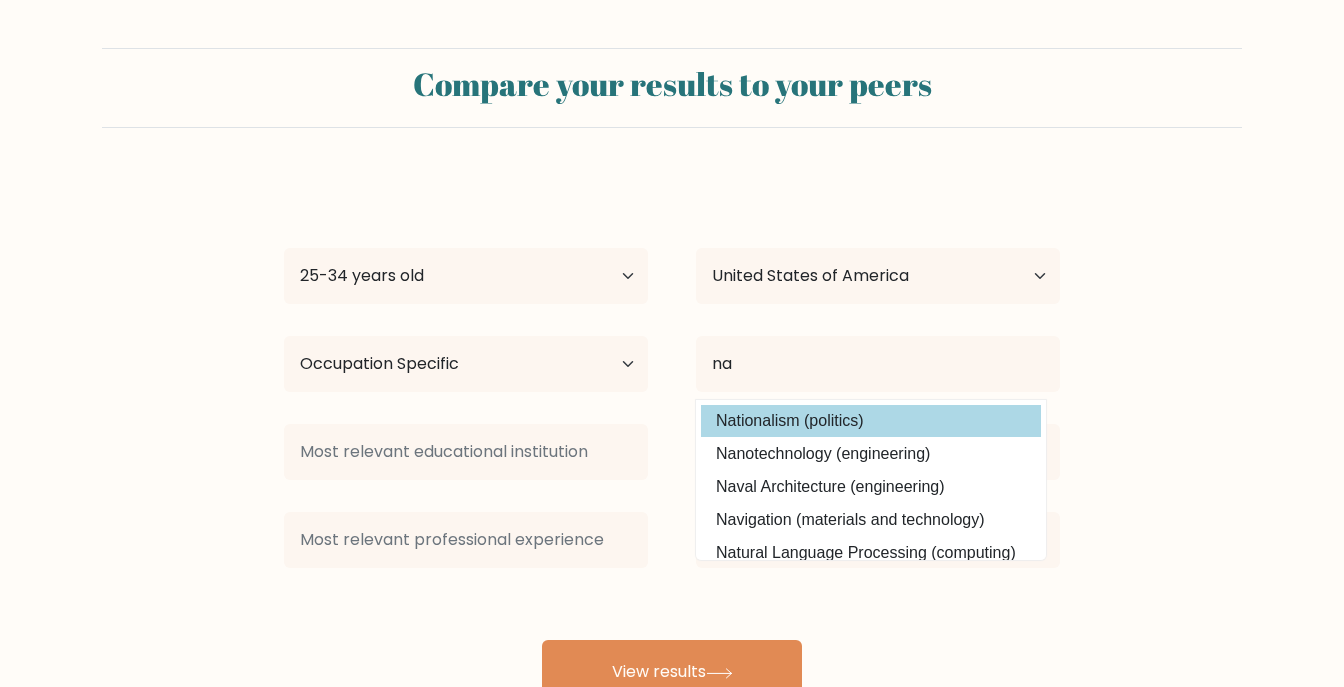 click on "Nationalism (politics)" at bounding box center (871, 421) 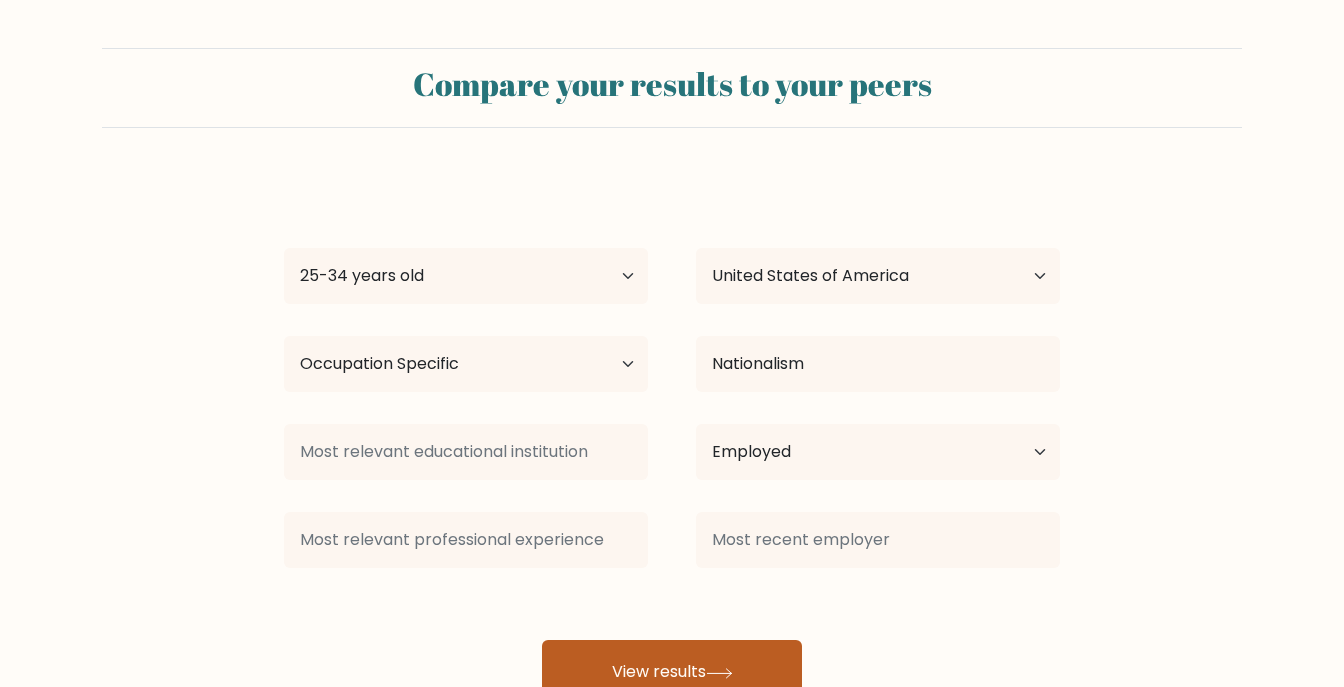 click 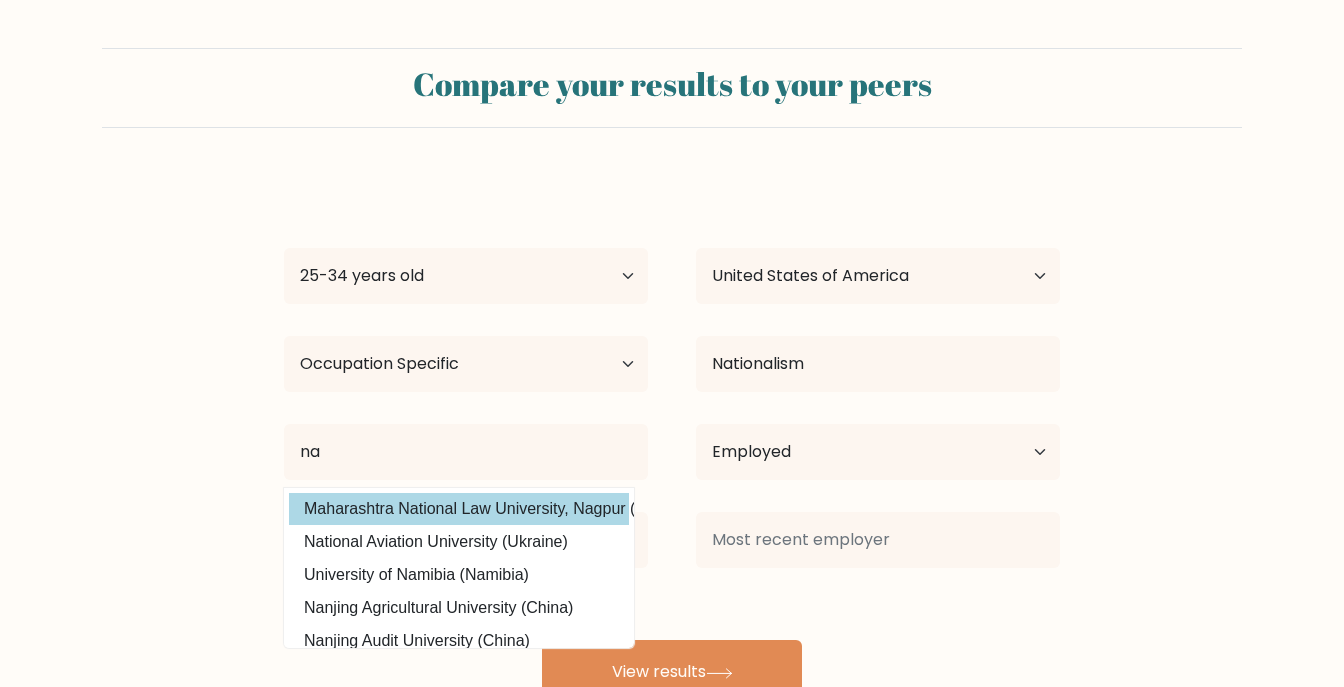 click on "Maharashtra National Law University, Nagpur (India)" at bounding box center (459, 509) 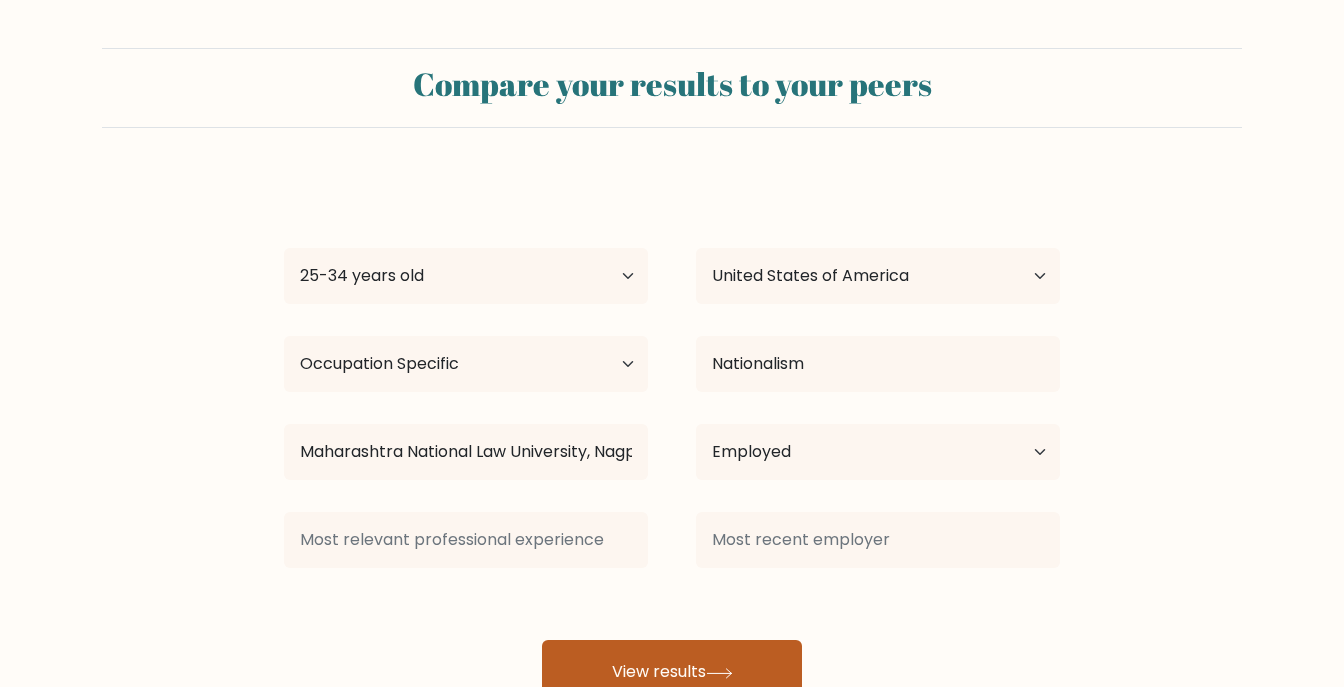 click on "View results" at bounding box center (672, 672) 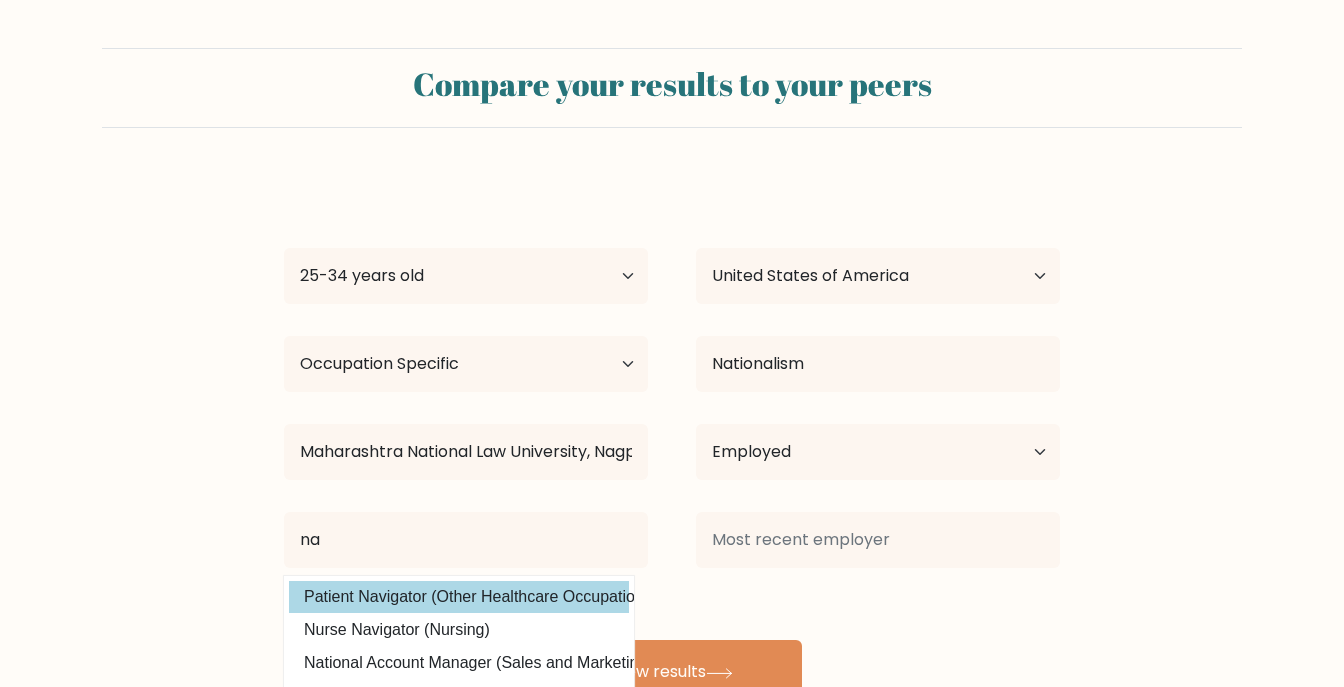 click on "Patient Navigator (Other Healthcare Occupations)" at bounding box center (459, 597) 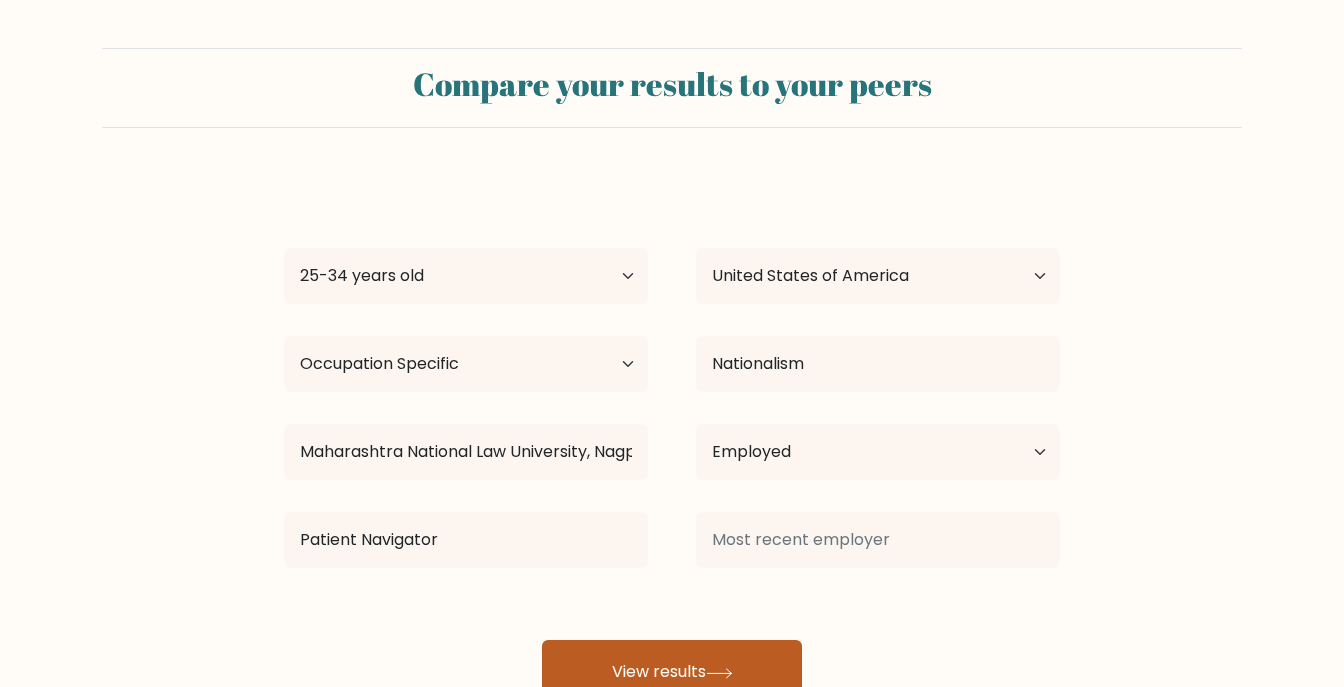 click on "View results" at bounding box center (672, 672) 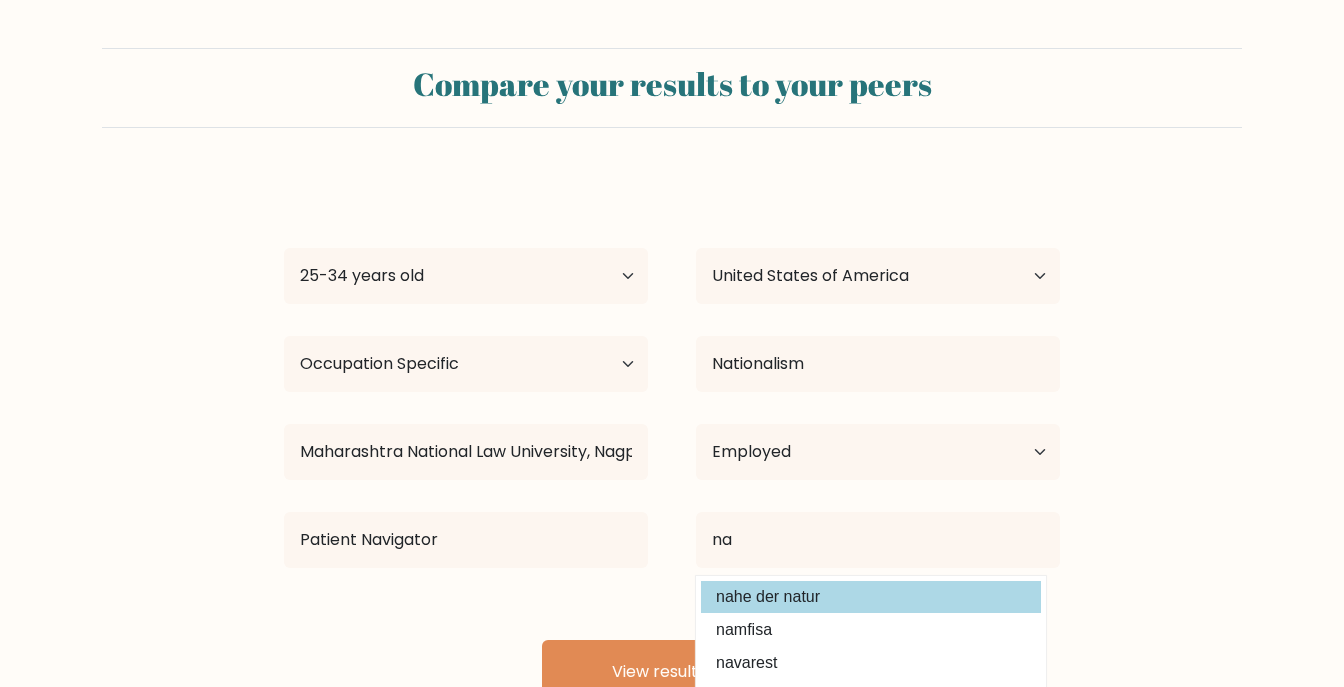 click on "nahe der natur" at bounding box center [871, 597] 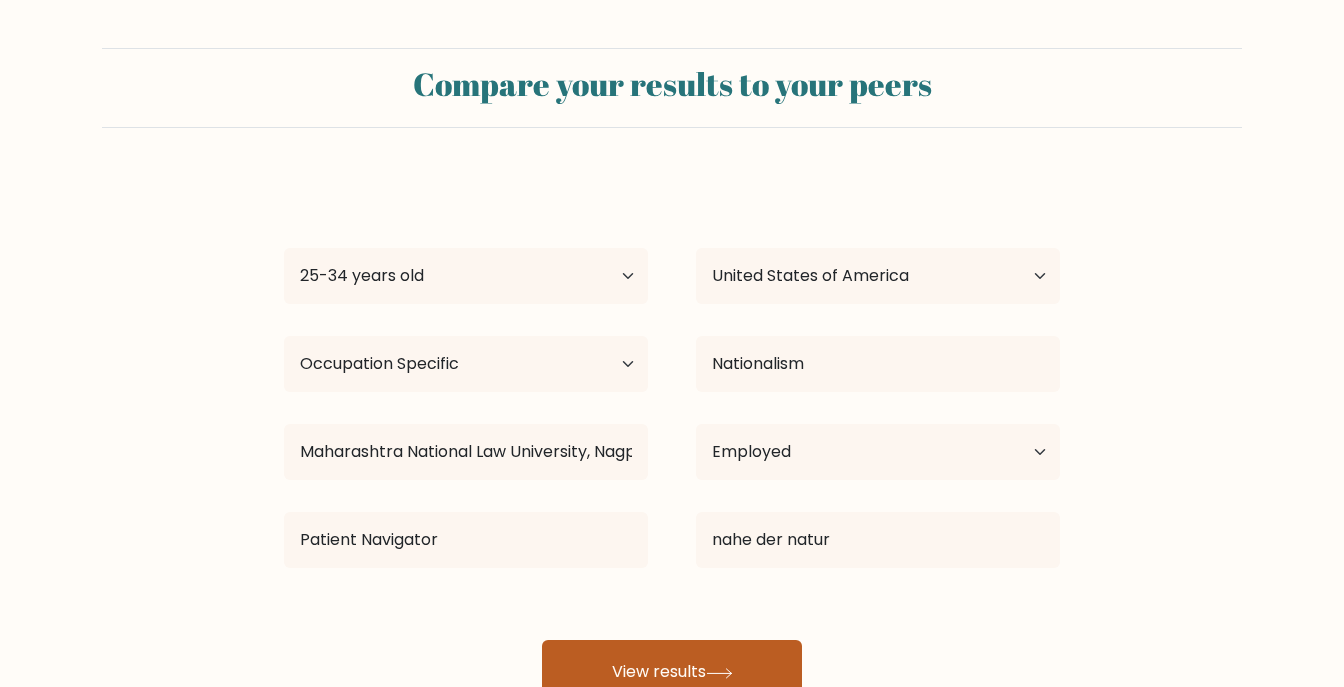 click 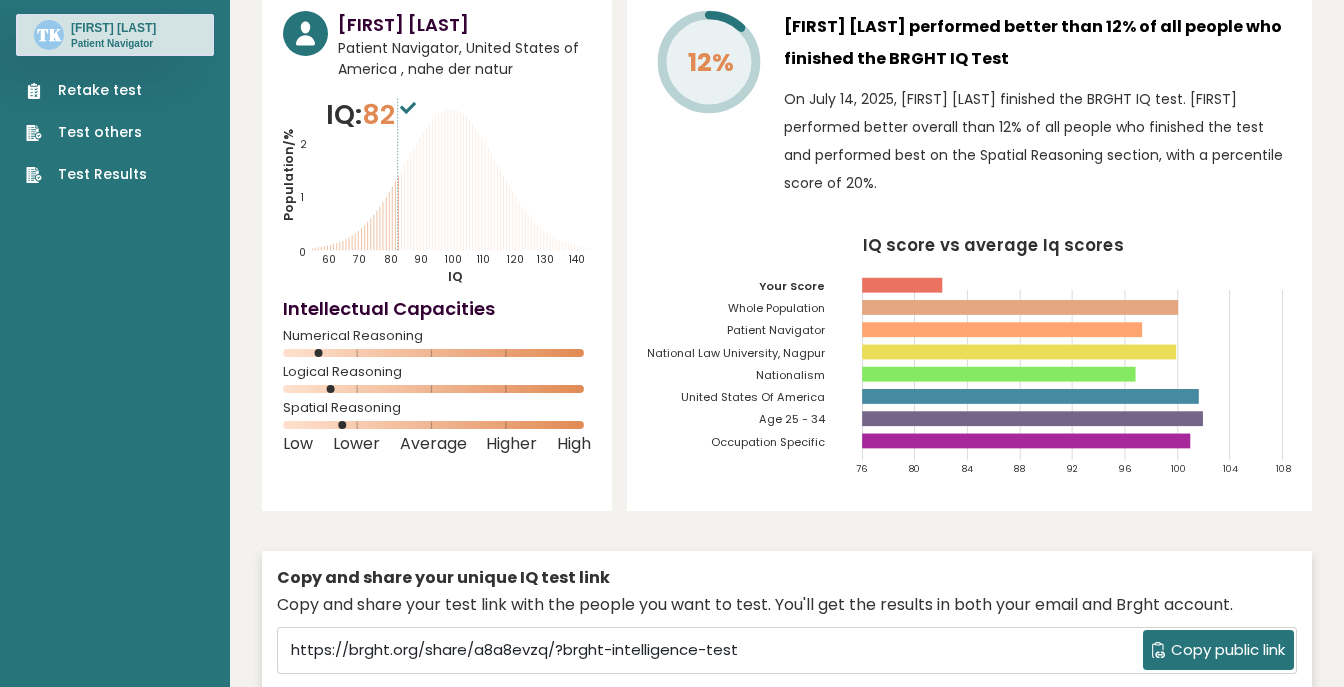 scroll, scrollTop: 0, scrollLeft: 0, axis: both 